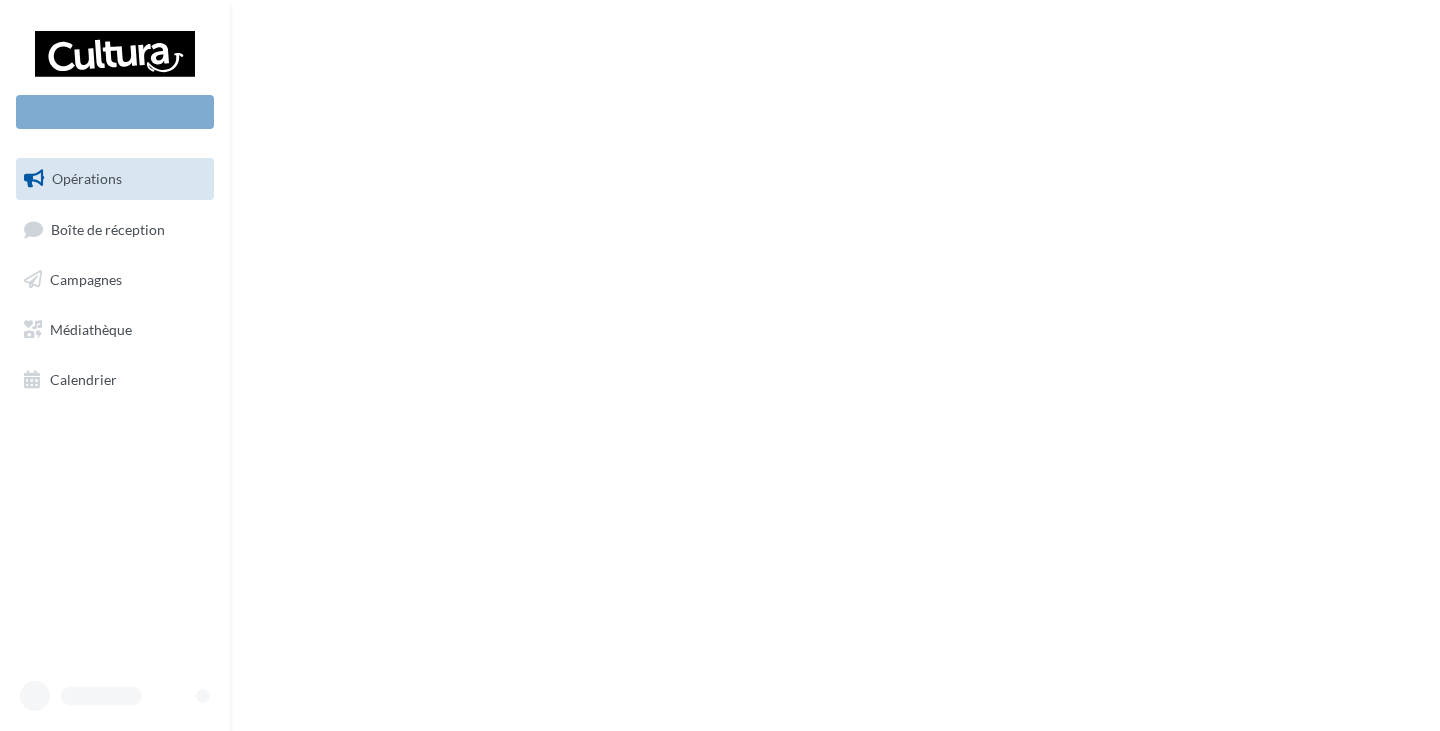 scroll, scrollTop: 0, scrollLeft: 0, axis: both 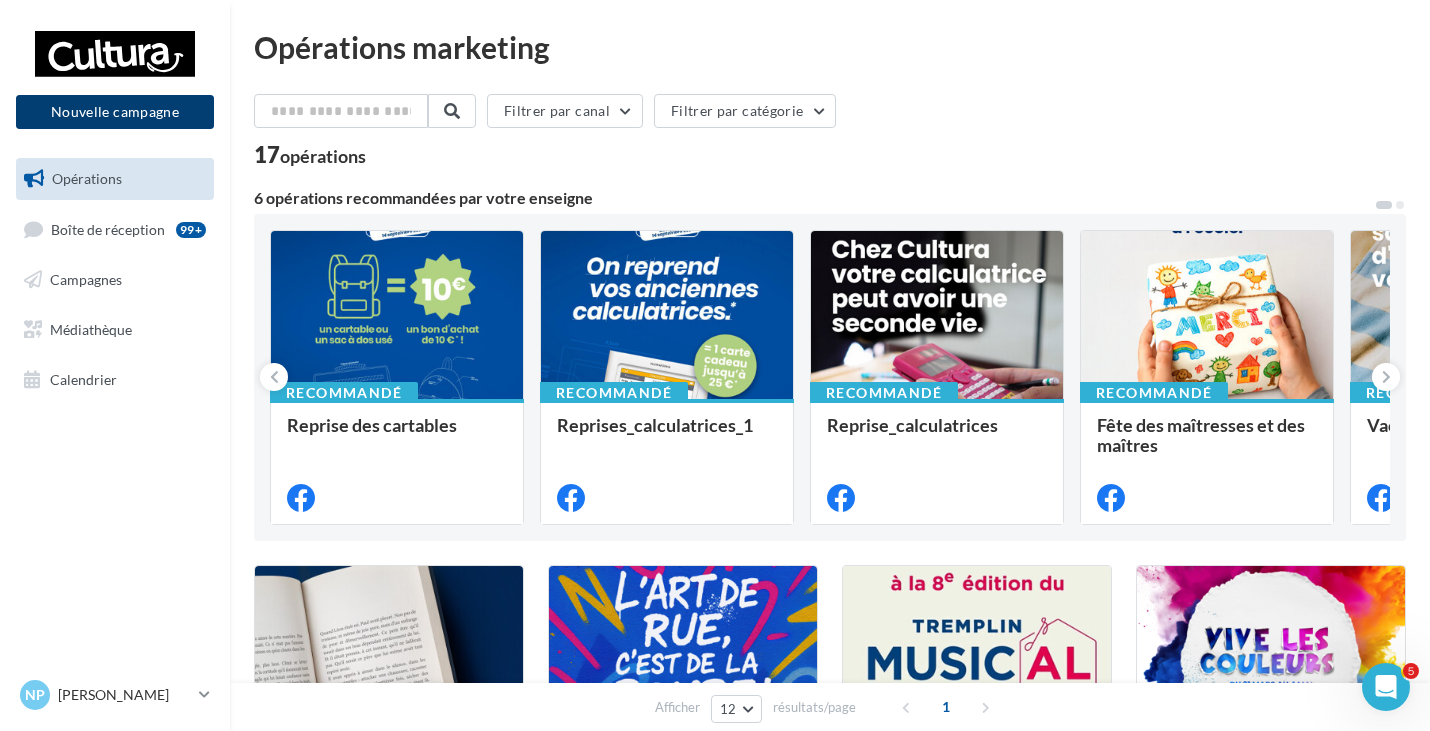 click on "Nouvelle campagne" at bounding box center (115, 112) 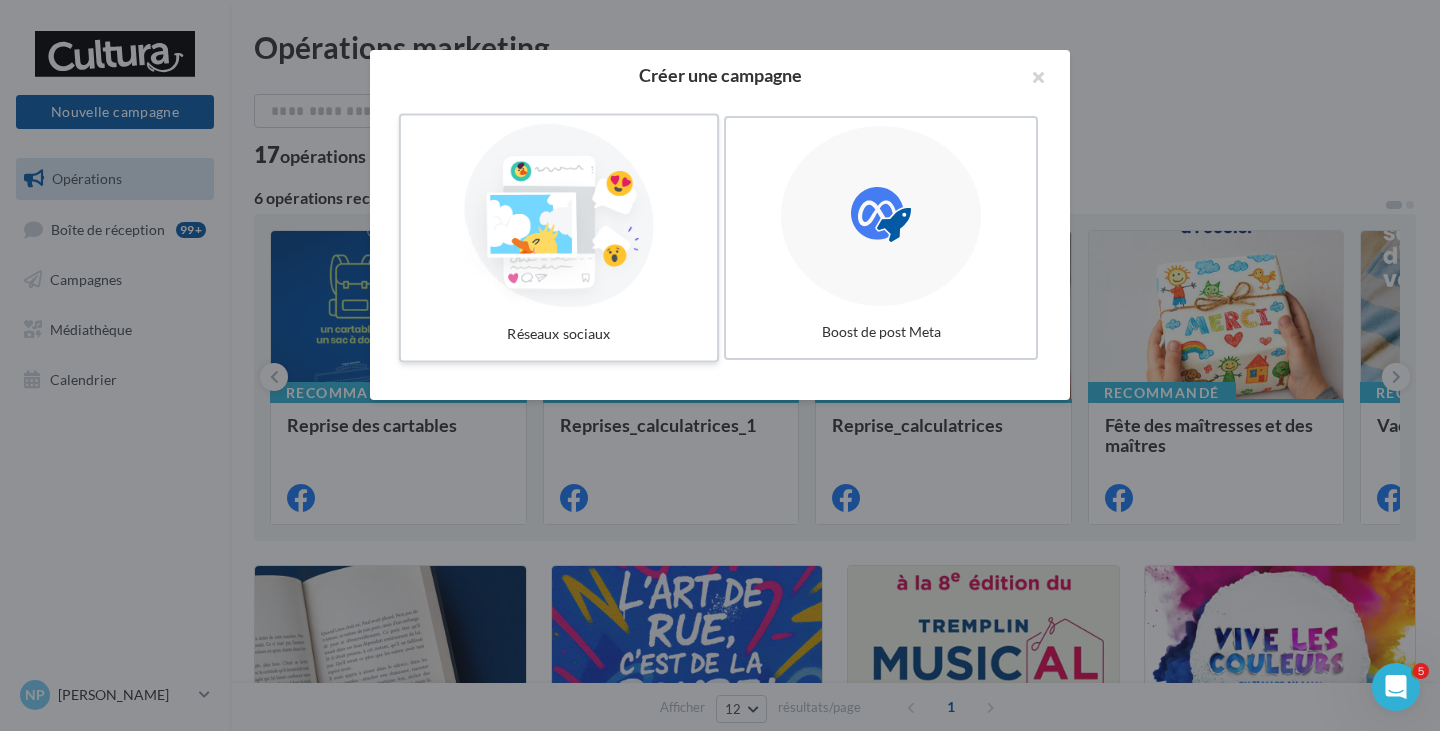 click at bounding box center (559, 216) 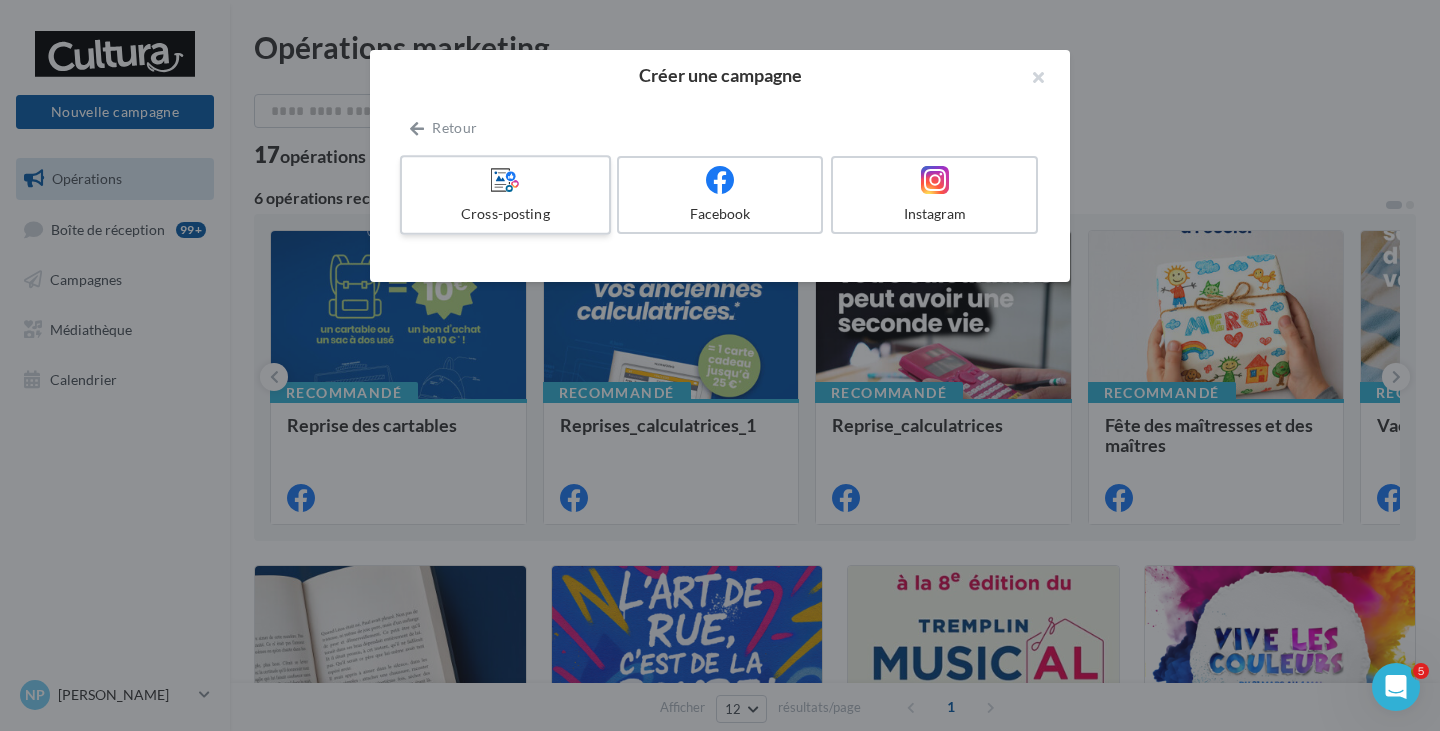 click on "Cross-posting" at bounding box center (505, 214) 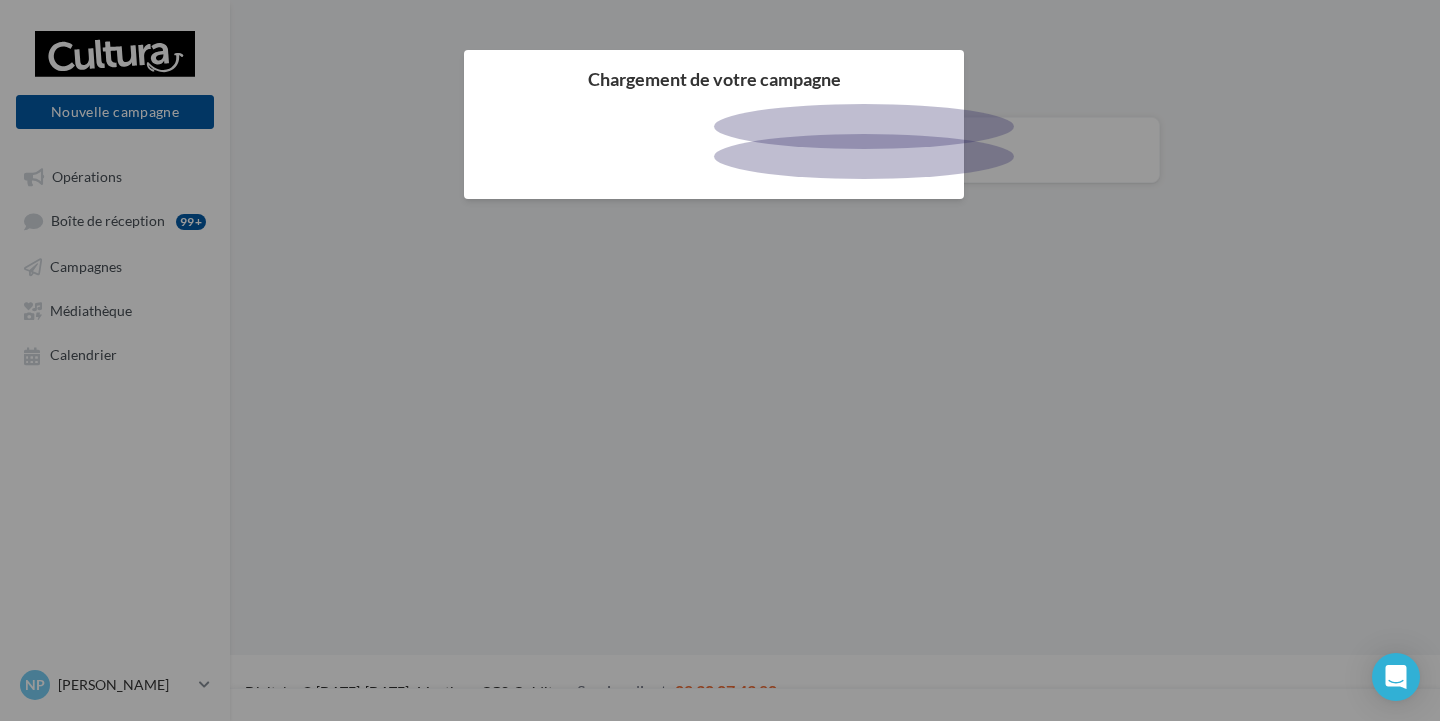 scroll, scrollTop: 0, scrollLeft: 0, axis: both 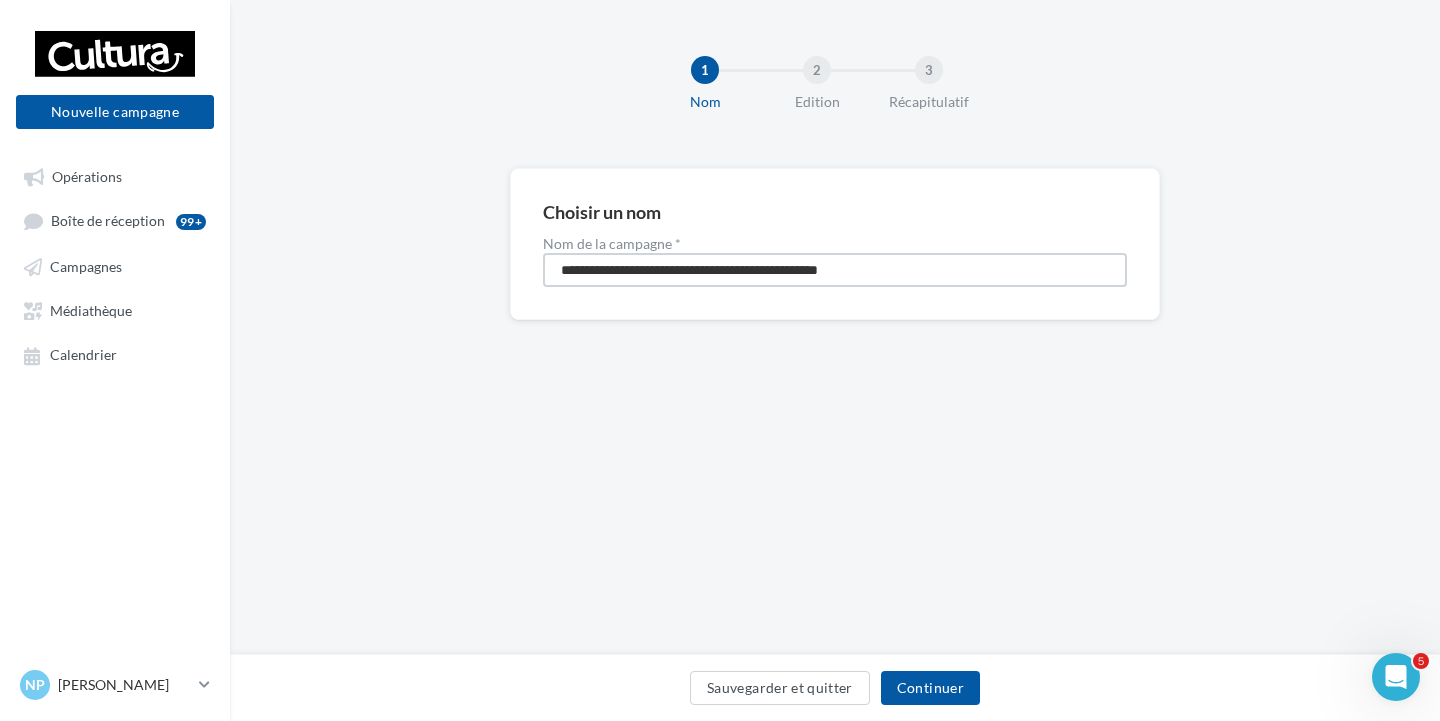 drag, startPoint x: 934, startPoint y: 266, endPoint x: 386, endPoint y: 273, distance: 548.0447 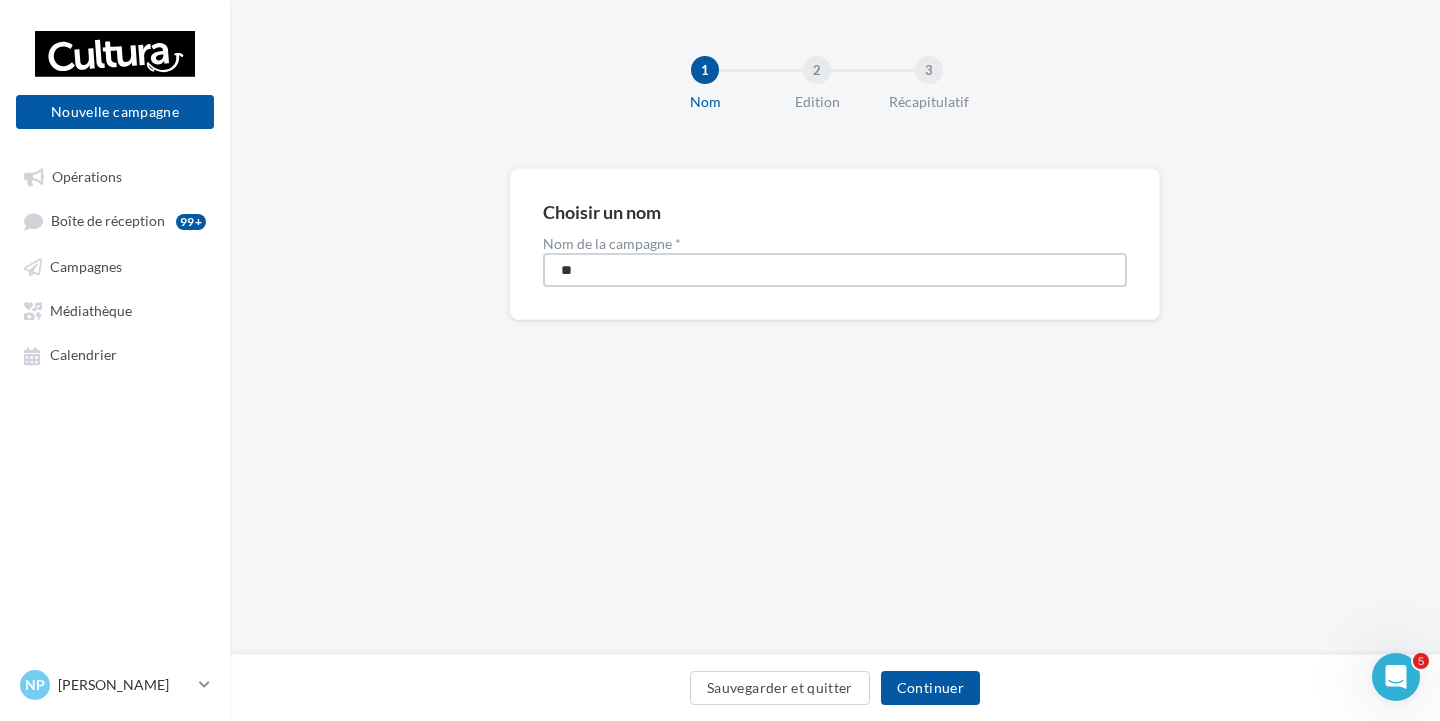 type on "*" 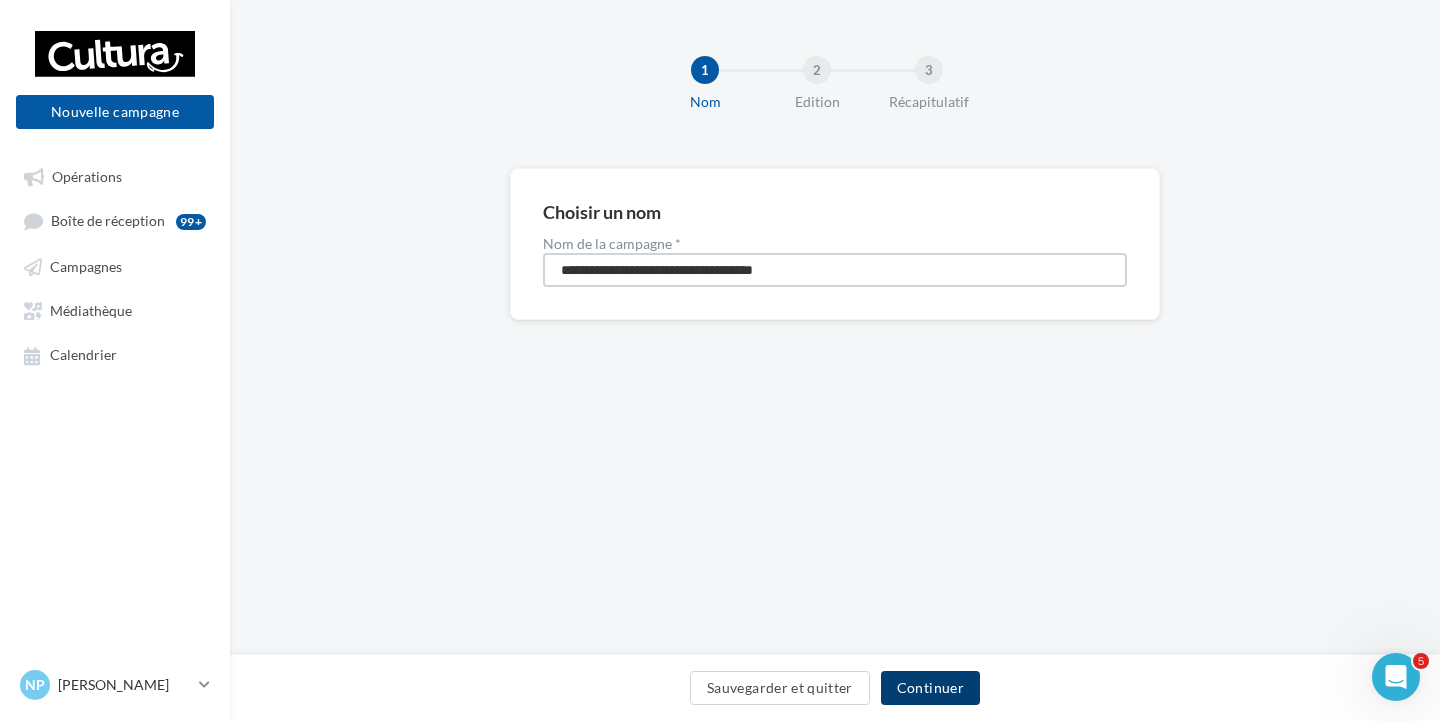type on "**********" 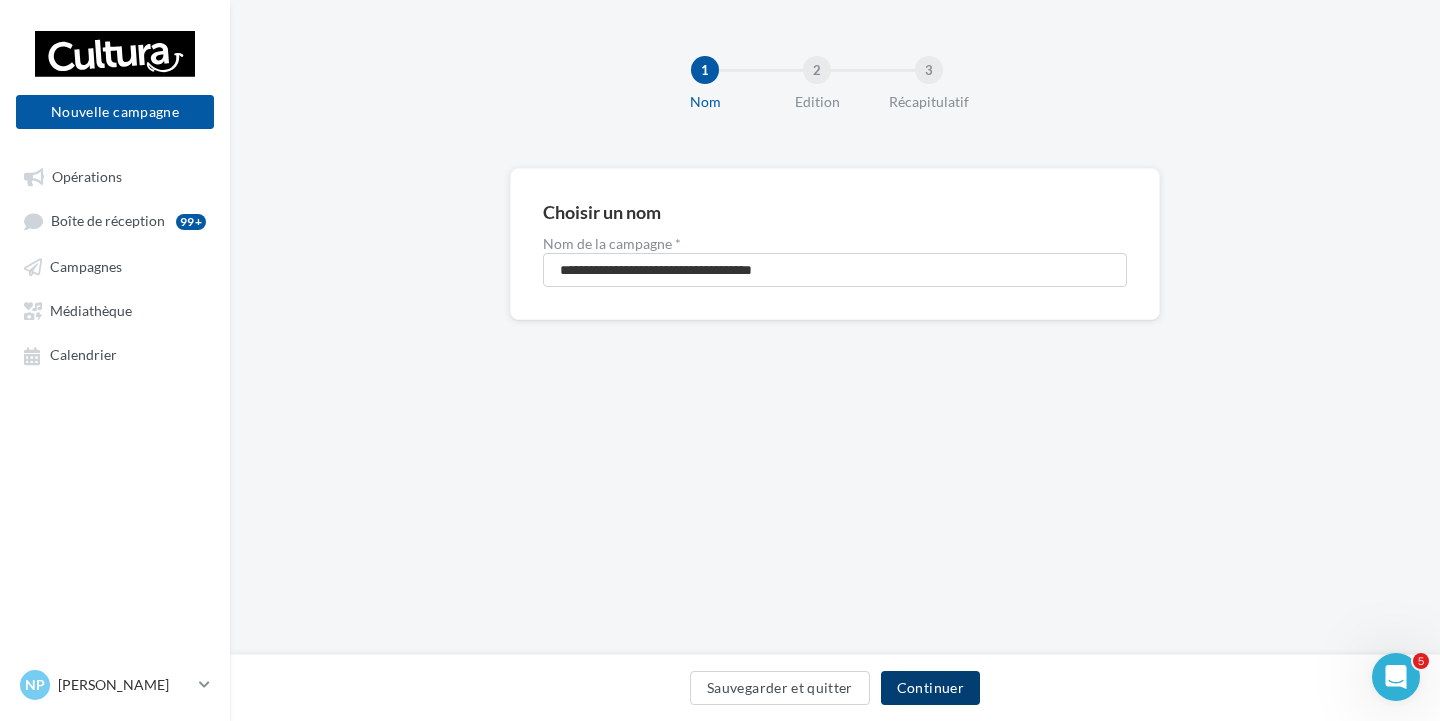 click on "Continuer" at bounding box center (930, 688) 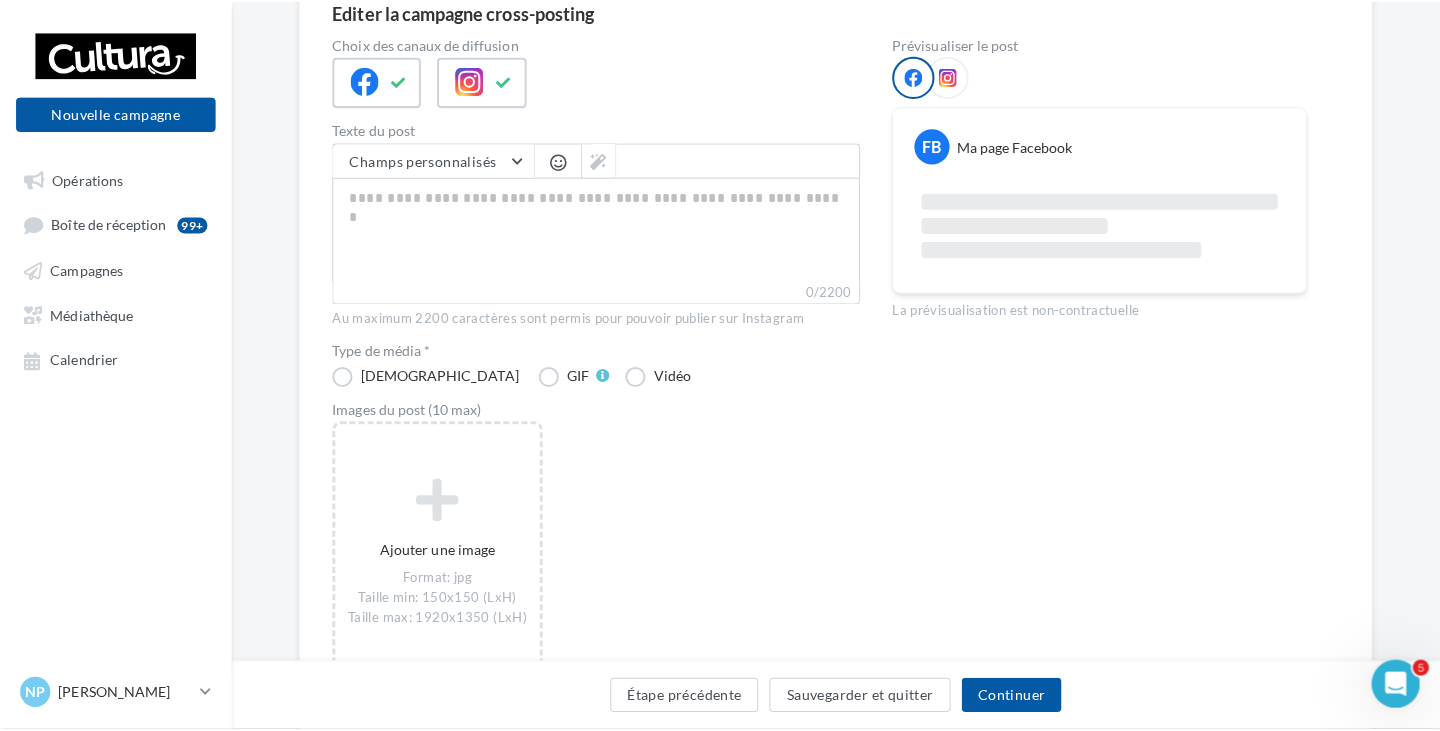 scroll, scrollTop: 200, scrollLeft: 0, axis: vertical 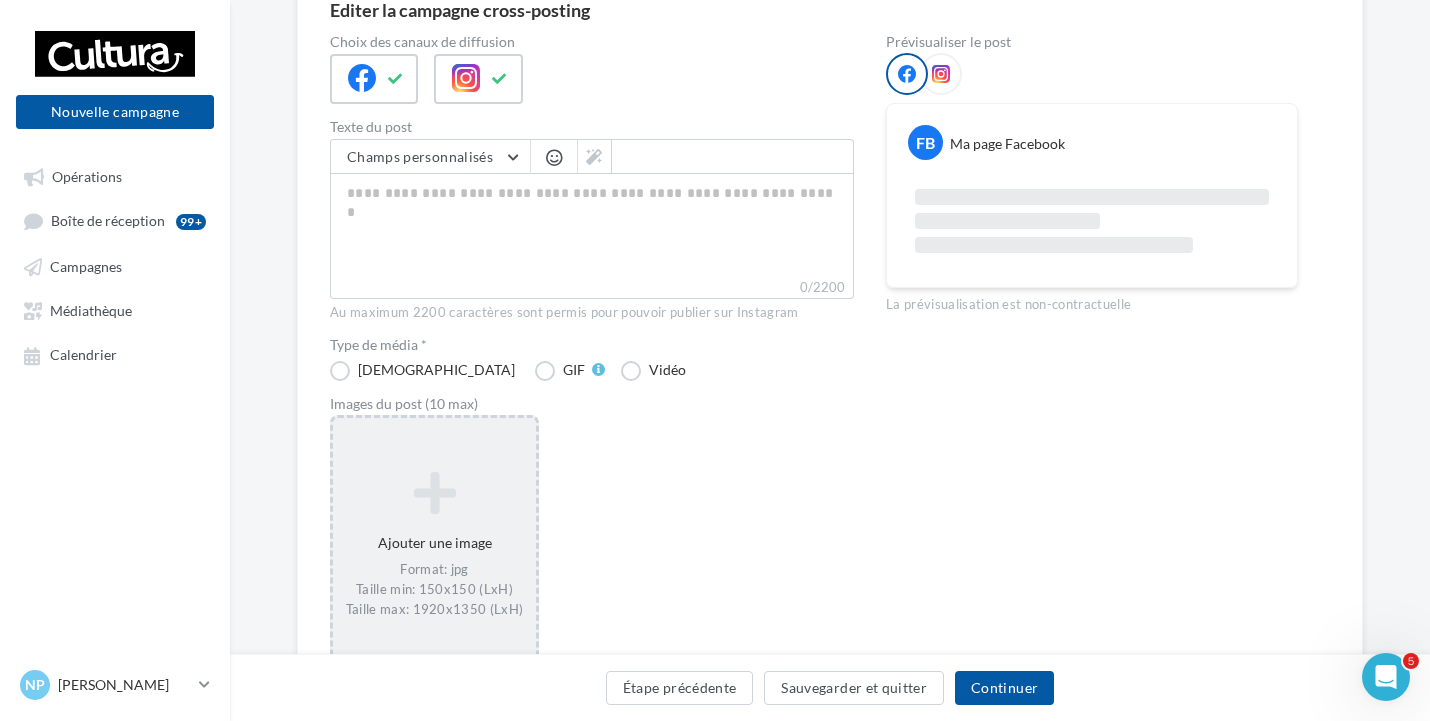 click at bounding box center (434, 493) 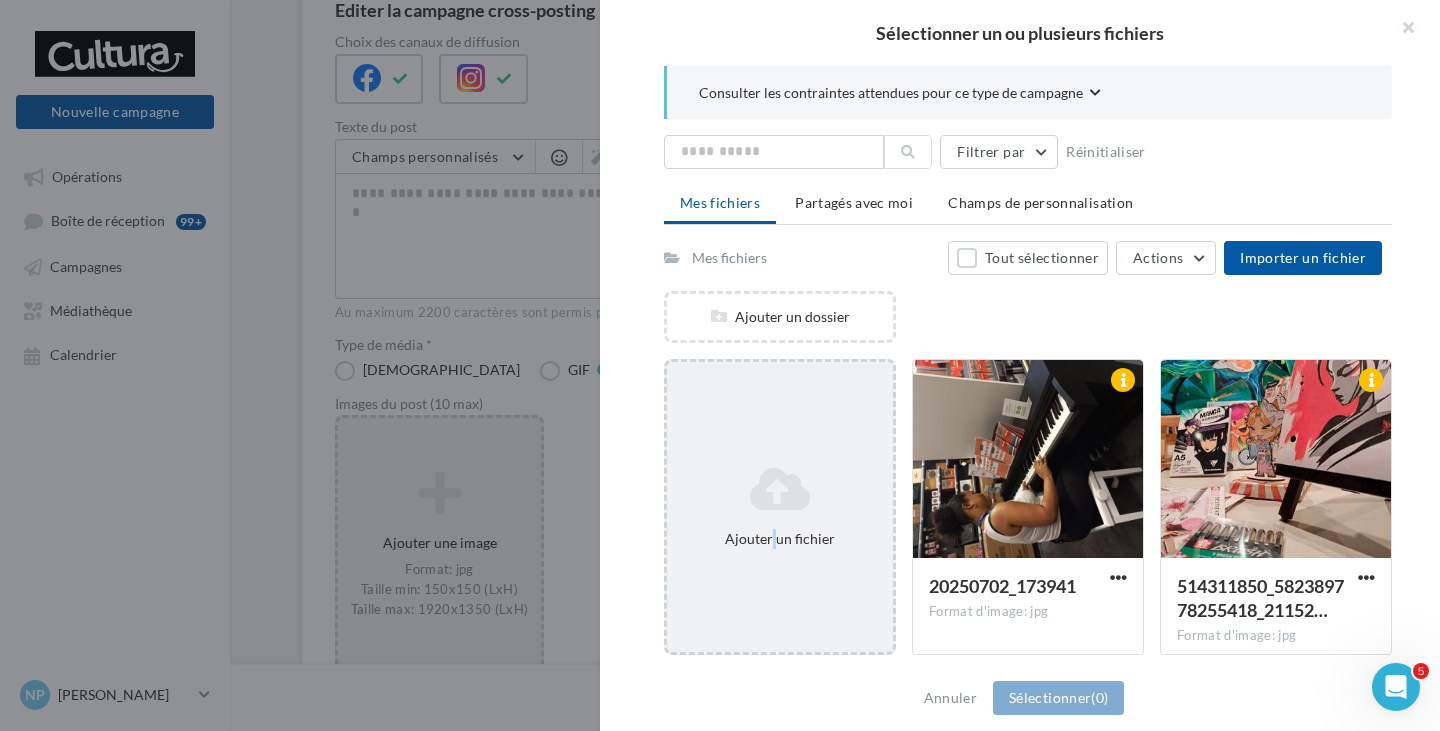 drag, startPoint x: 770, startPoint y: 532, endPoint x: 762, endPoint y: 544, distance: 14.422205 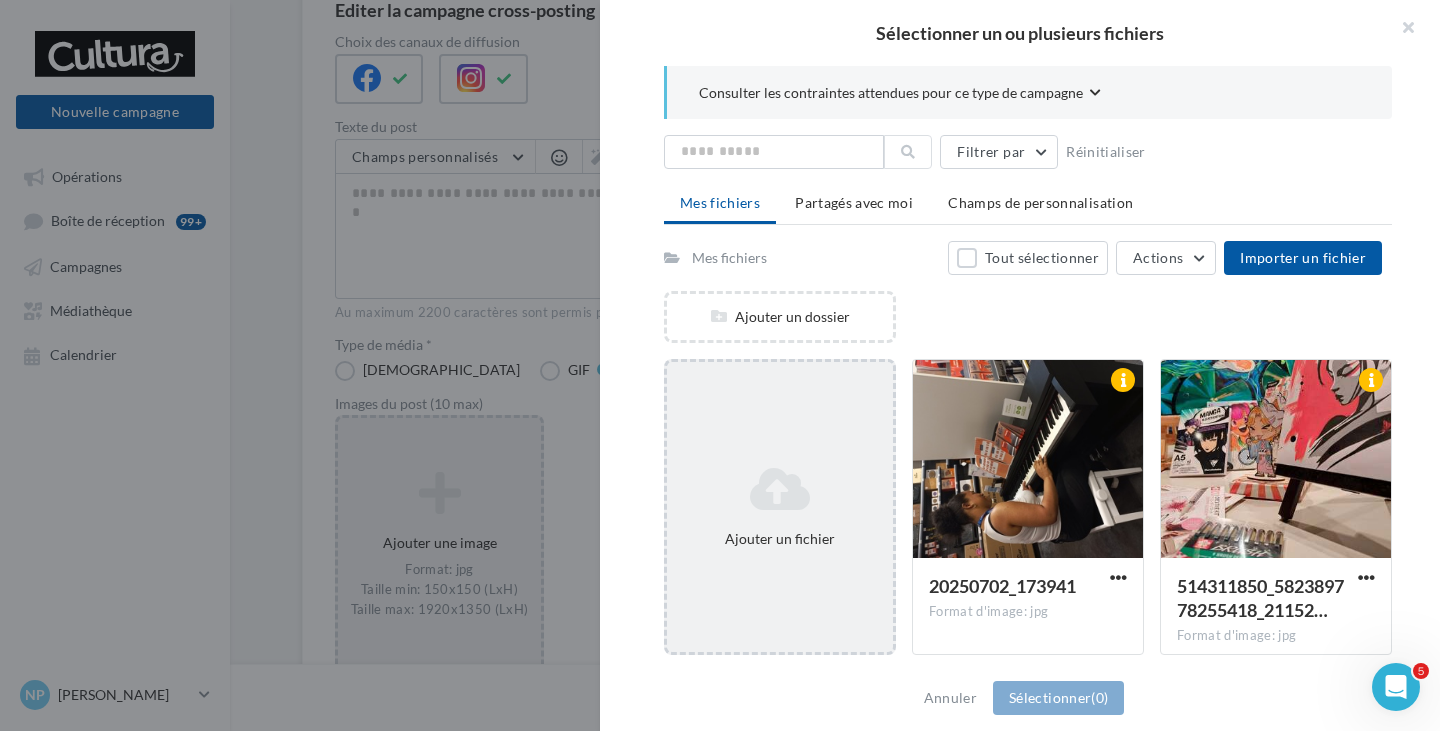 click at bounding box center (780, 489) 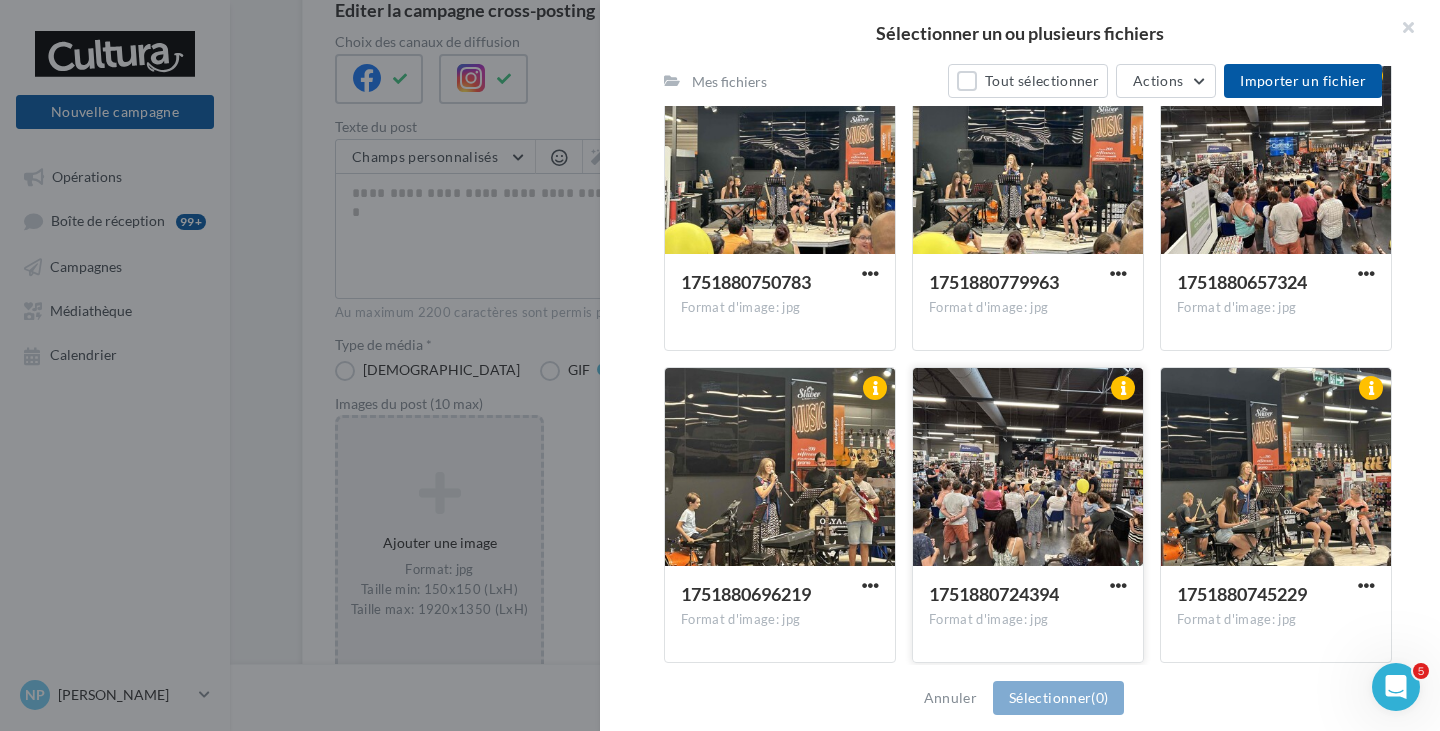 scroll, scrollTop: 1140, scrollLeft: 0, axis: vertical 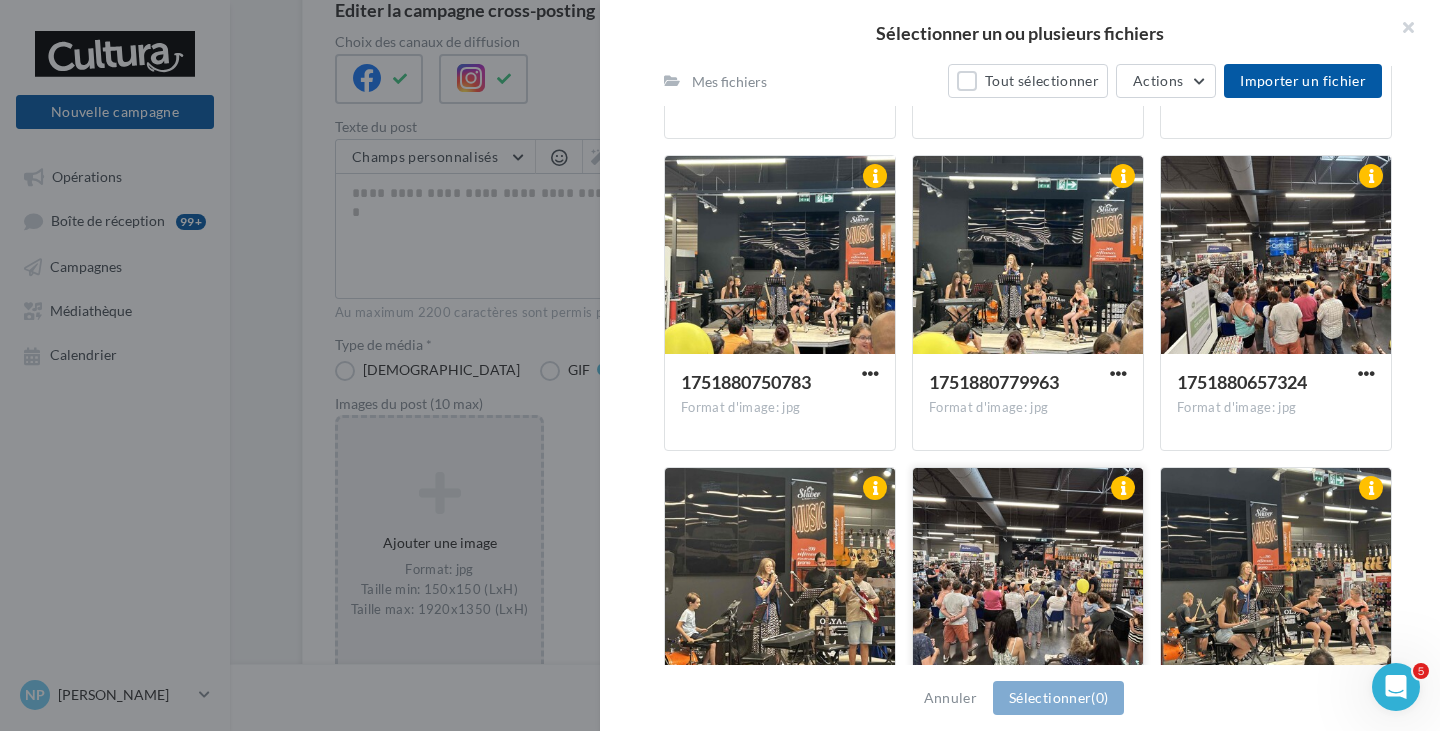 click at bounding box center (1028, 568) 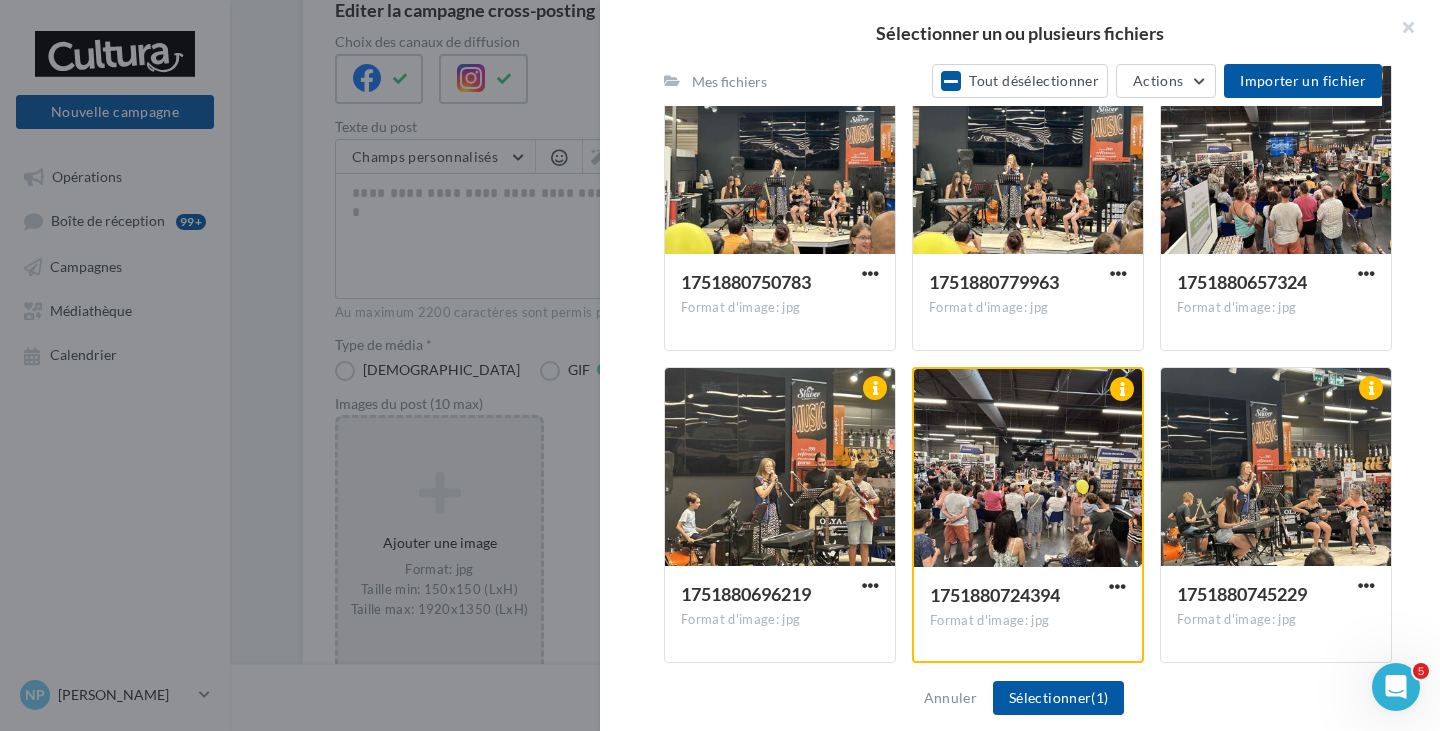 scroll, scrollTop: 1140, scrollLeft: 0, axis: vertical 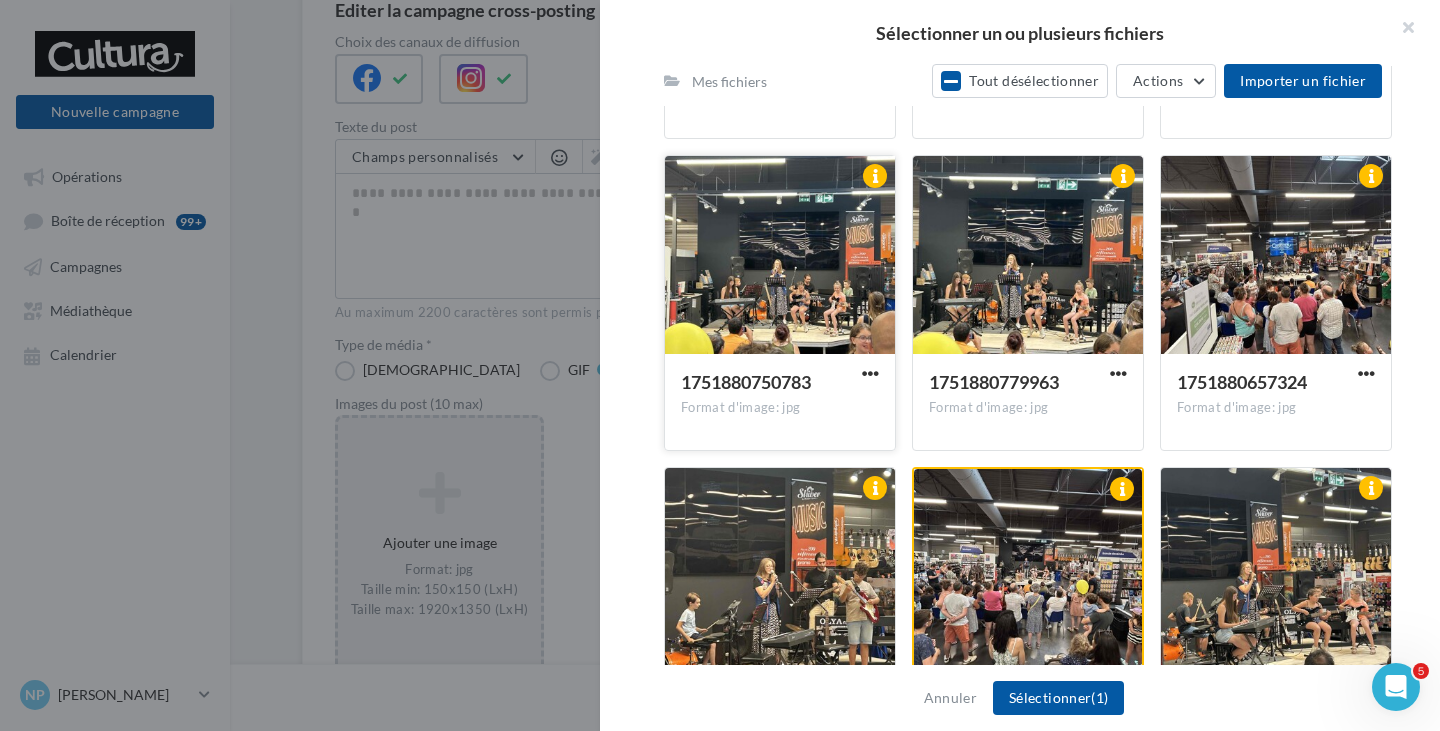 click at bounding box center (780, 256) 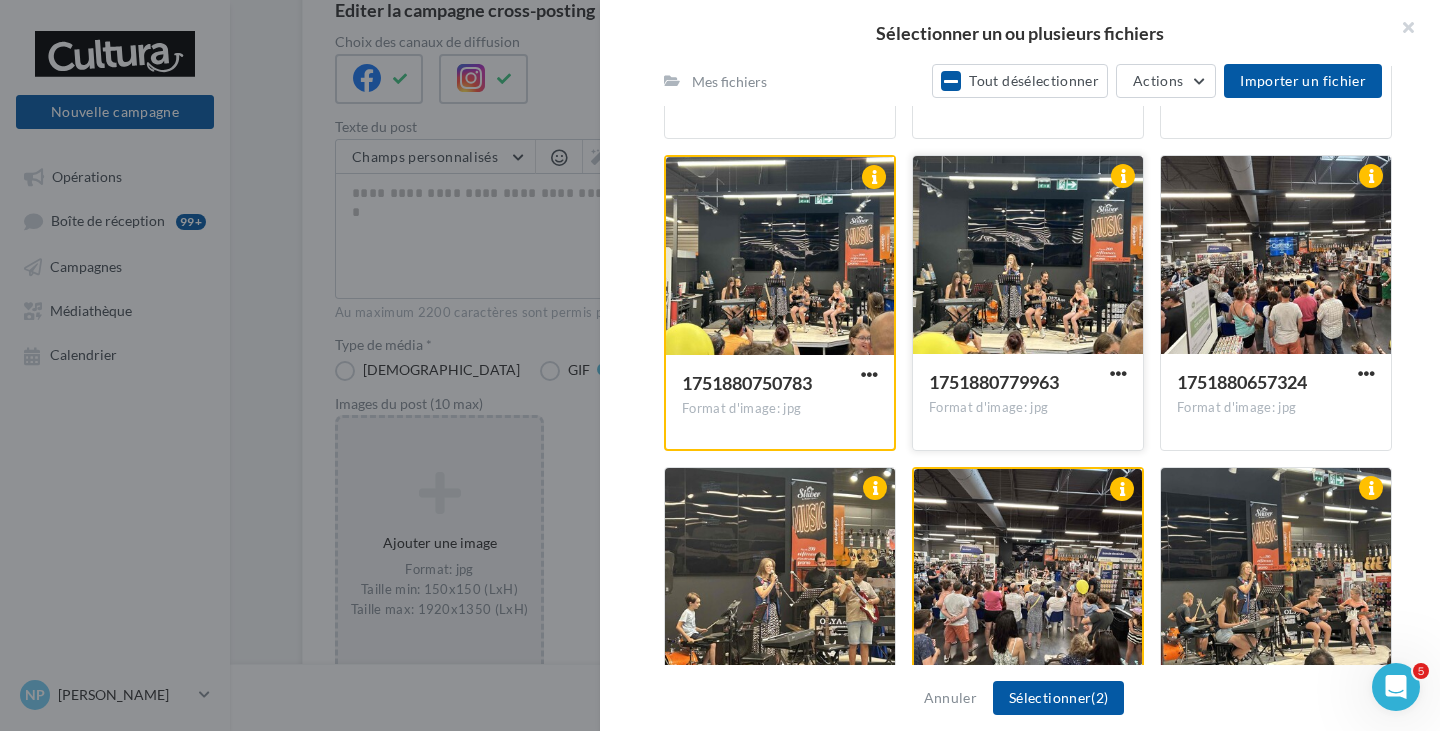 click at bounding box center [1028, 256] 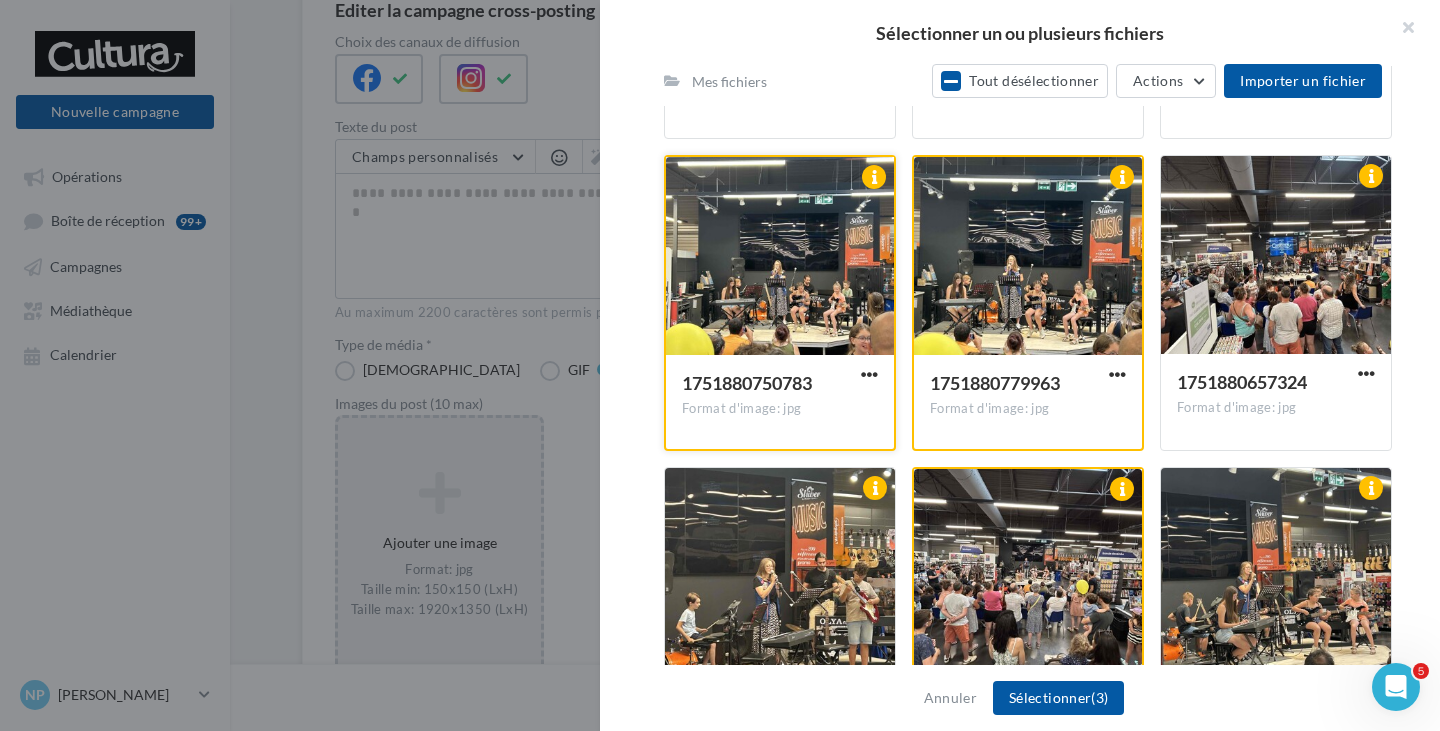 click at bounding box center (780, 257) 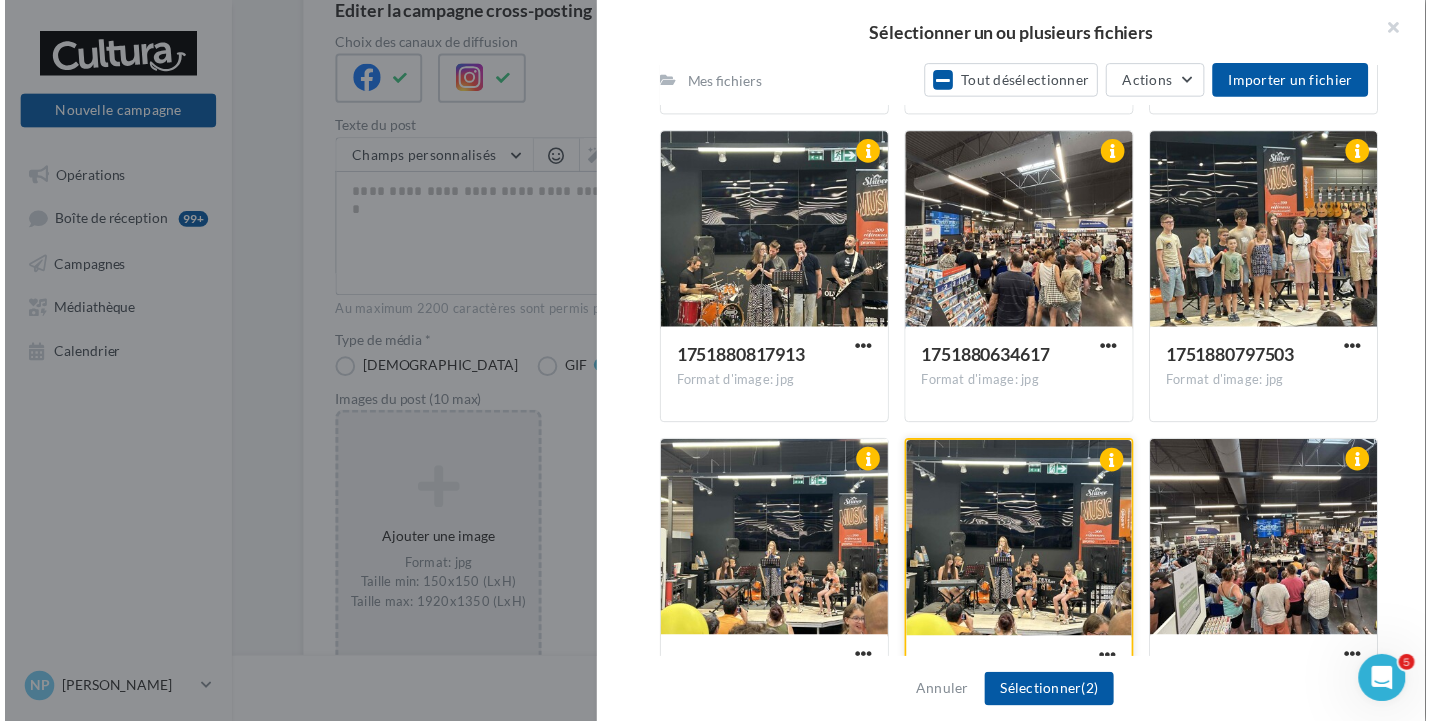scroll, scrollTop: 840, scrollLeft: 0, axis: vertical 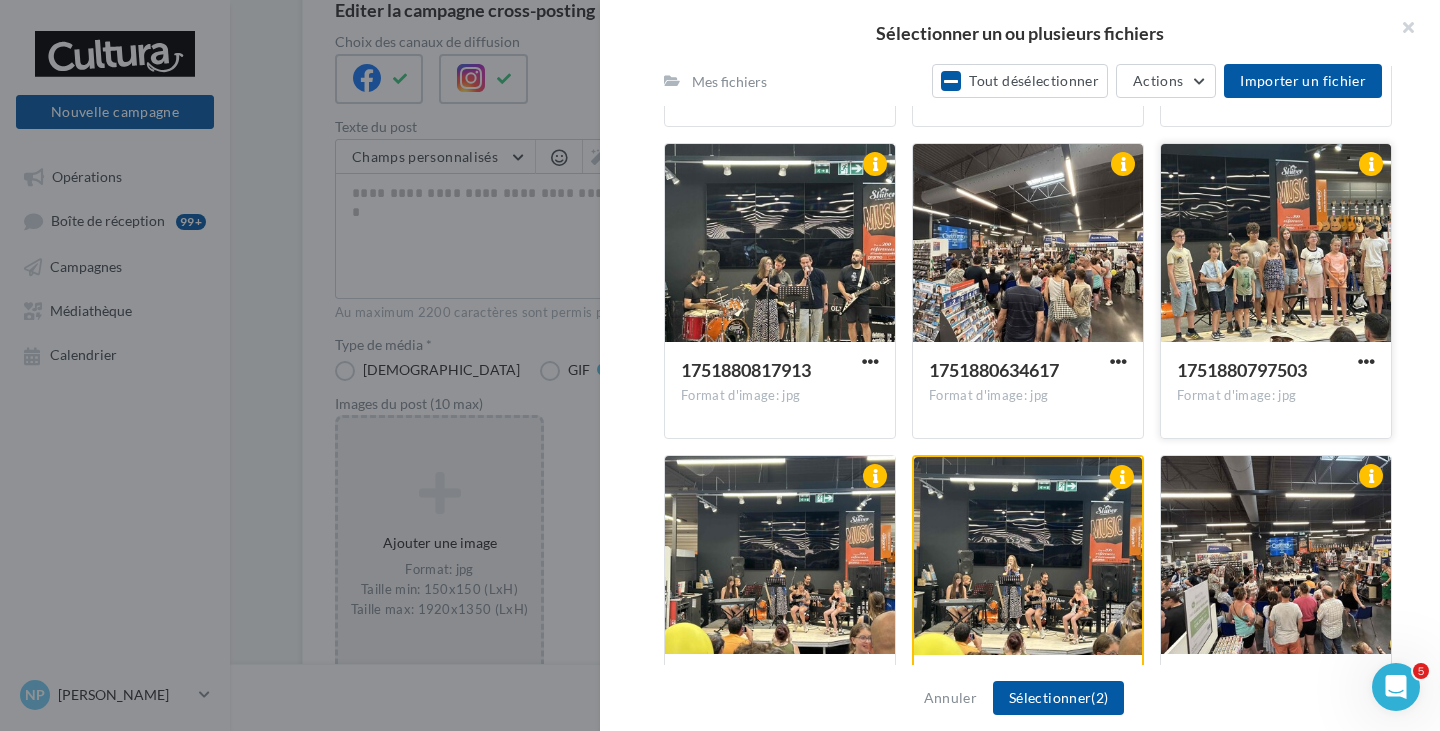 click at bounding box center (1276, 244) 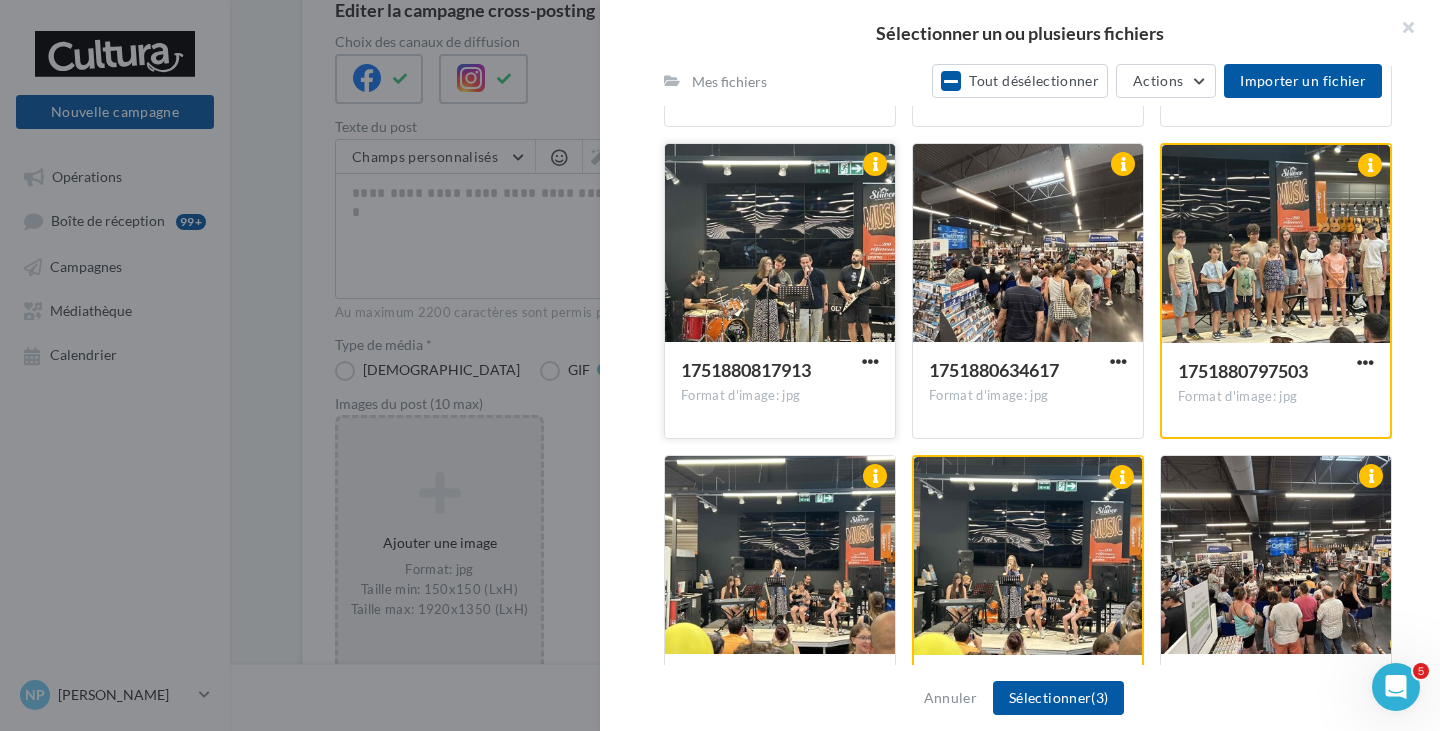 click at bounding box center (780, 244) 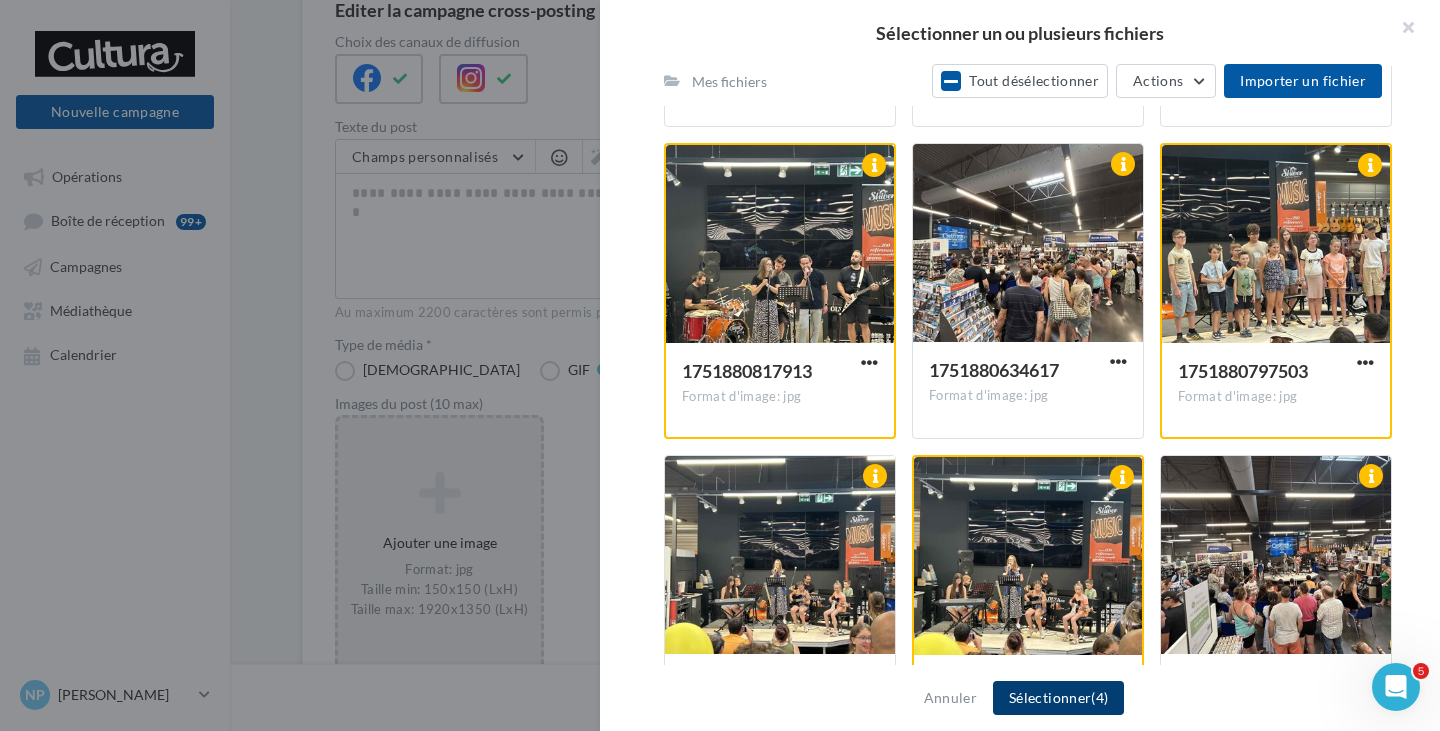 click on "Sélectionner   (4)" at bounding box center (1058, 698) 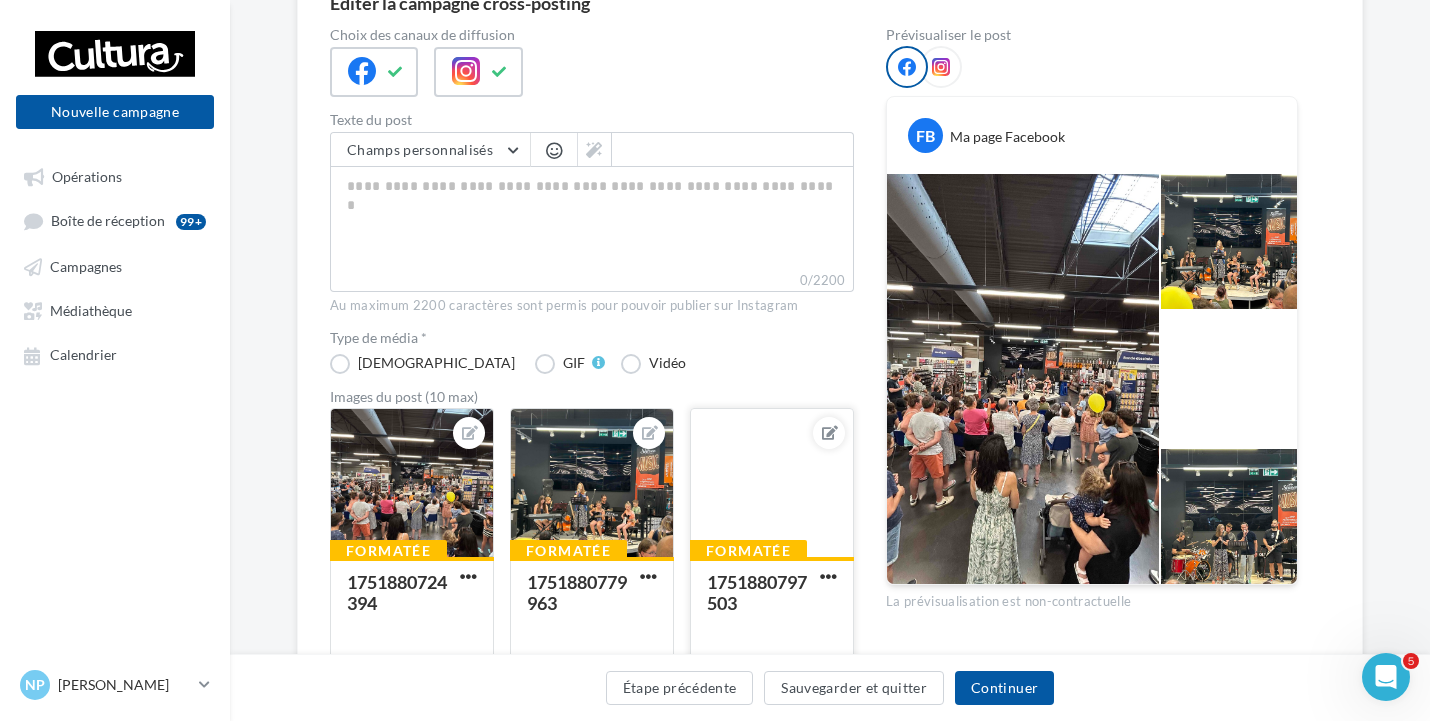scroll, scrollTop: 100, scrollLeft: 0, axis: vertical 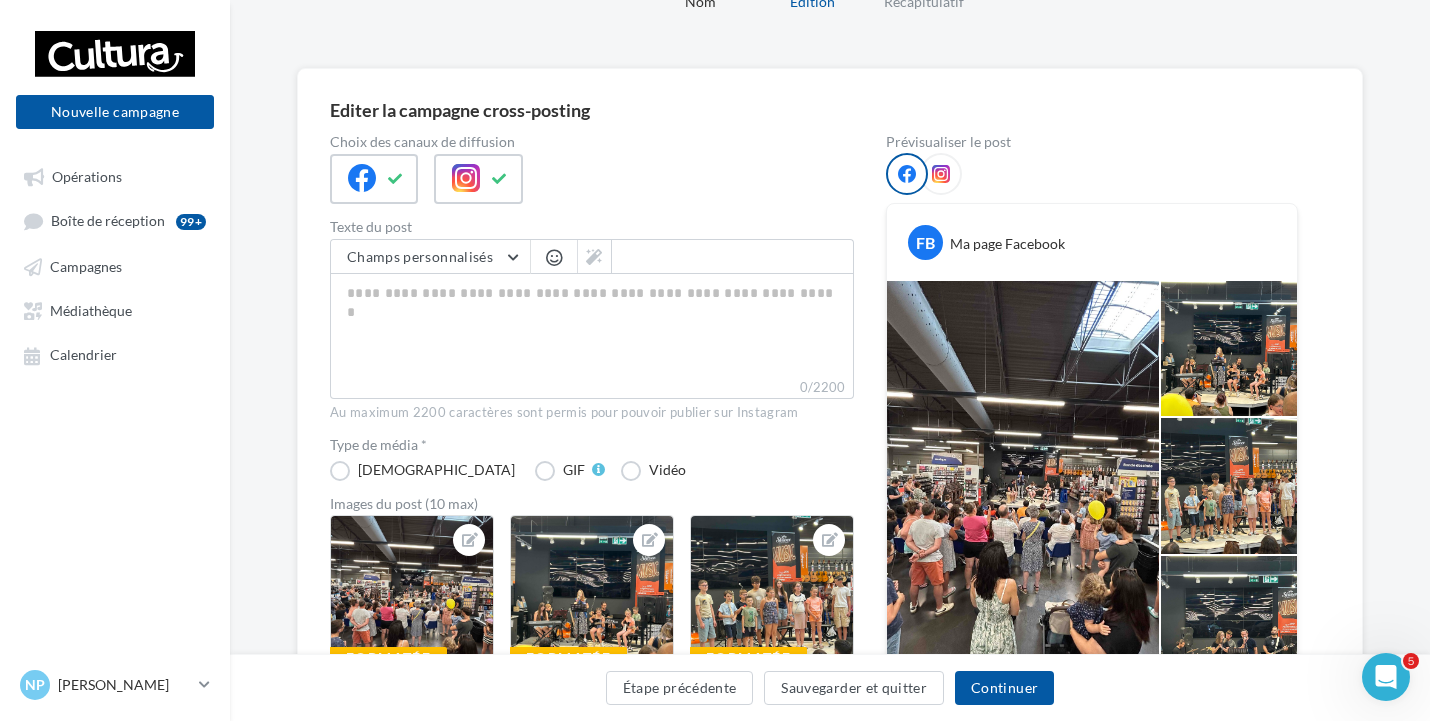 click at bounding box center (941, 174) 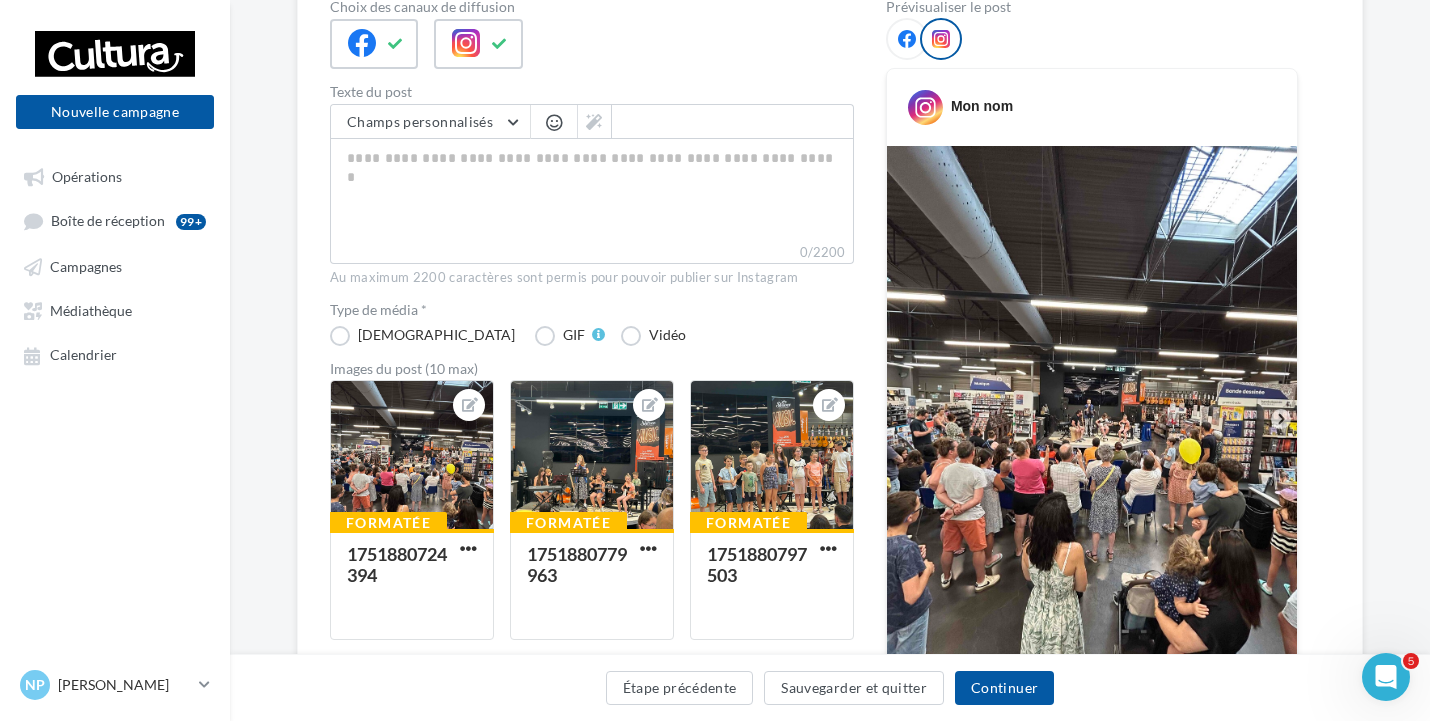 scroll, scrollTop: 200, scrollLeft: 0, axis: vertical 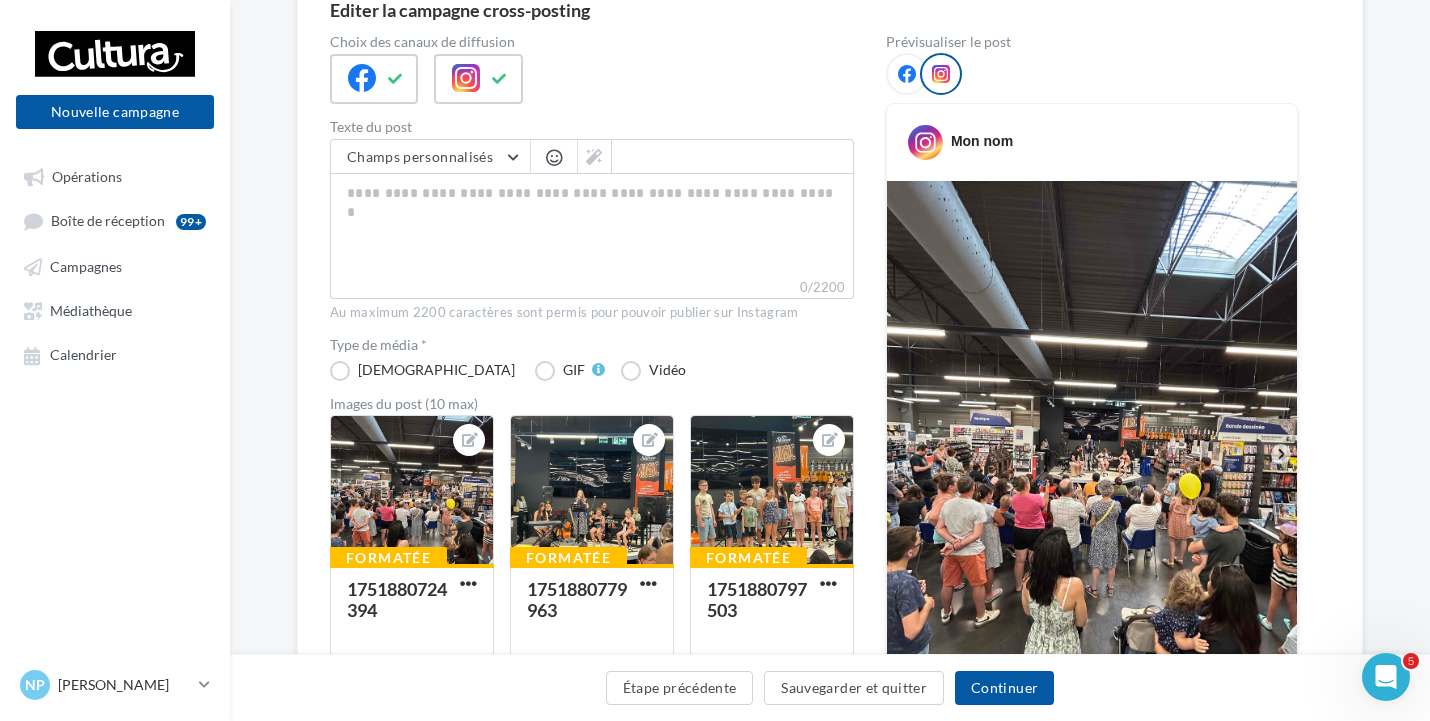 click at bounding box center (907, 74) 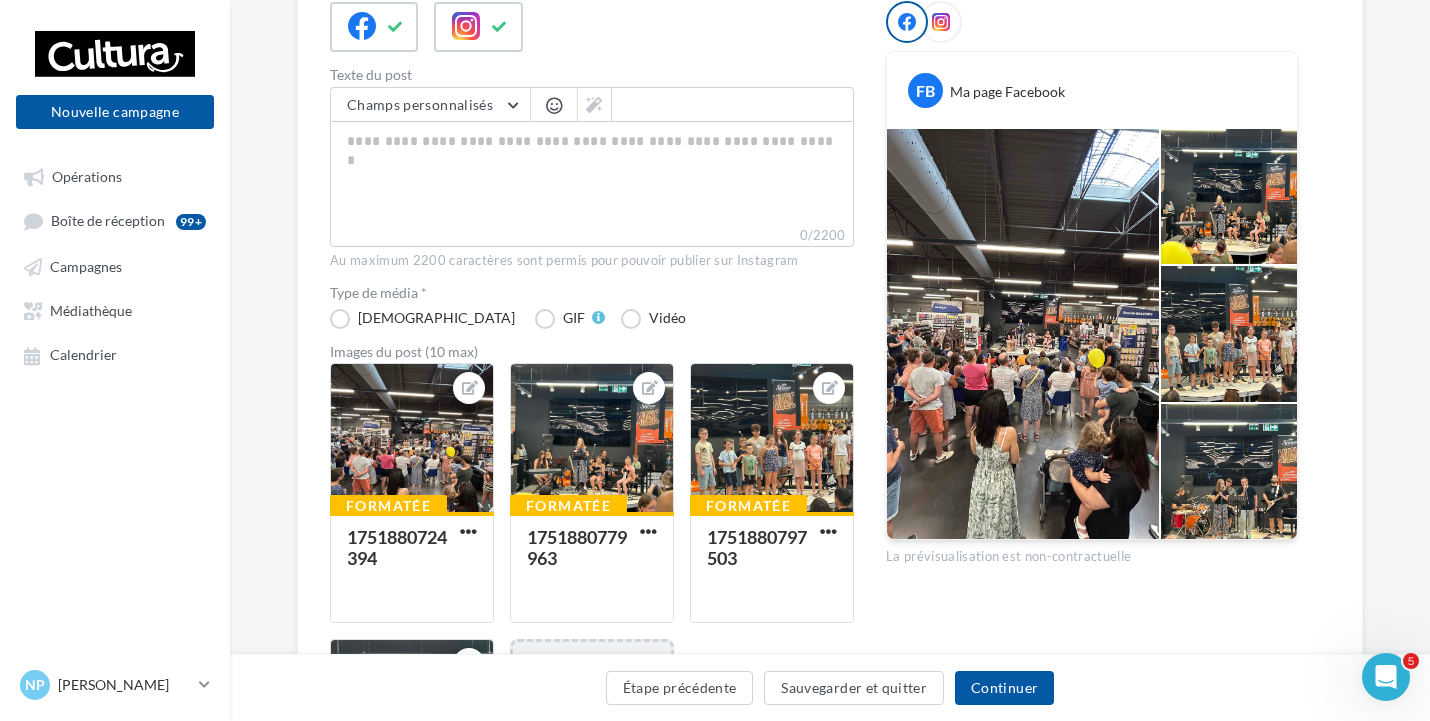 scroll, scrollTop: 300, scrollLeft: 0, axis: vertical 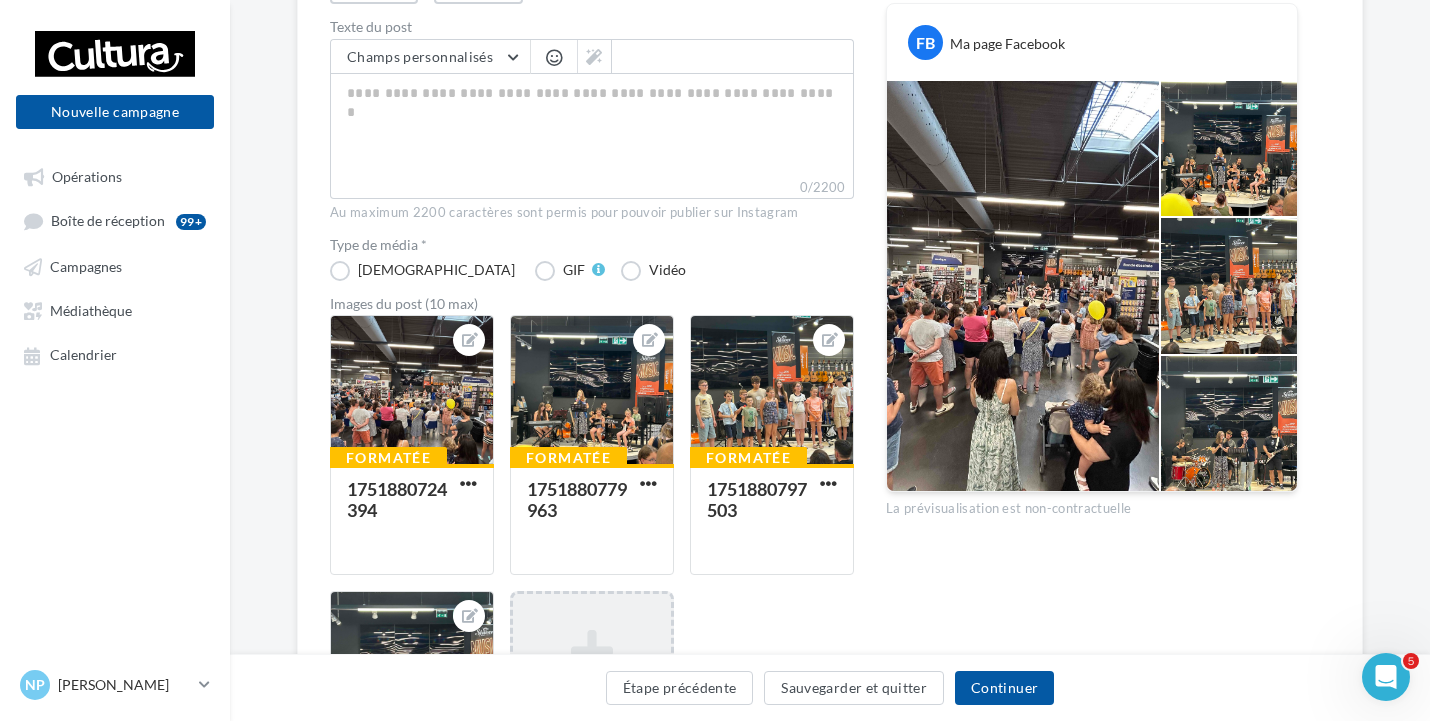 click at bounding box center [1229, 423] 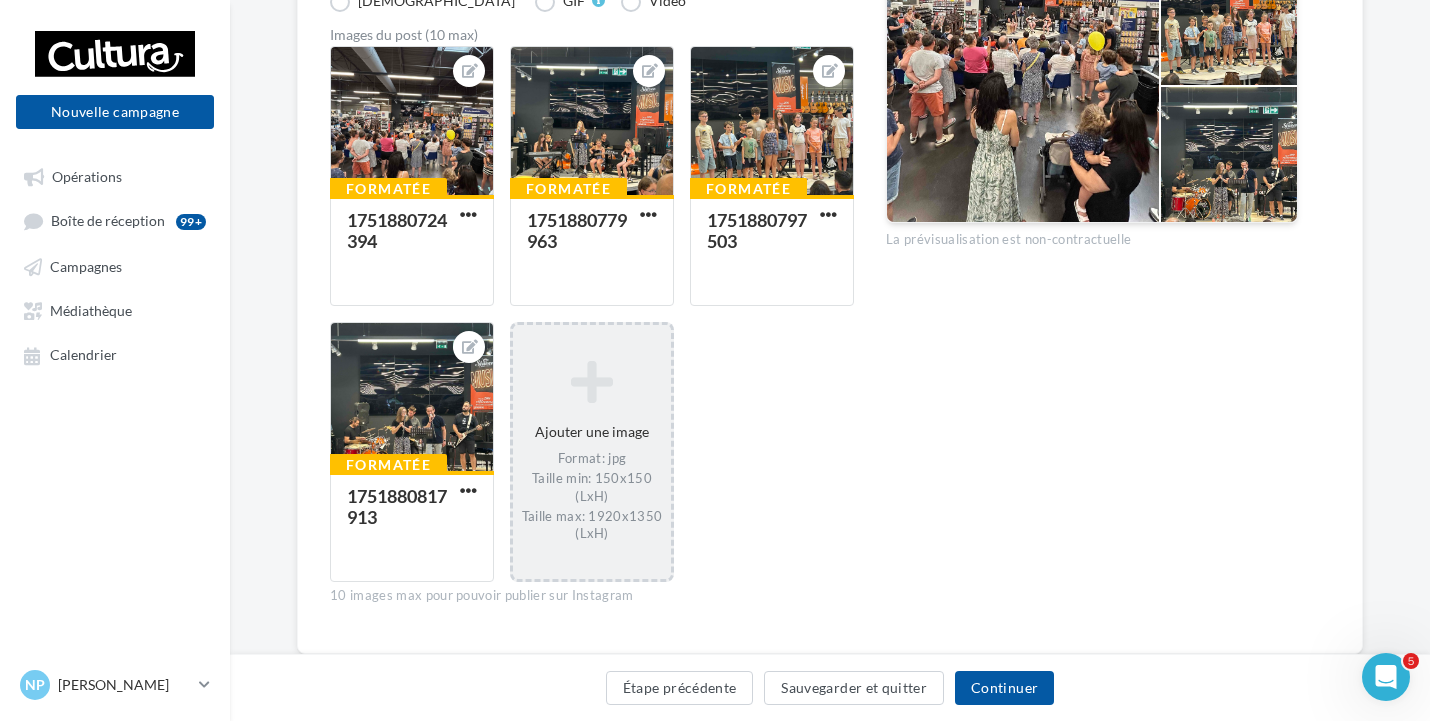 scroll, scrollTop: 600, scrollLeft: 0, axis: vertical 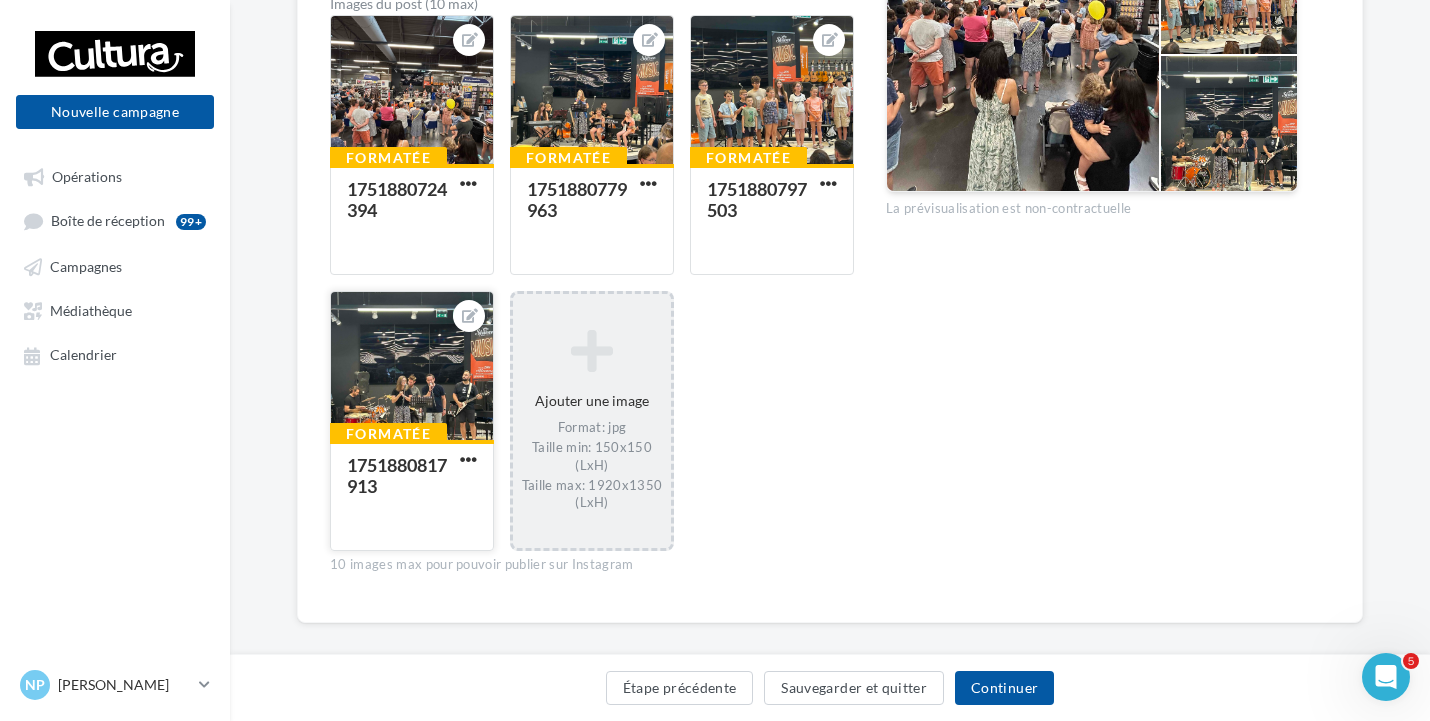 click at bounding box center [412, 367] 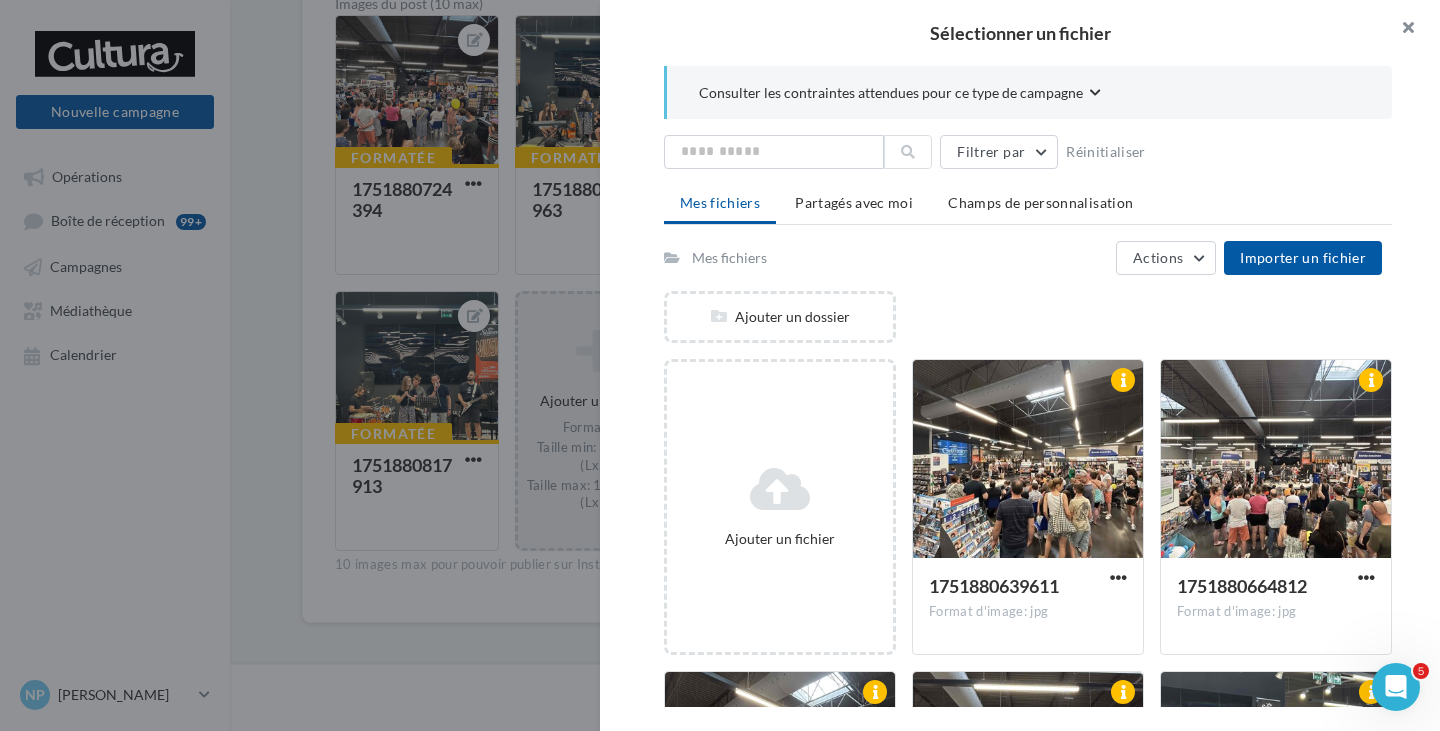 click at bounding box center [1400, 30] 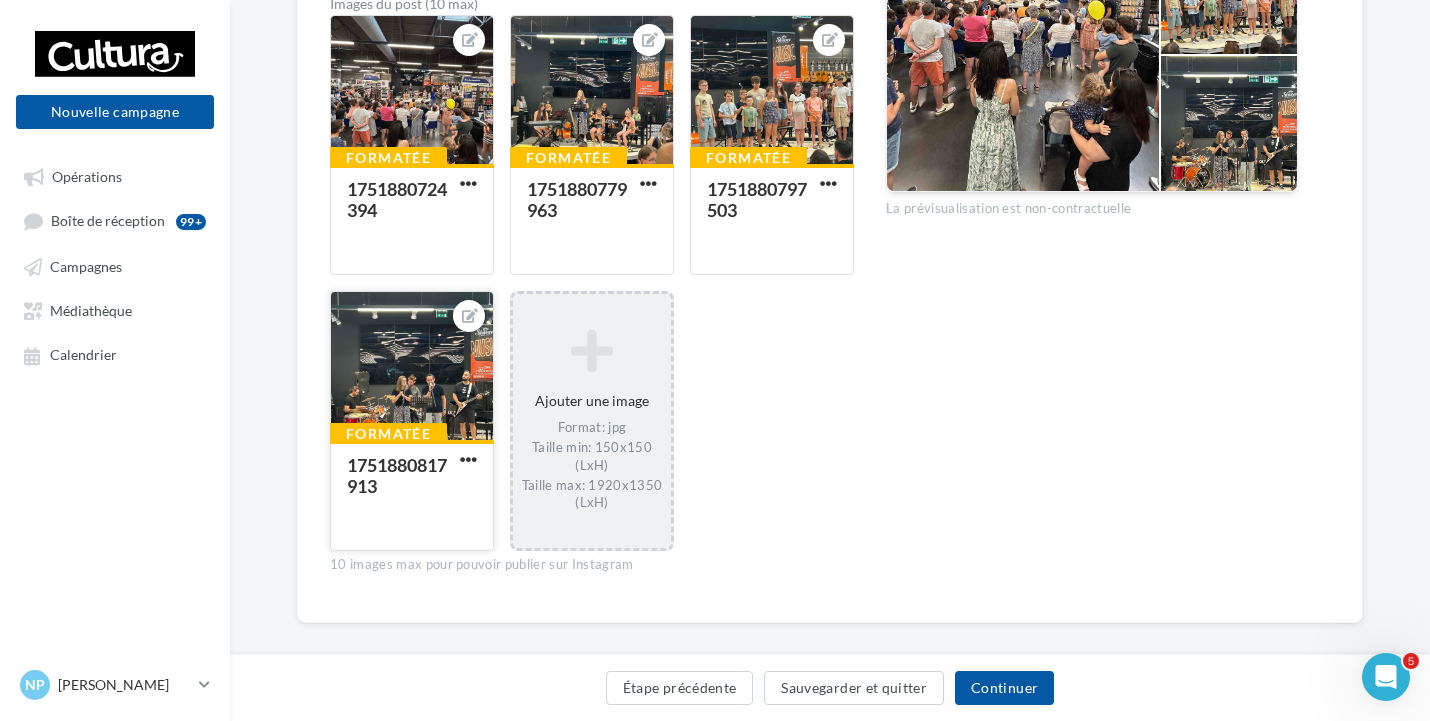 click at bounding box center (469, 316) 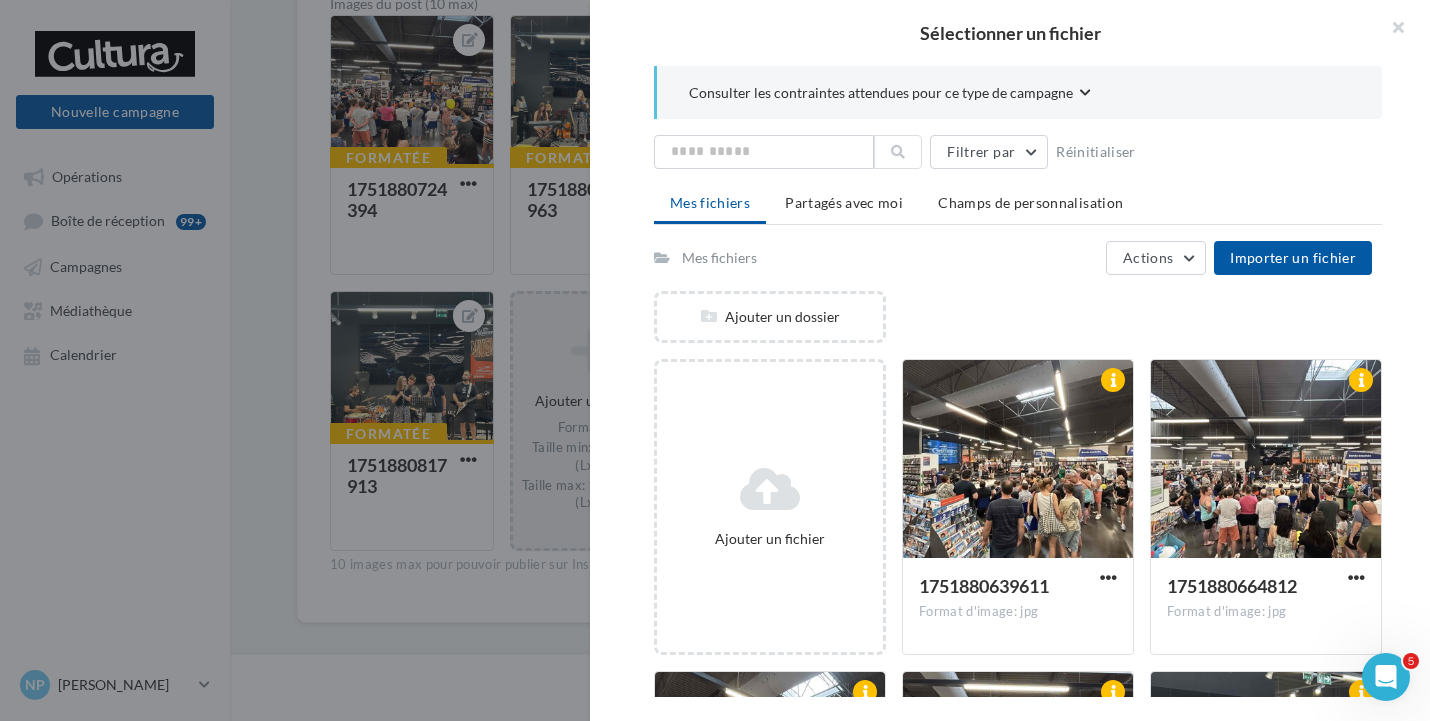 click on "Sélectionner un fichier
Consulter les contraintes attendues pour ce type de campagne                   Filtrer par        Réinitialiser
Mes fichiers
Partagés avec moi
Champs de personnalisation
Mes fichiers                 Actions                Importer un fichier     Ajouter un dossier     Ajouter un fichier                      1751880639611  Format d'image: jpg                   1751880639611                          1751880664812  Format d'image: jpg                   1751880664812                          1751880645867  Format d'image: jpg                   1751880645867                          1751880729338  Format d'image: jpg                   1751880729338                          1751880734819  Format d'image: jpg                   1751880734819" at bounding box center [412, 275] 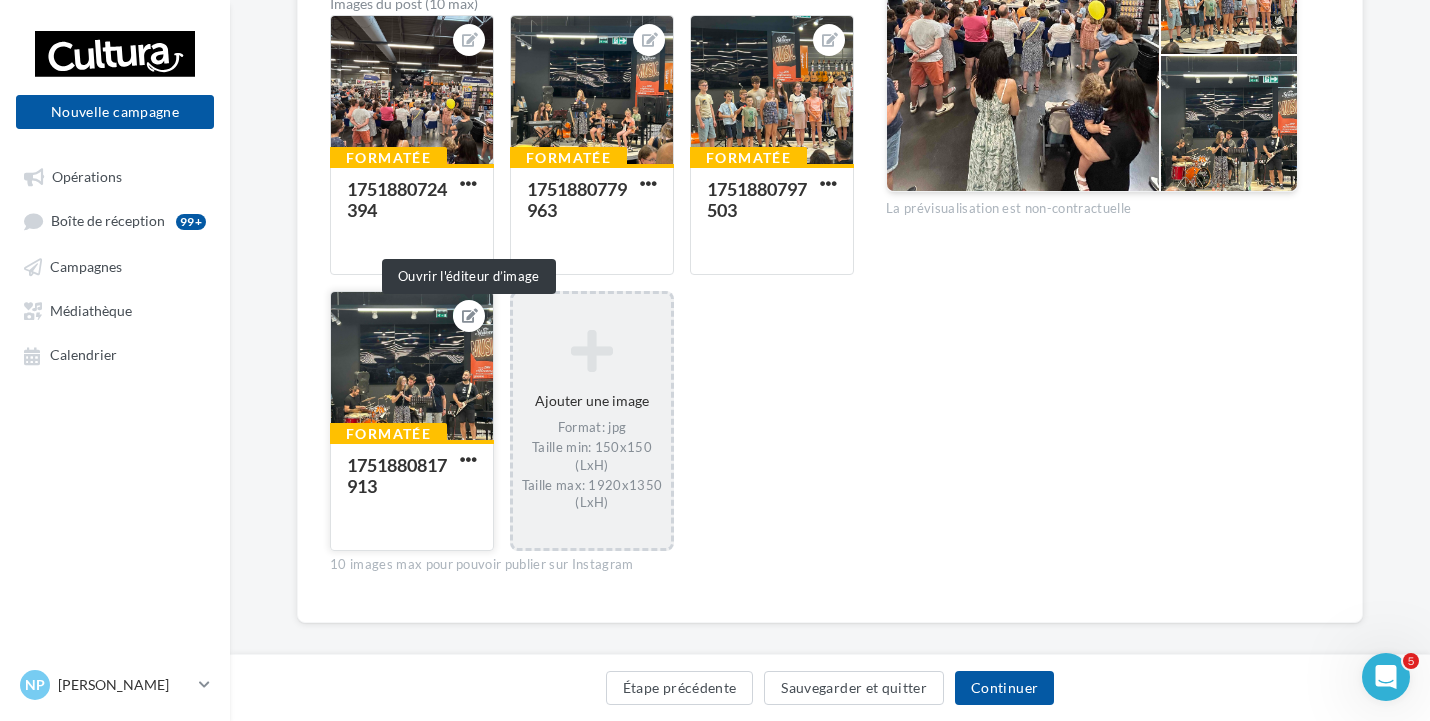 click at bounding box center [469, 316] 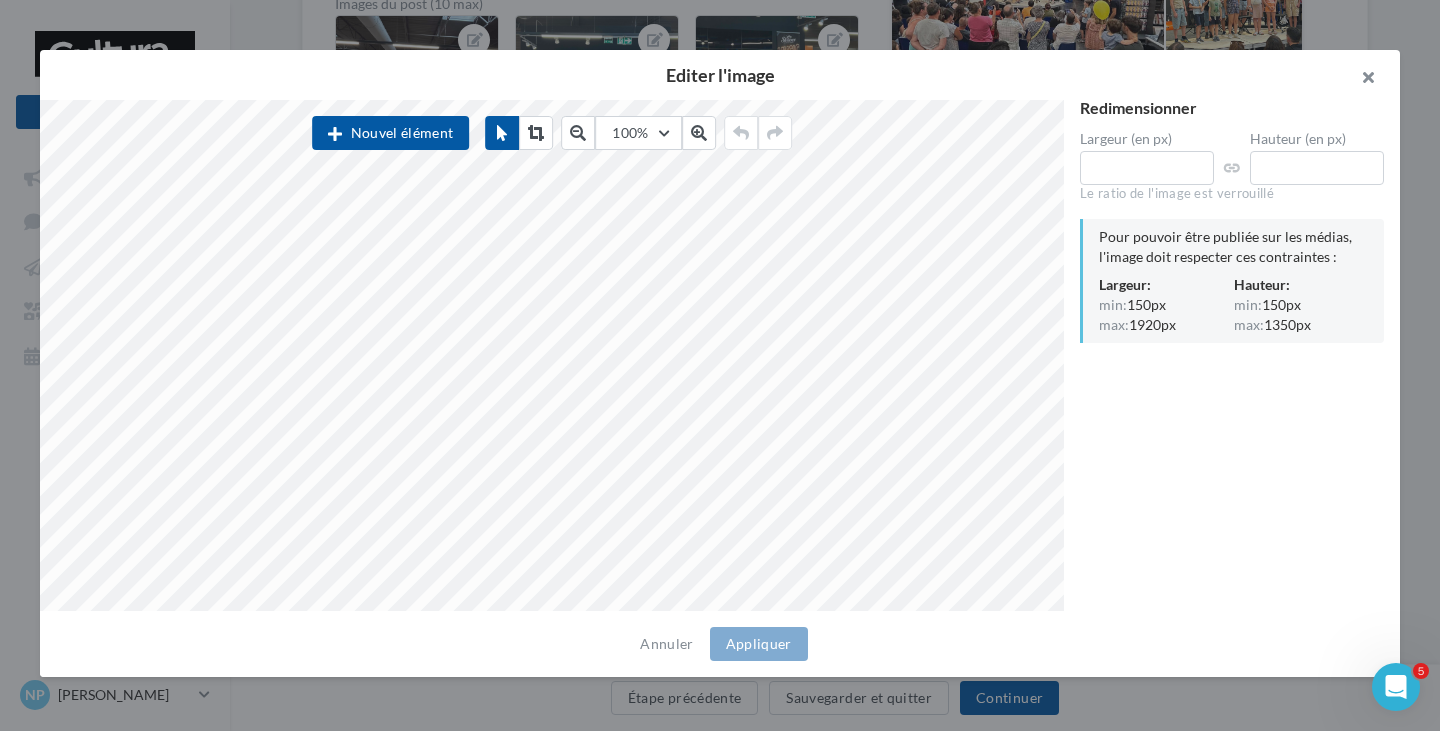 click at bounding box center [1360, 80] 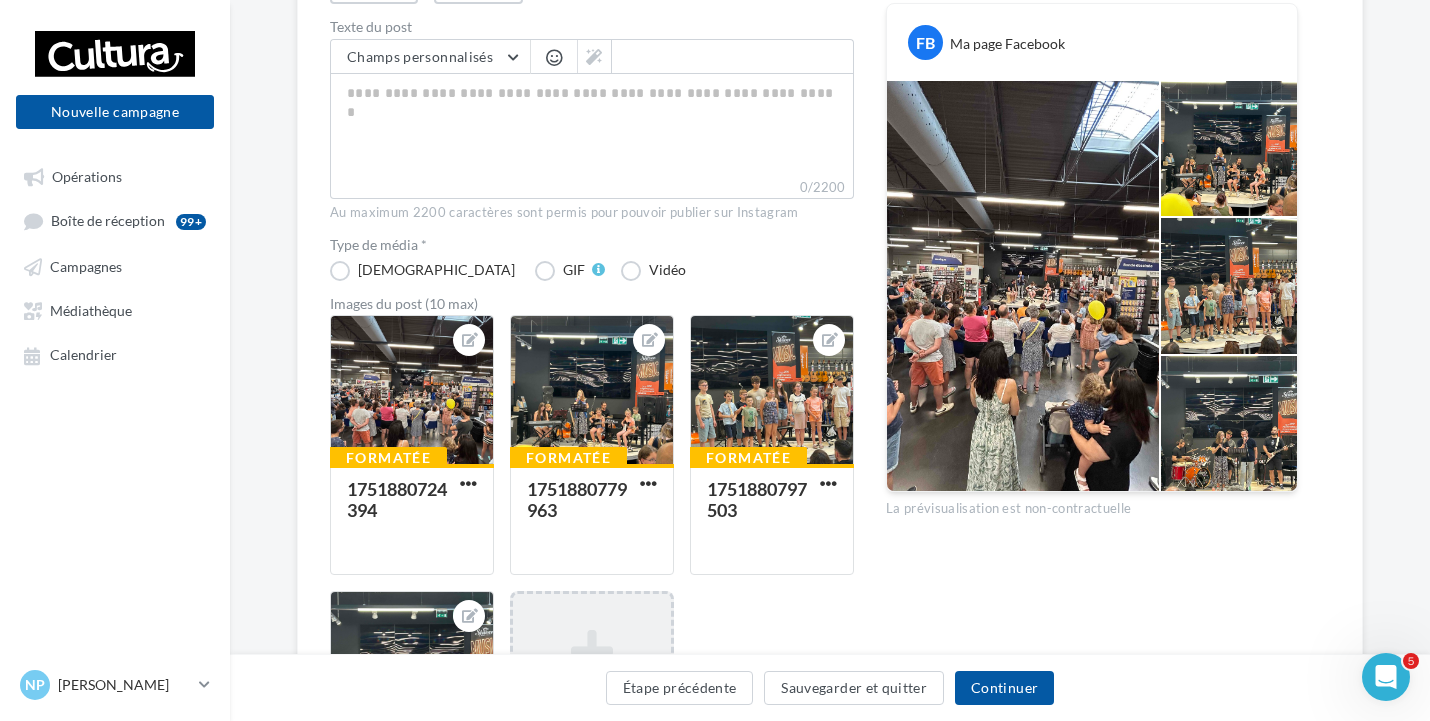scroll, scrollTop: 0, scrollLeft: 0, axis: both 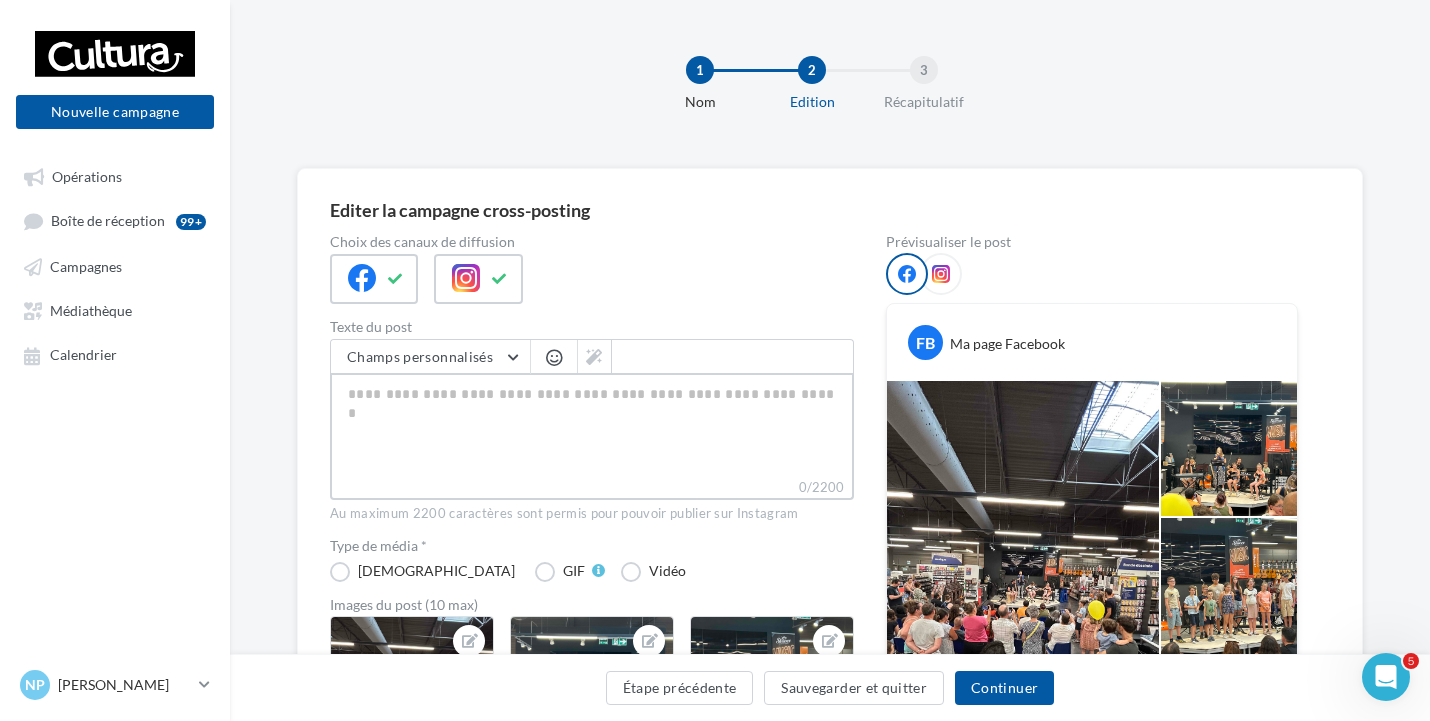 click on "0/2200" at bounding box center [592, 425] 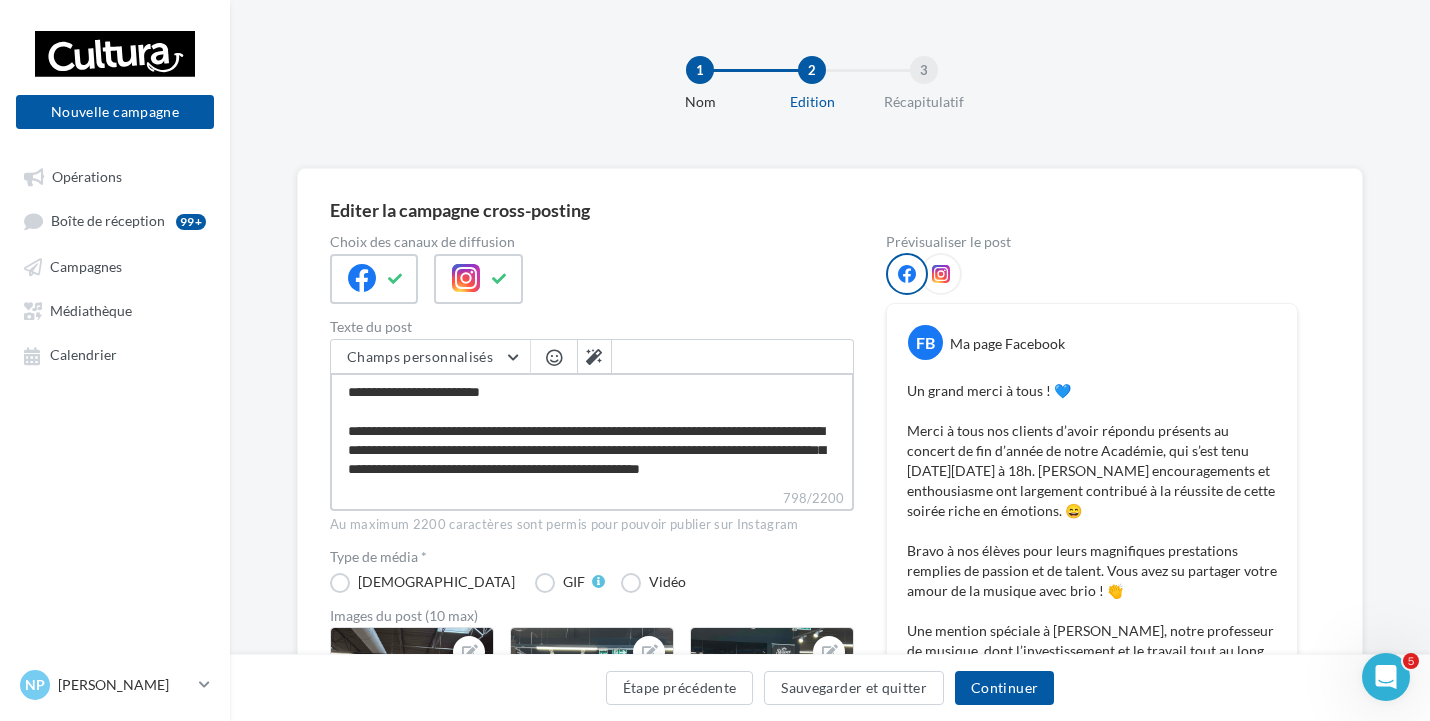 scroll, scrollTop: 100, scrollLeft: 0, axis: vertical 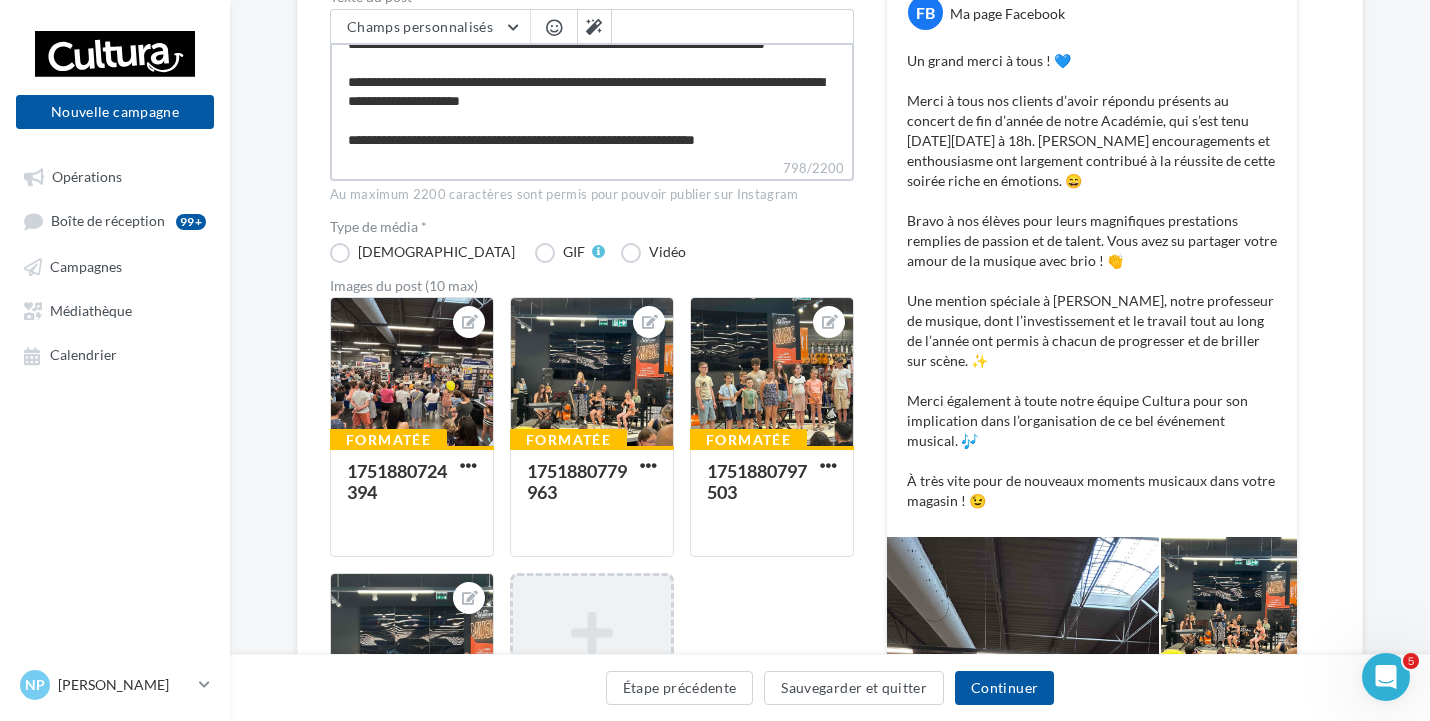 click on "**********" at bounding box center [592, 100] 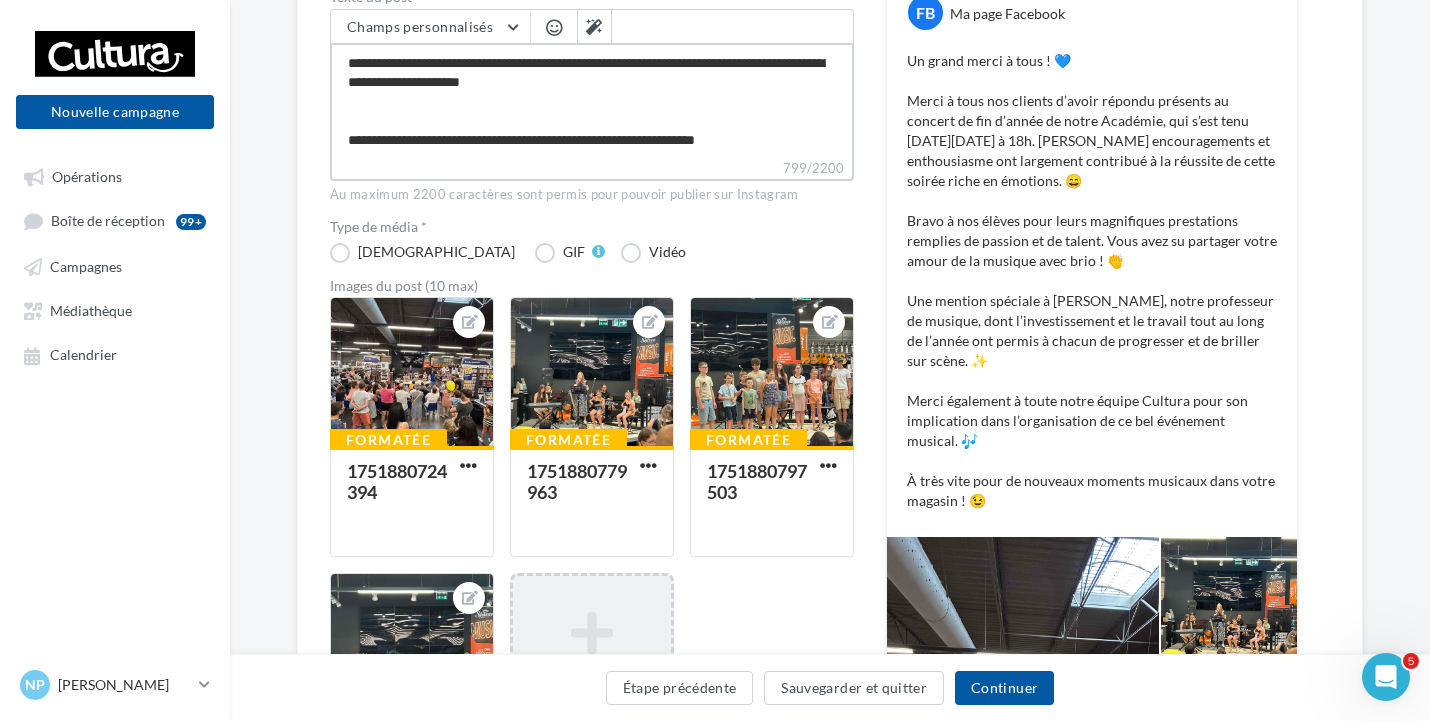 scroll, scrollTop: 269, scrollLeft: 0, axis: vertical 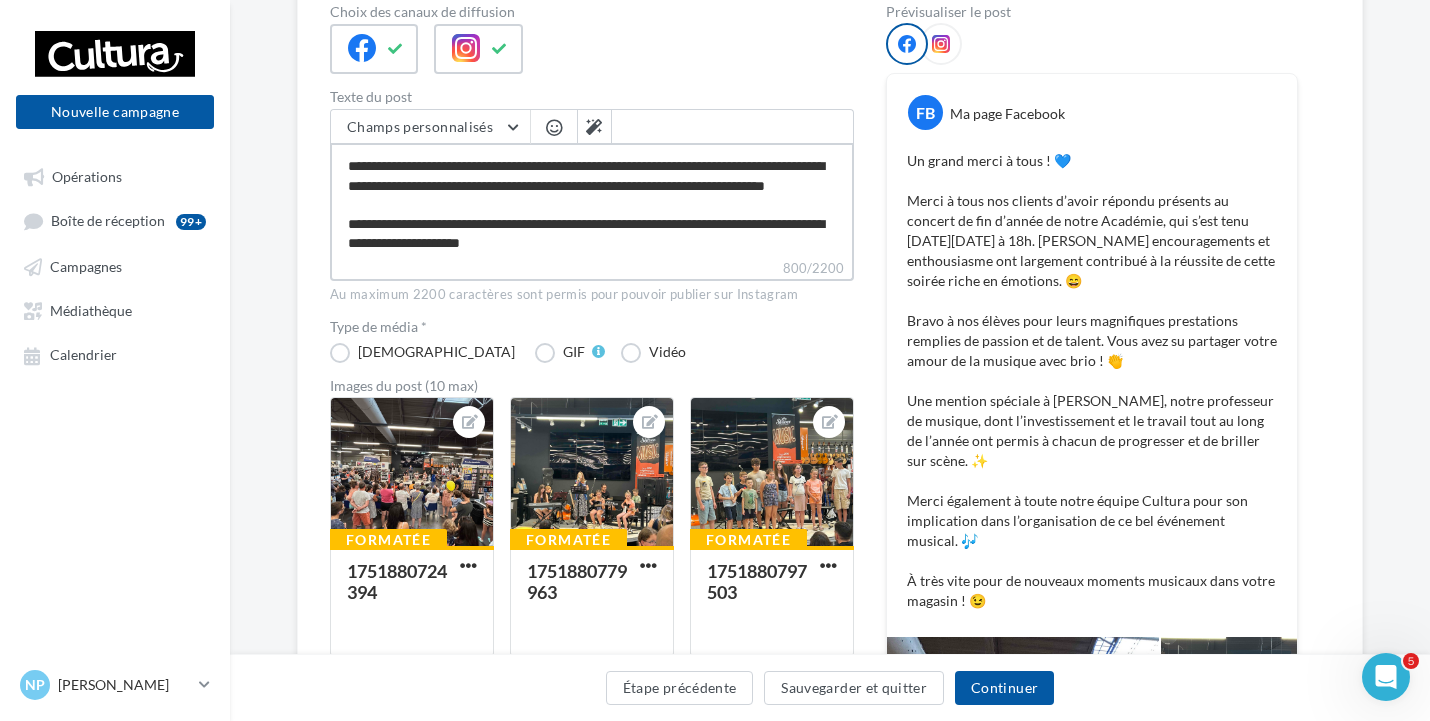type on "**********" 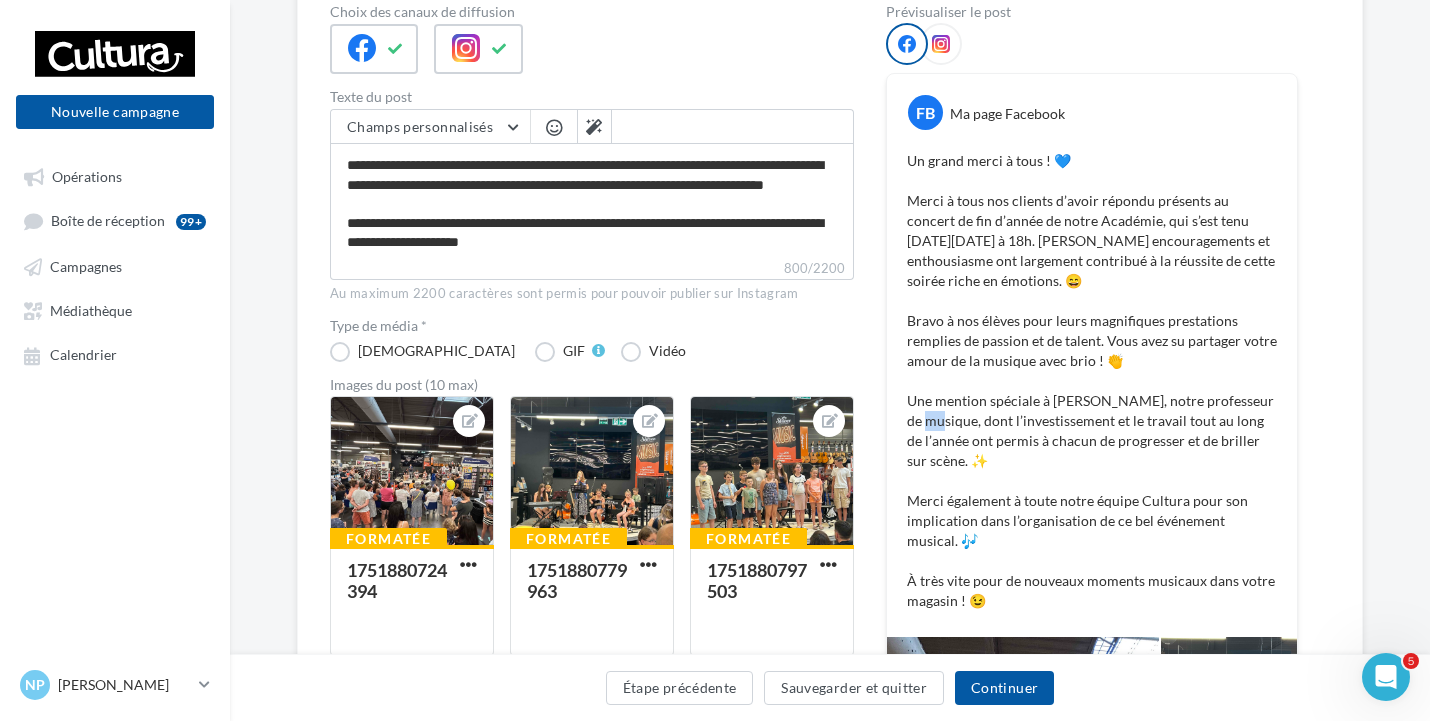 drag, startPoint x: 885, startPoint y: 417, endPoint x: 875, endPoint y: 415, distance: 10.198039 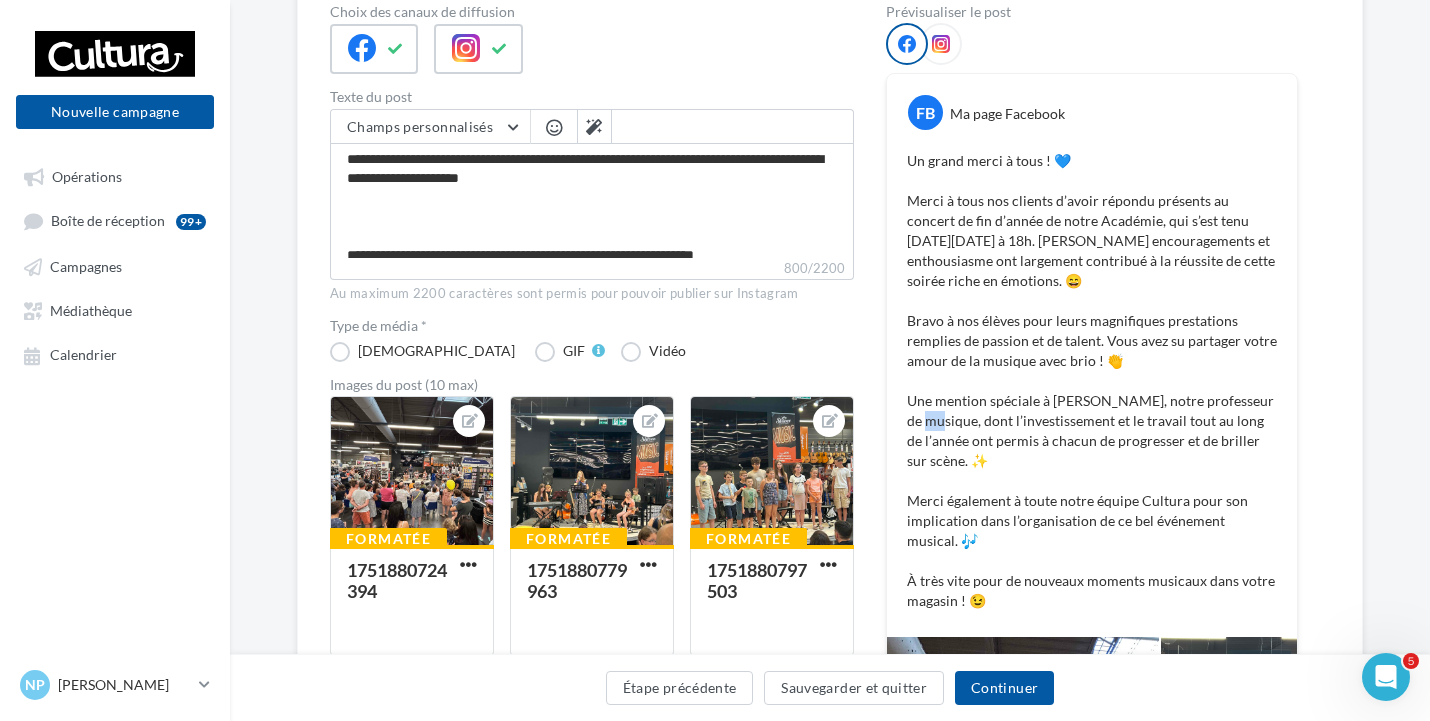 scroll, scrollTop: 268, scrollLeft: 0, axis: vertical 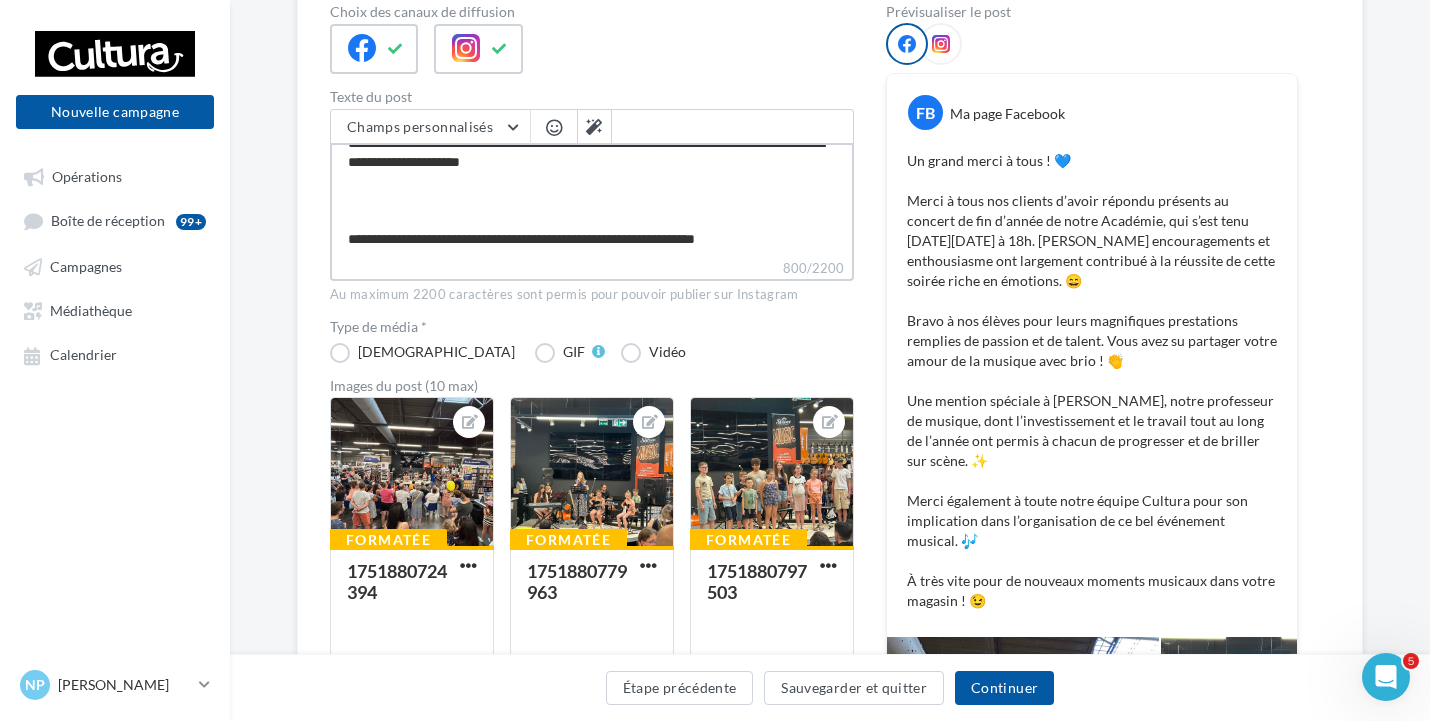 click on "**********" at bounding box center [592, 200] 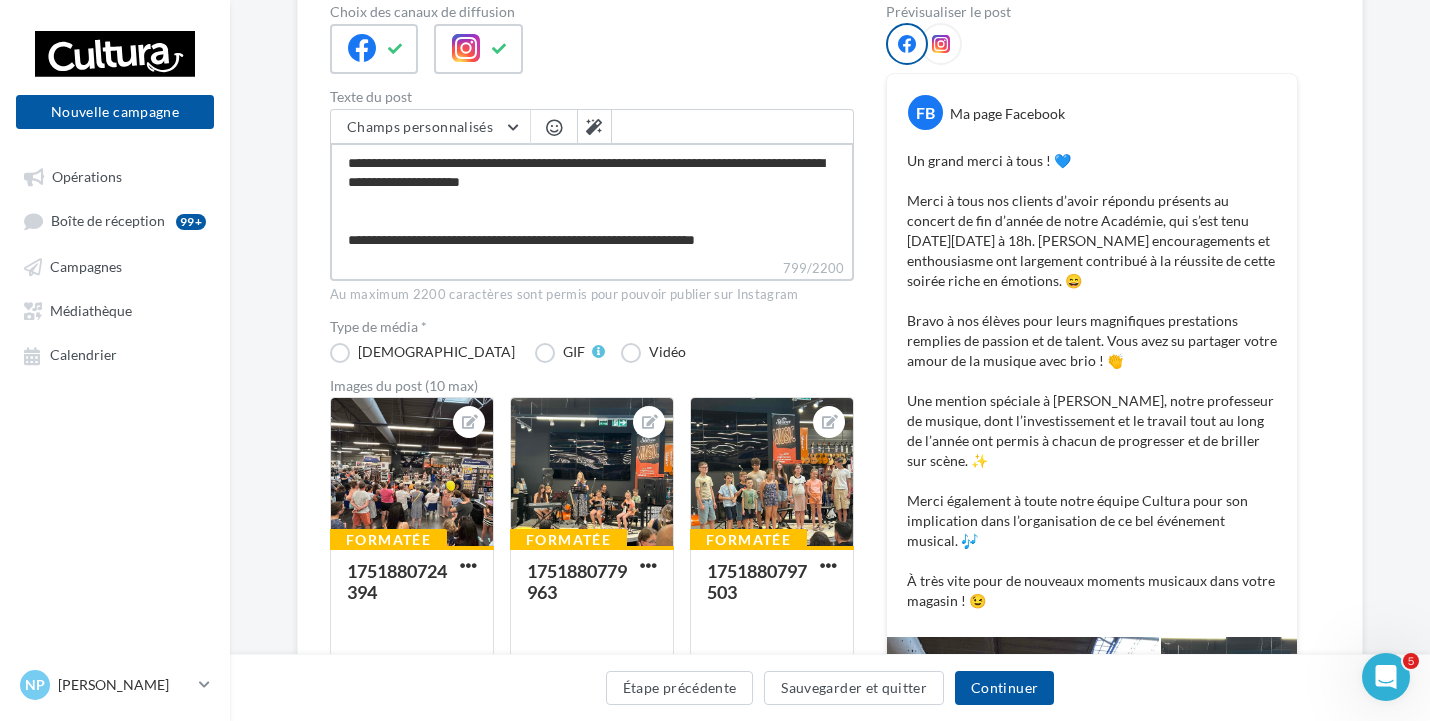 type on "**********" 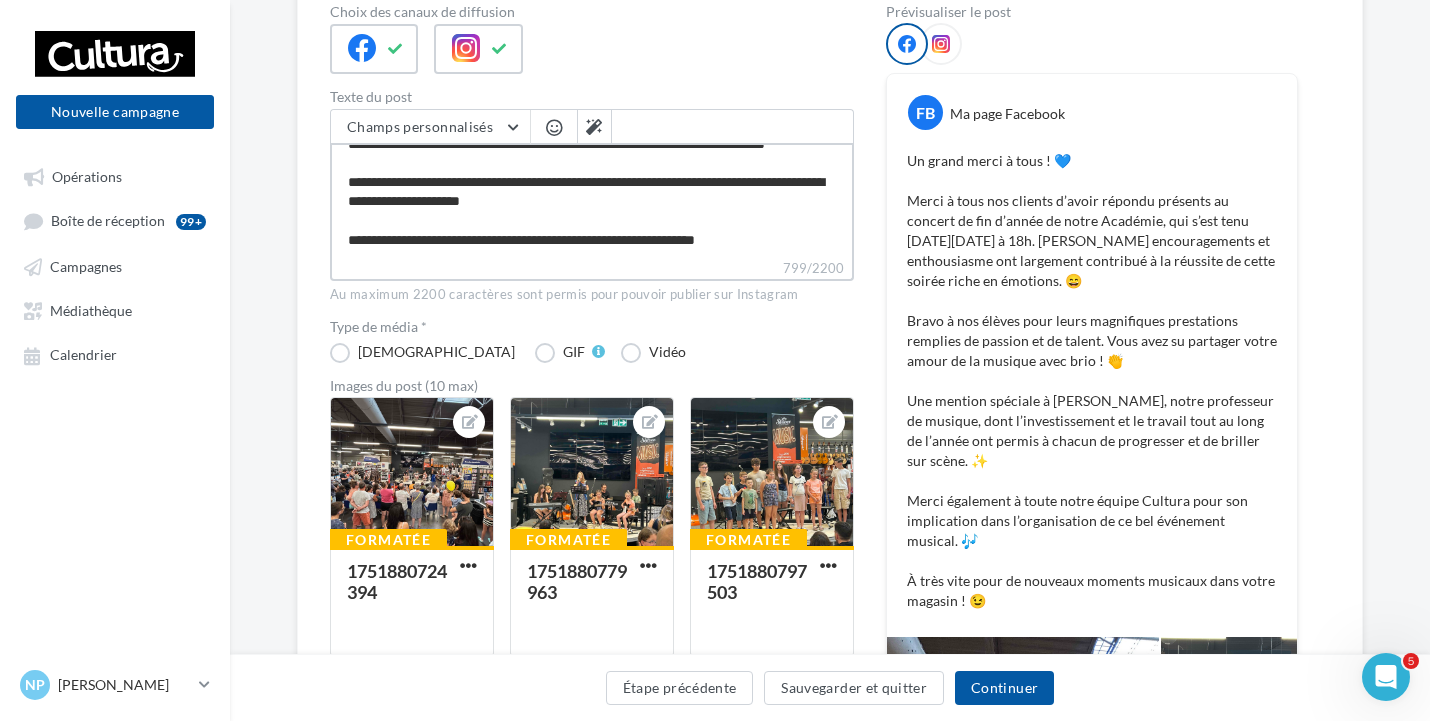 scroll, scrollTop: 250, scrollLeft: 0, axis: vertical 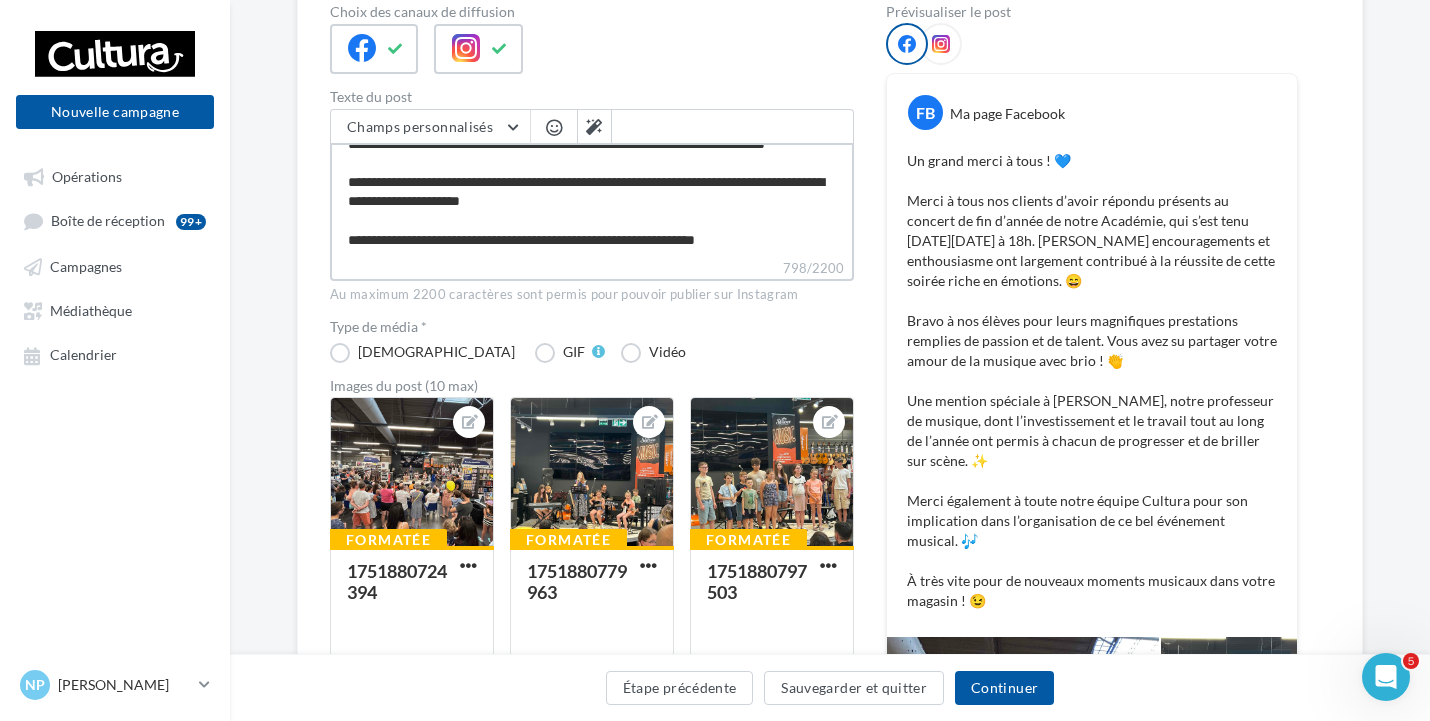 type on "**********" 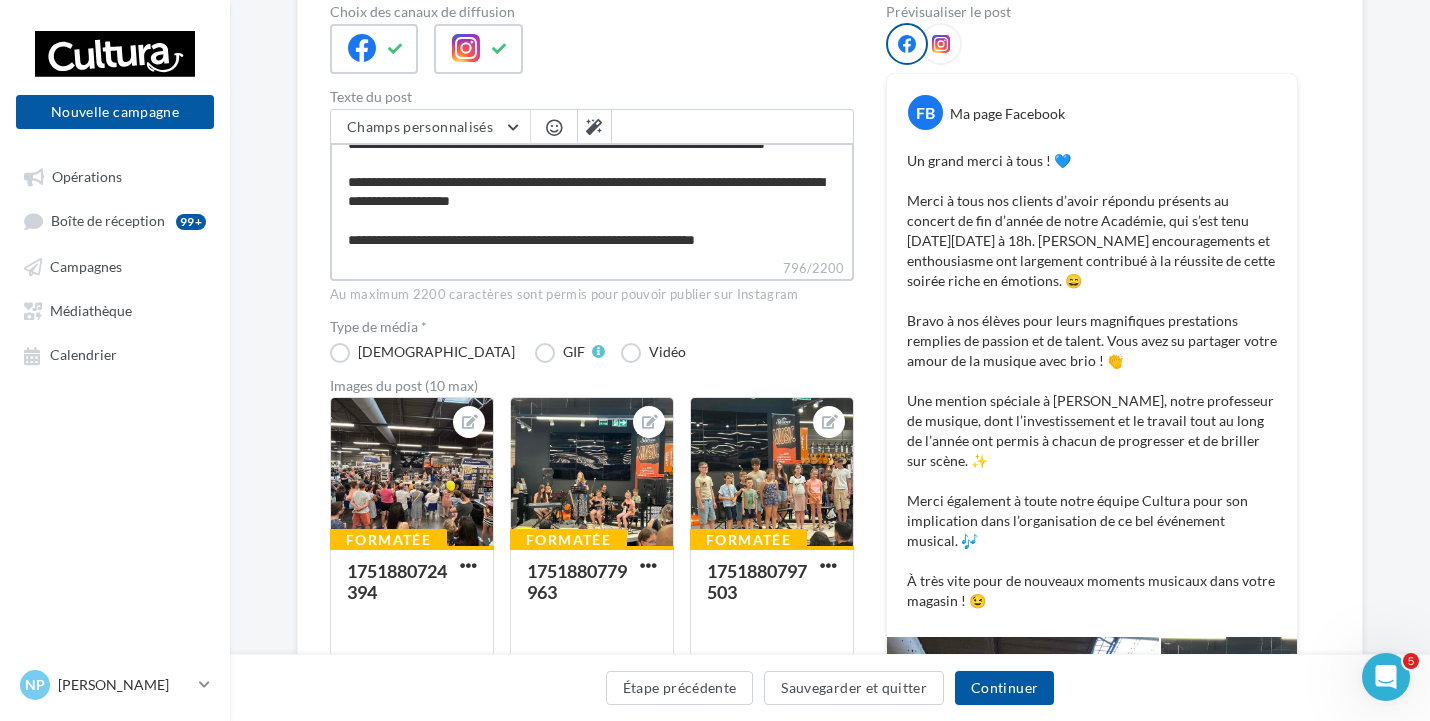 type on "**********" 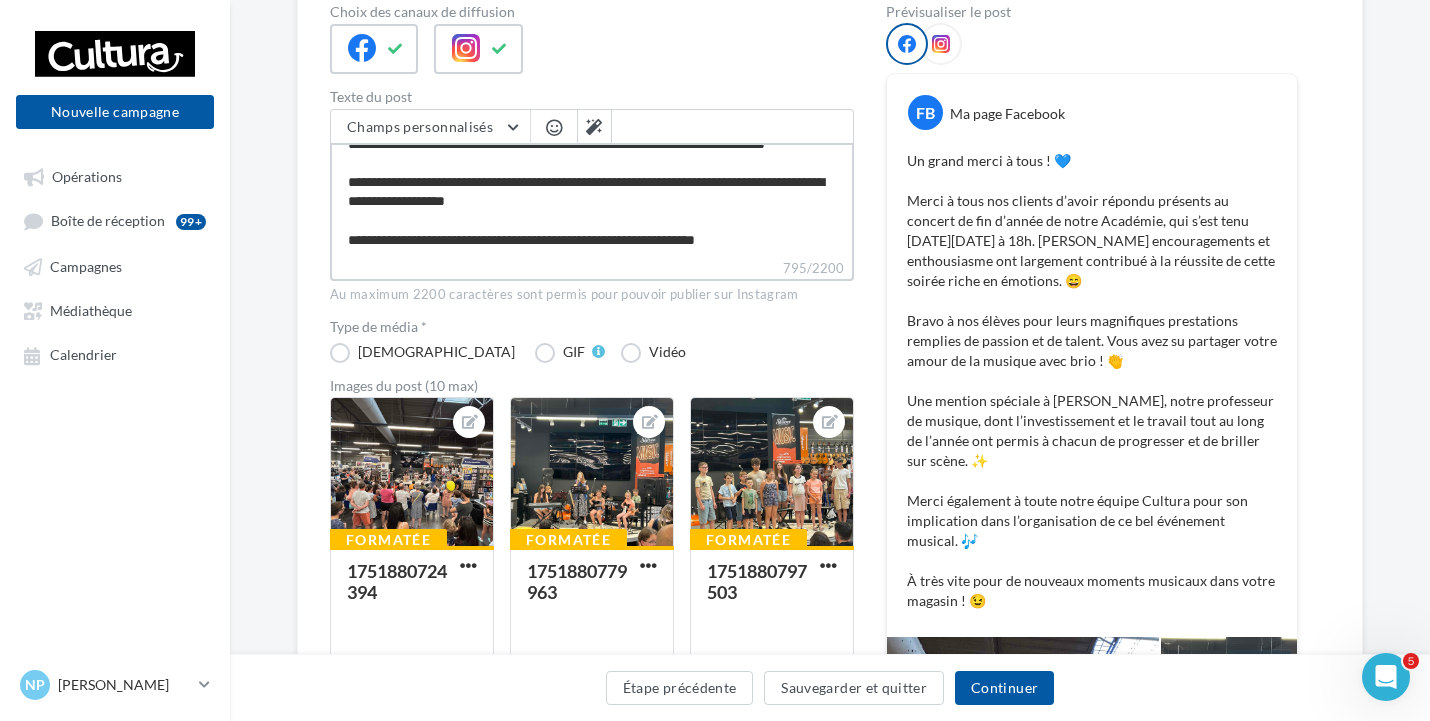 type on "**********" 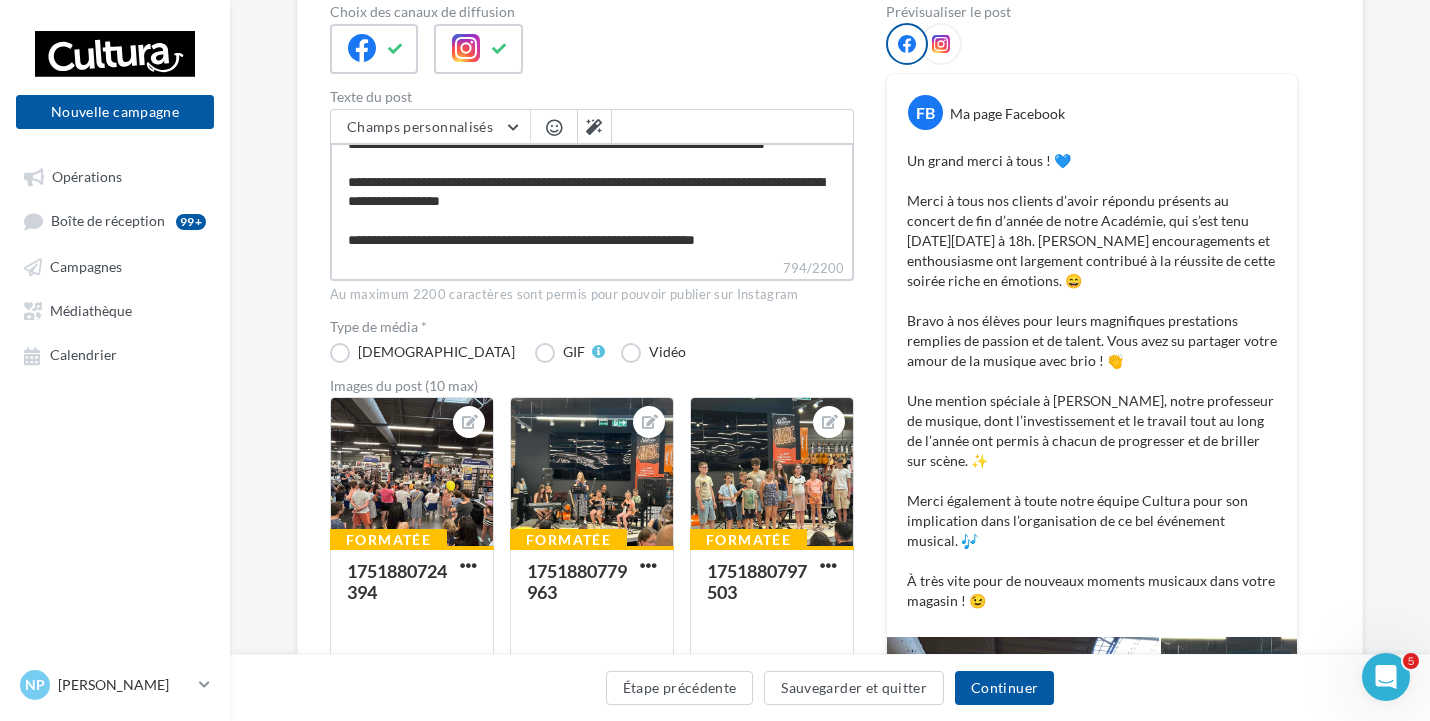 type on "**********" 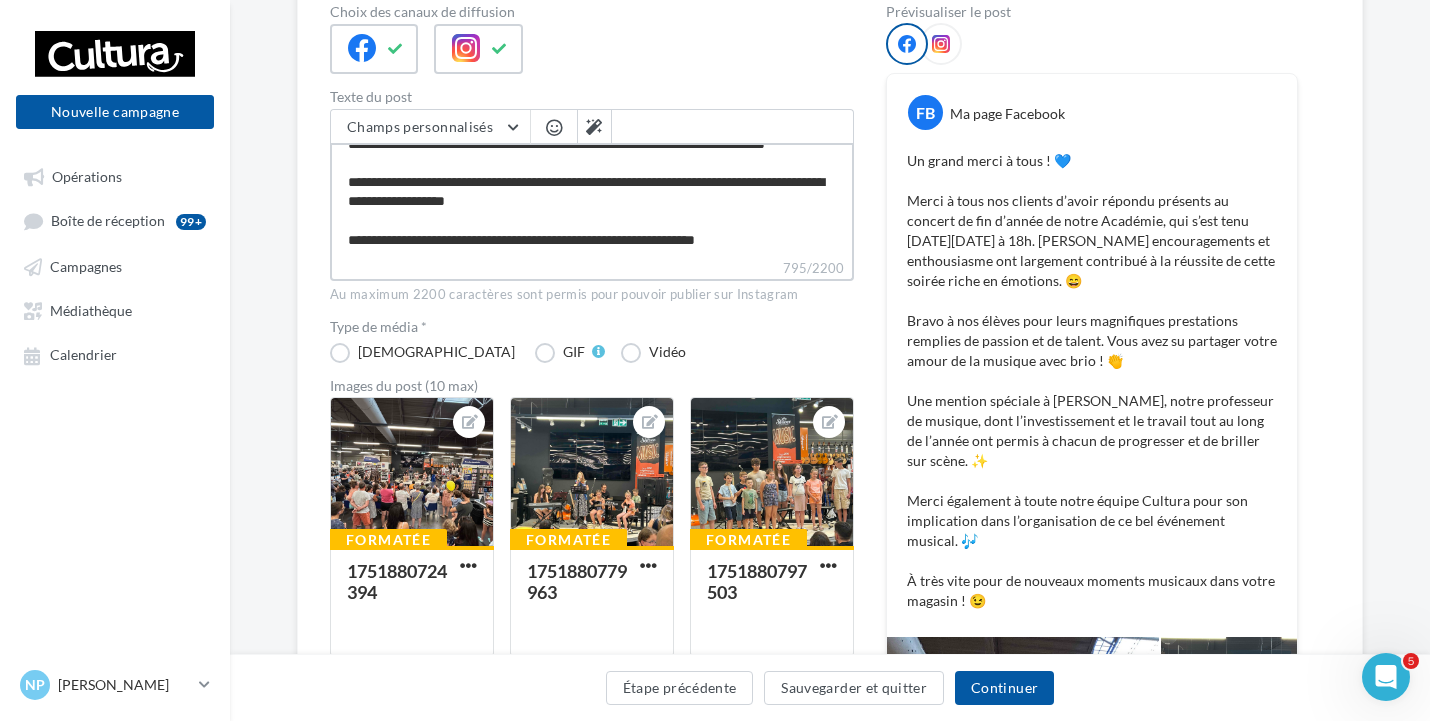type on "**********" 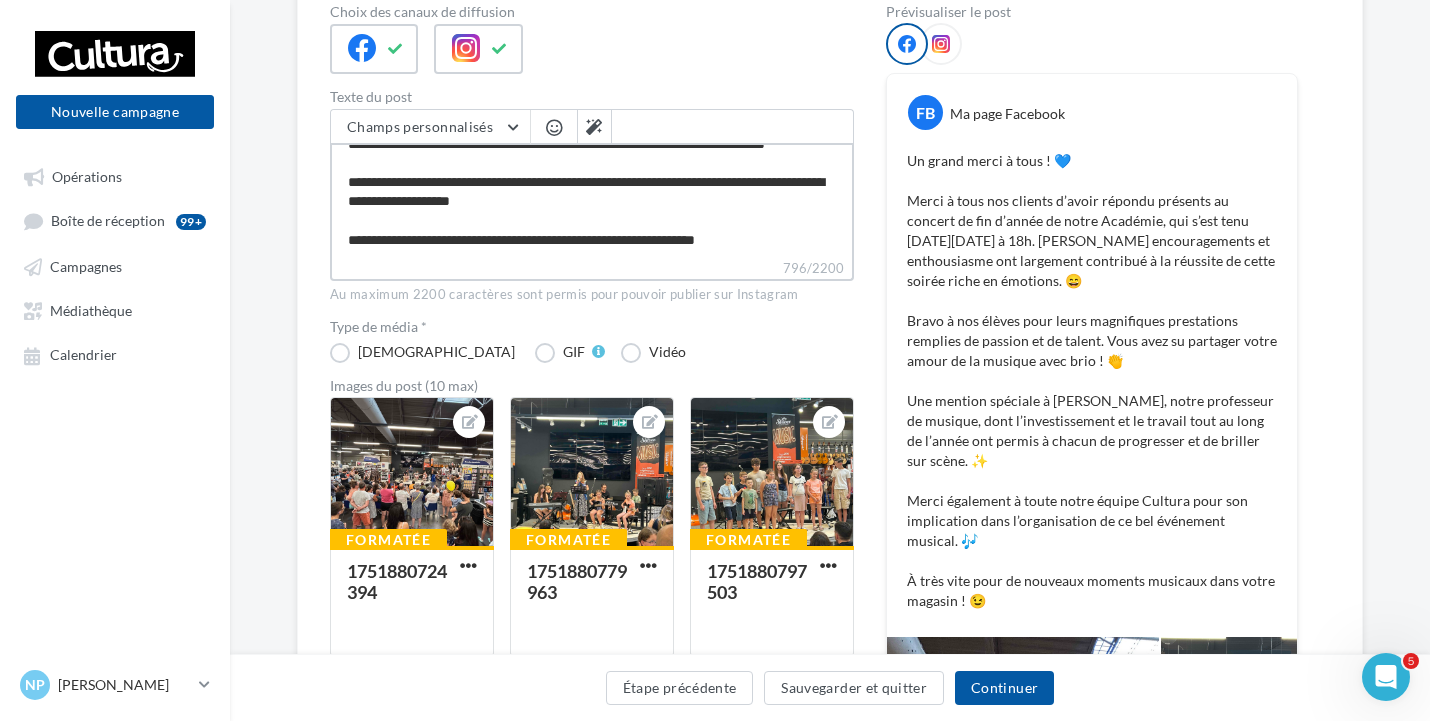 type on "**********" 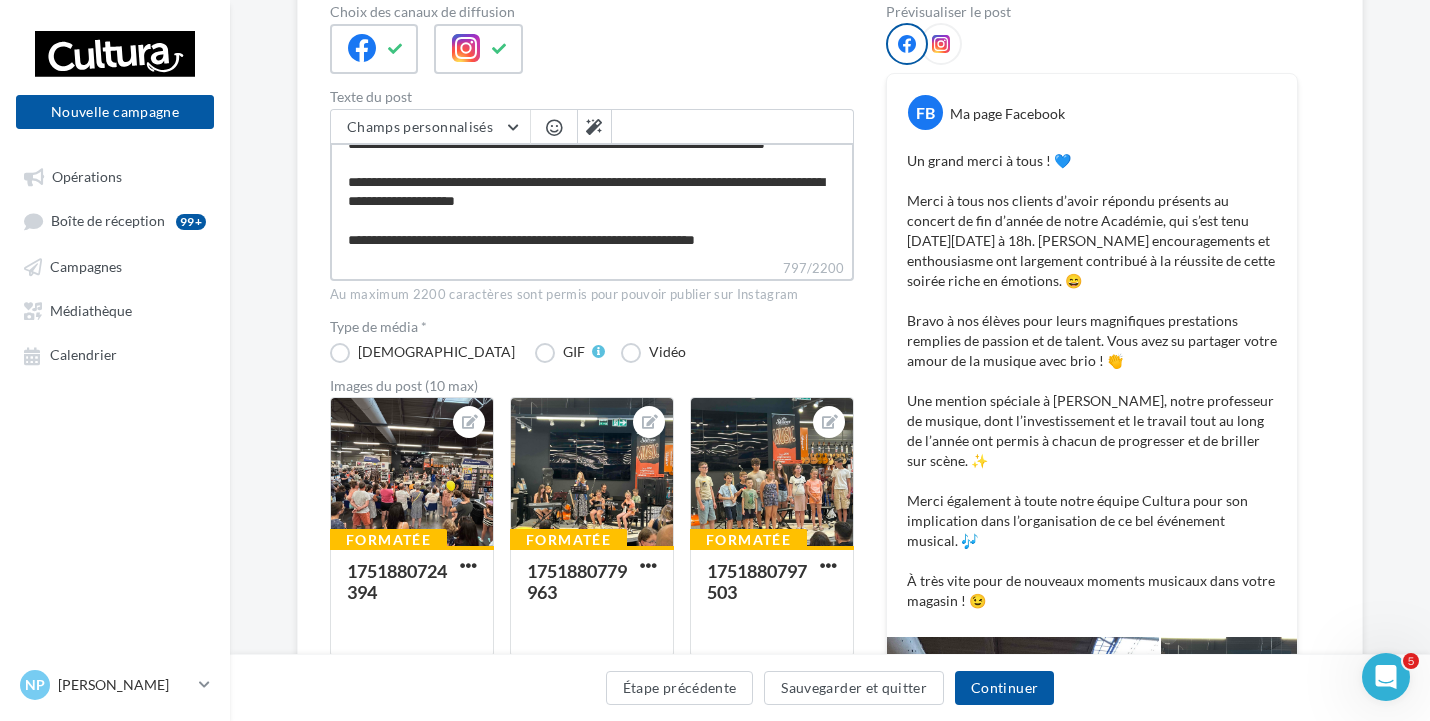 type on "**********" 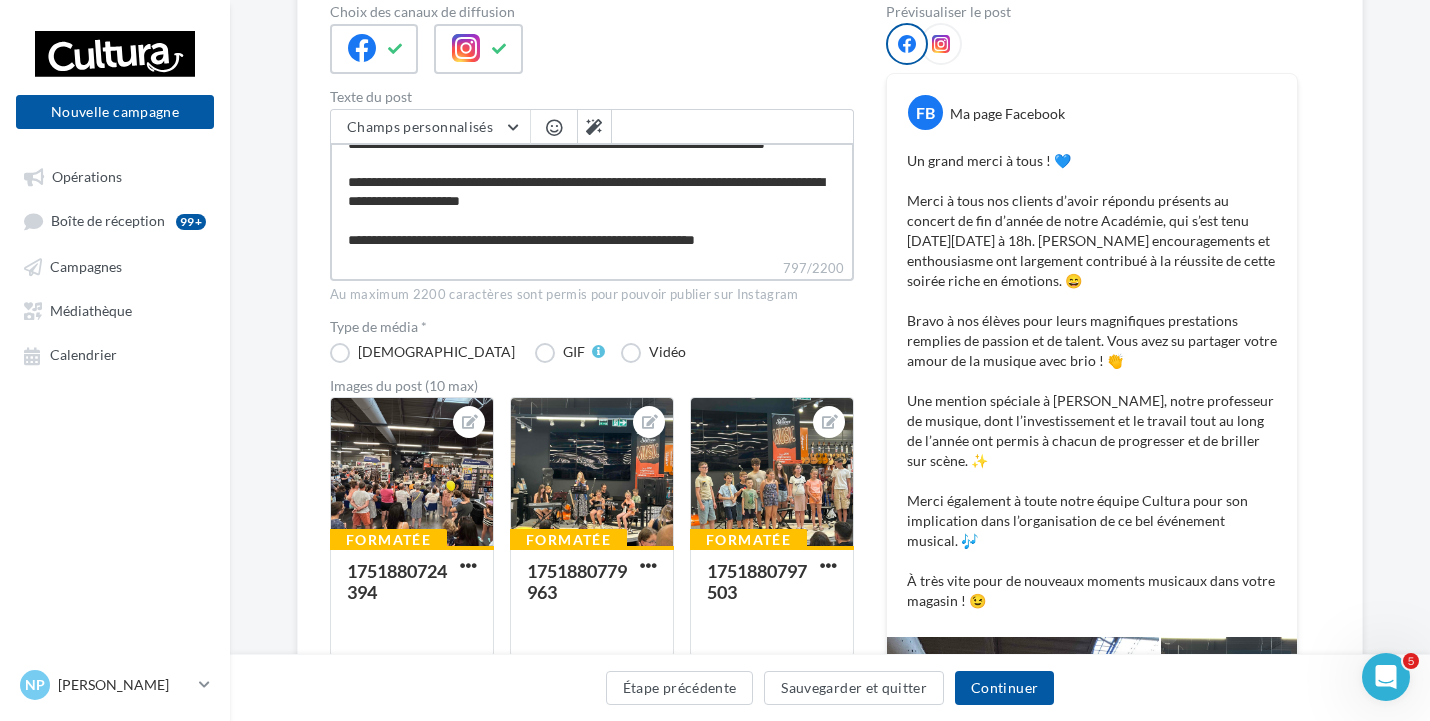 type on "**********" 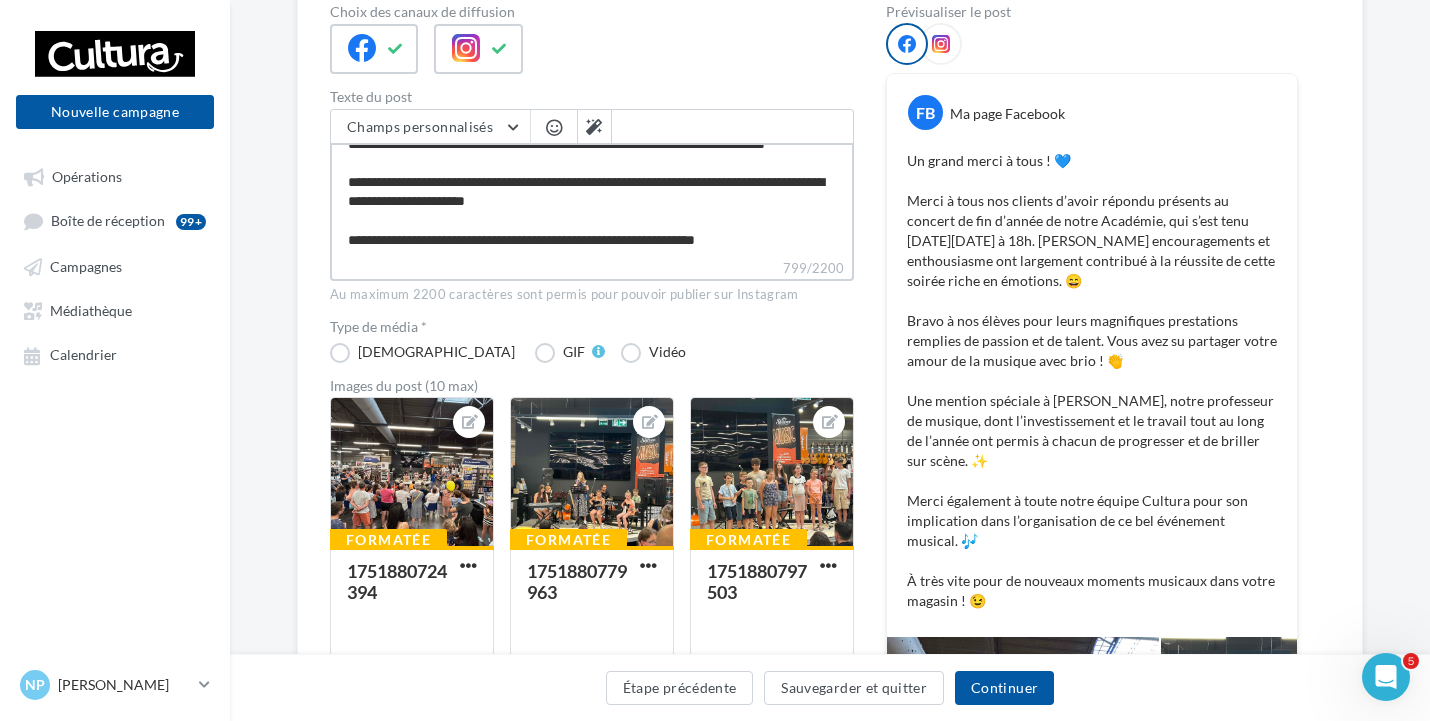 type on "**********" 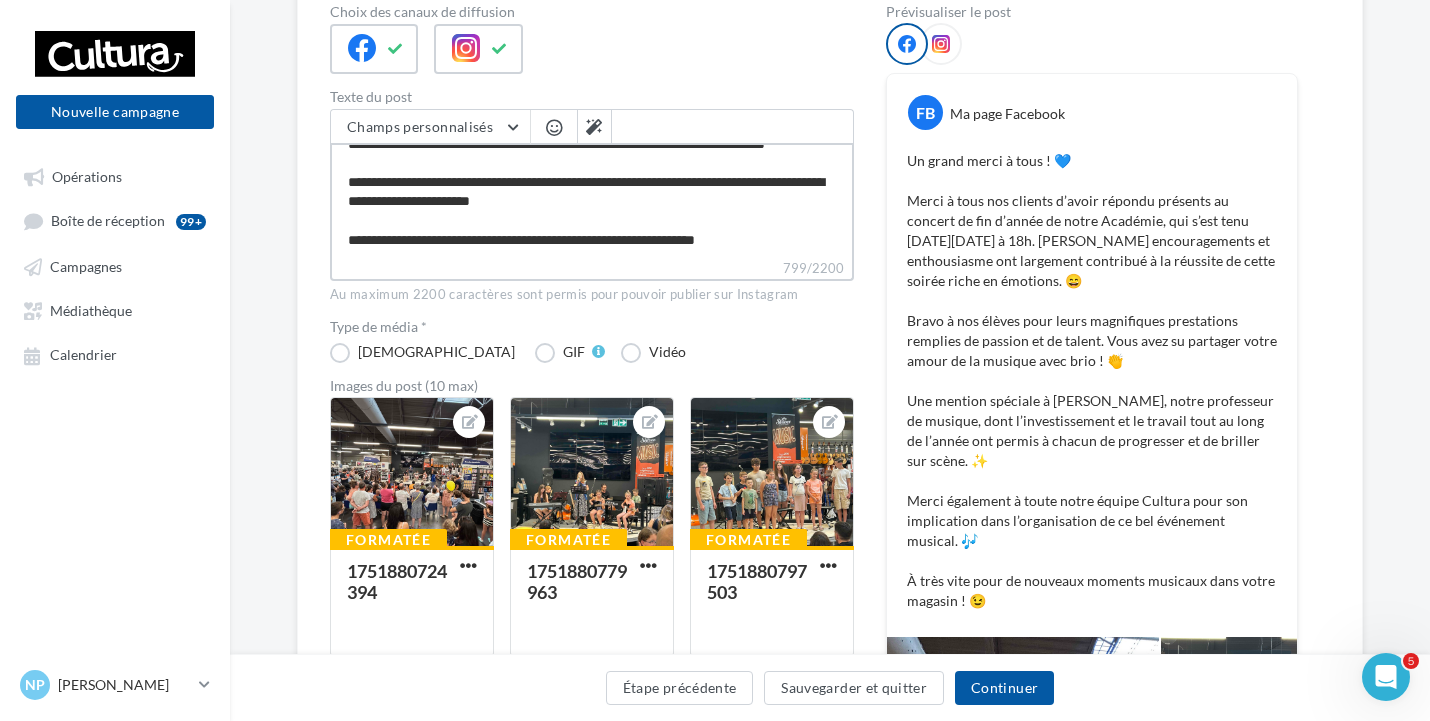 type on "**********" 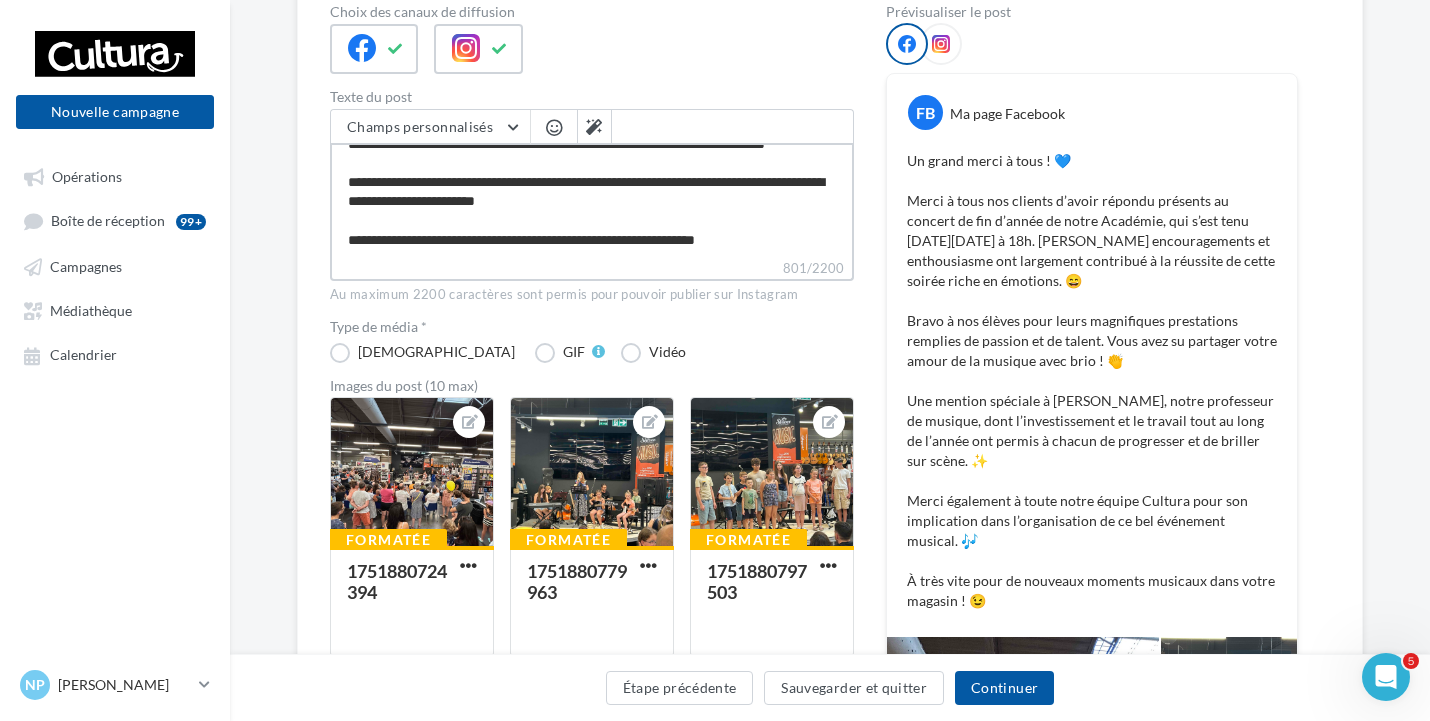 type on "**********" 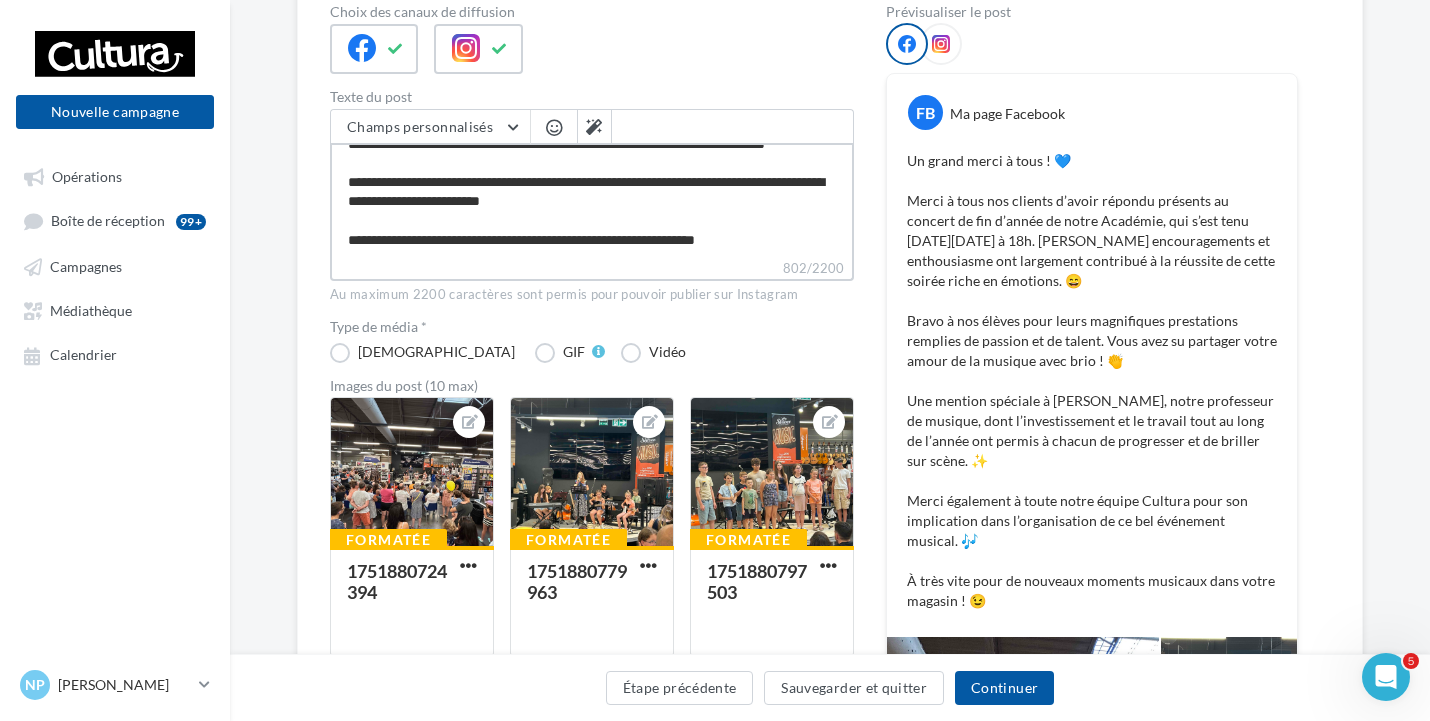 type on "**********" 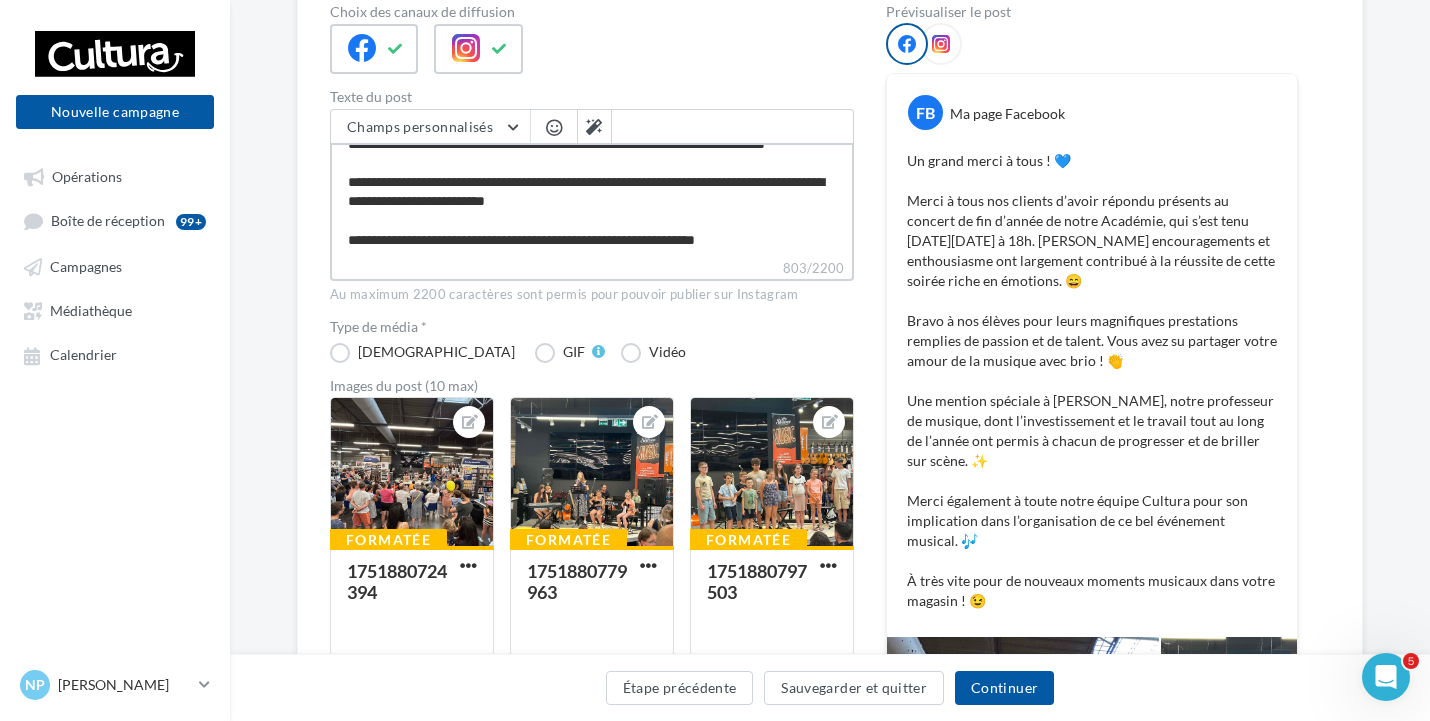 type on "**********" 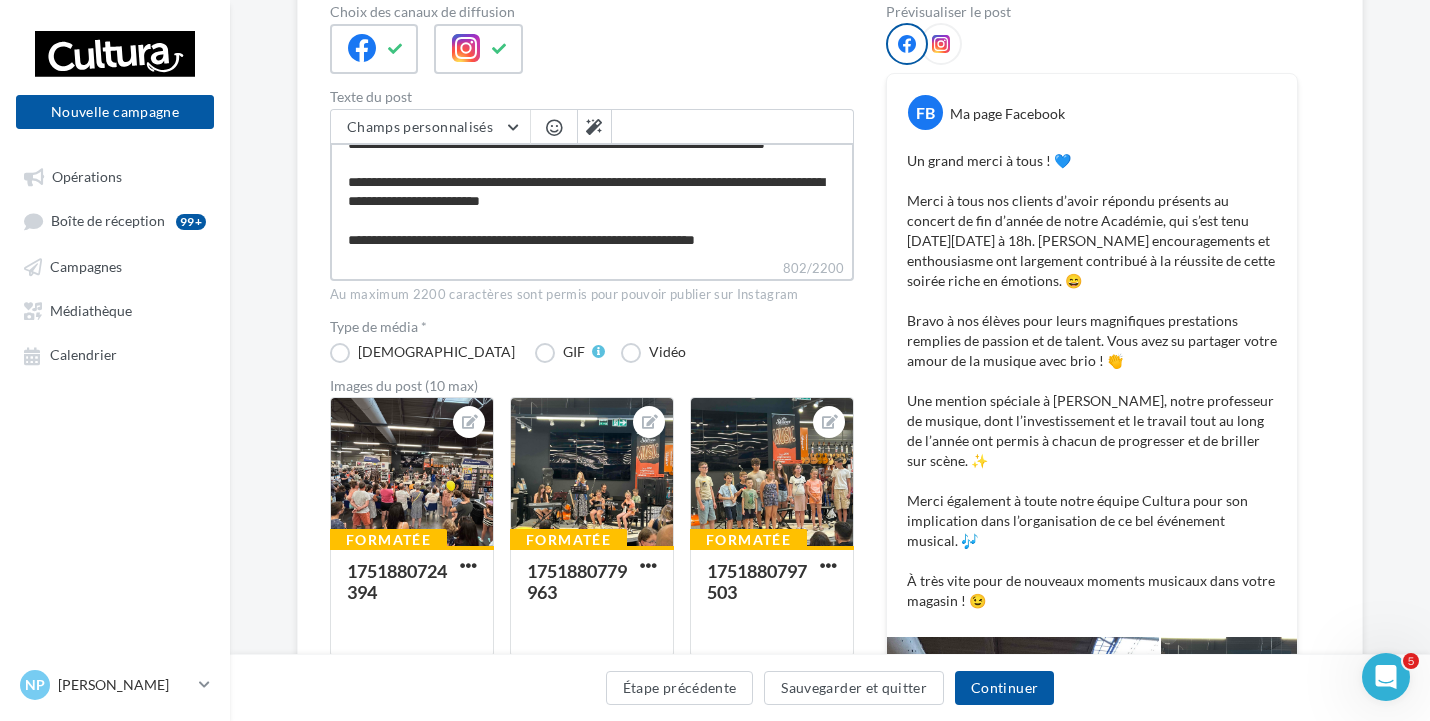 type on "**********" 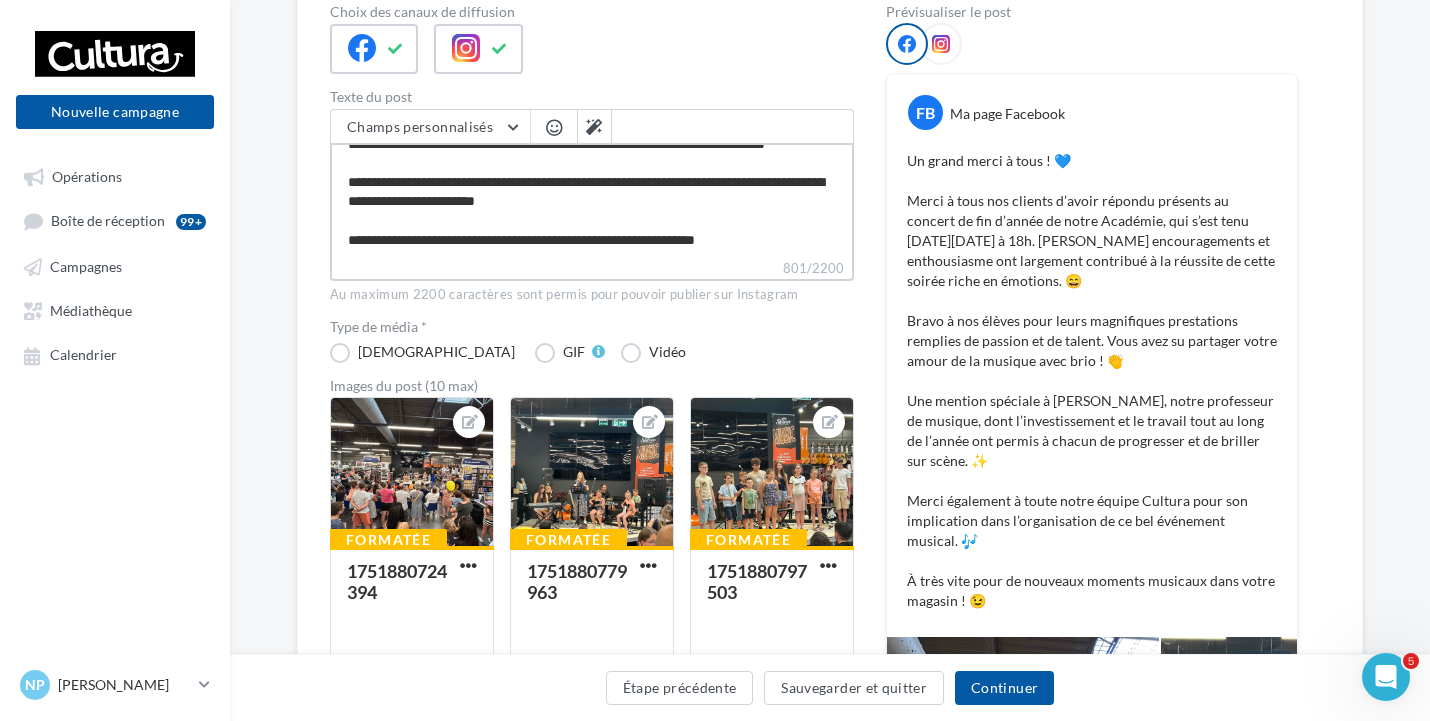 type on "**********" 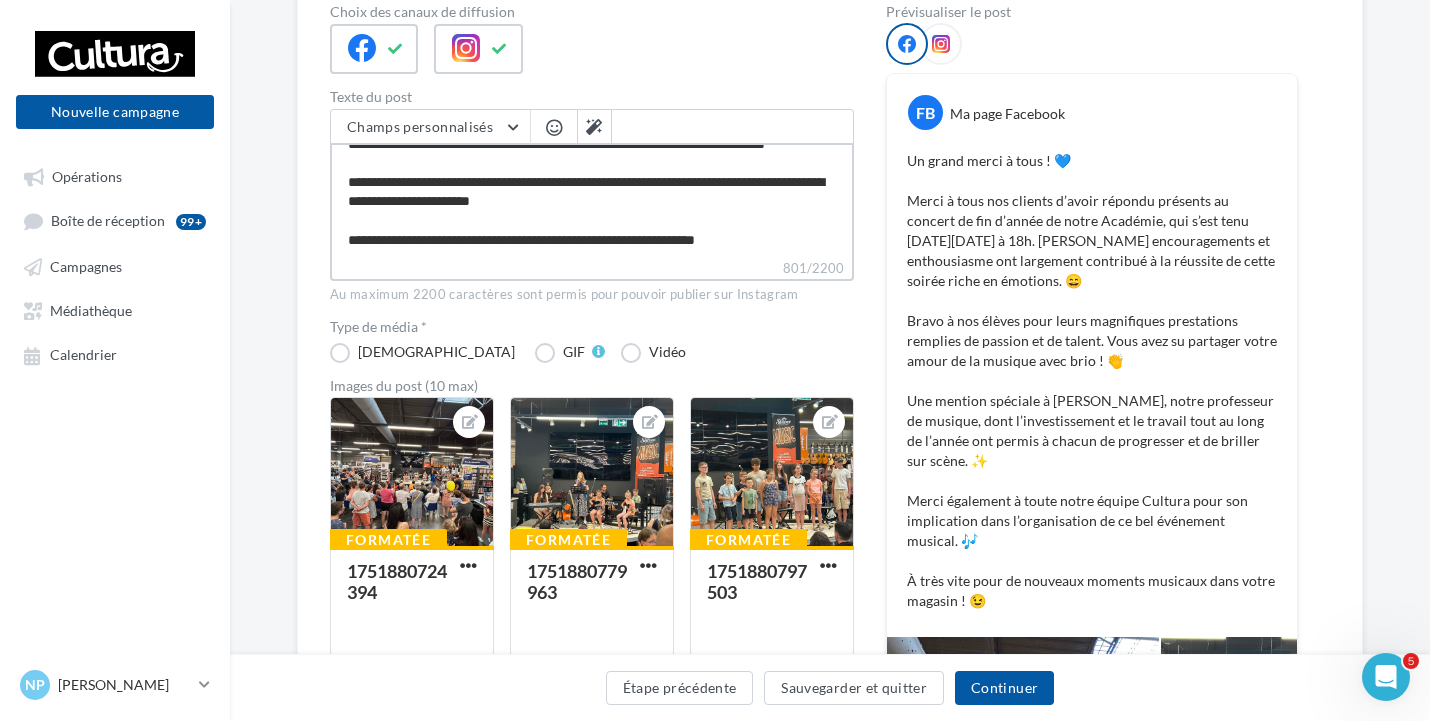 type on "**********" 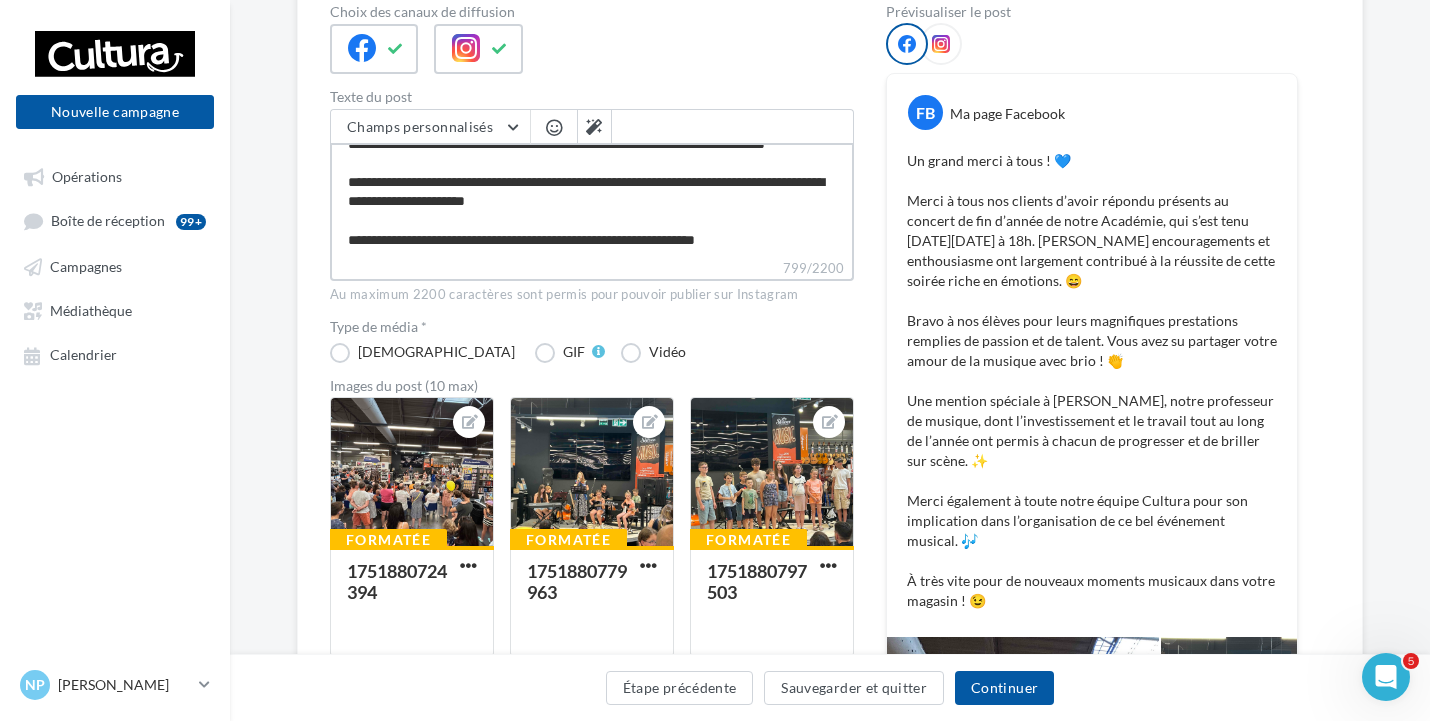 type on "**********" 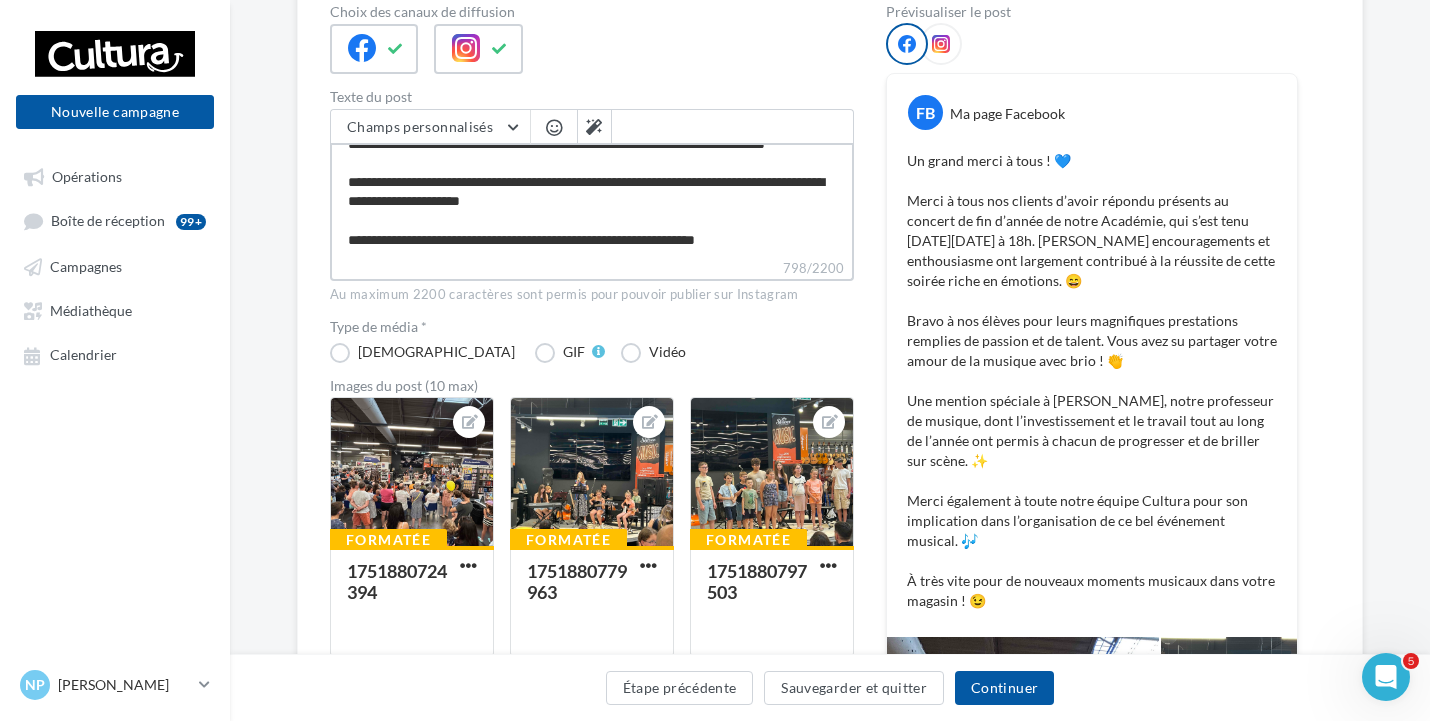 type on "**********" 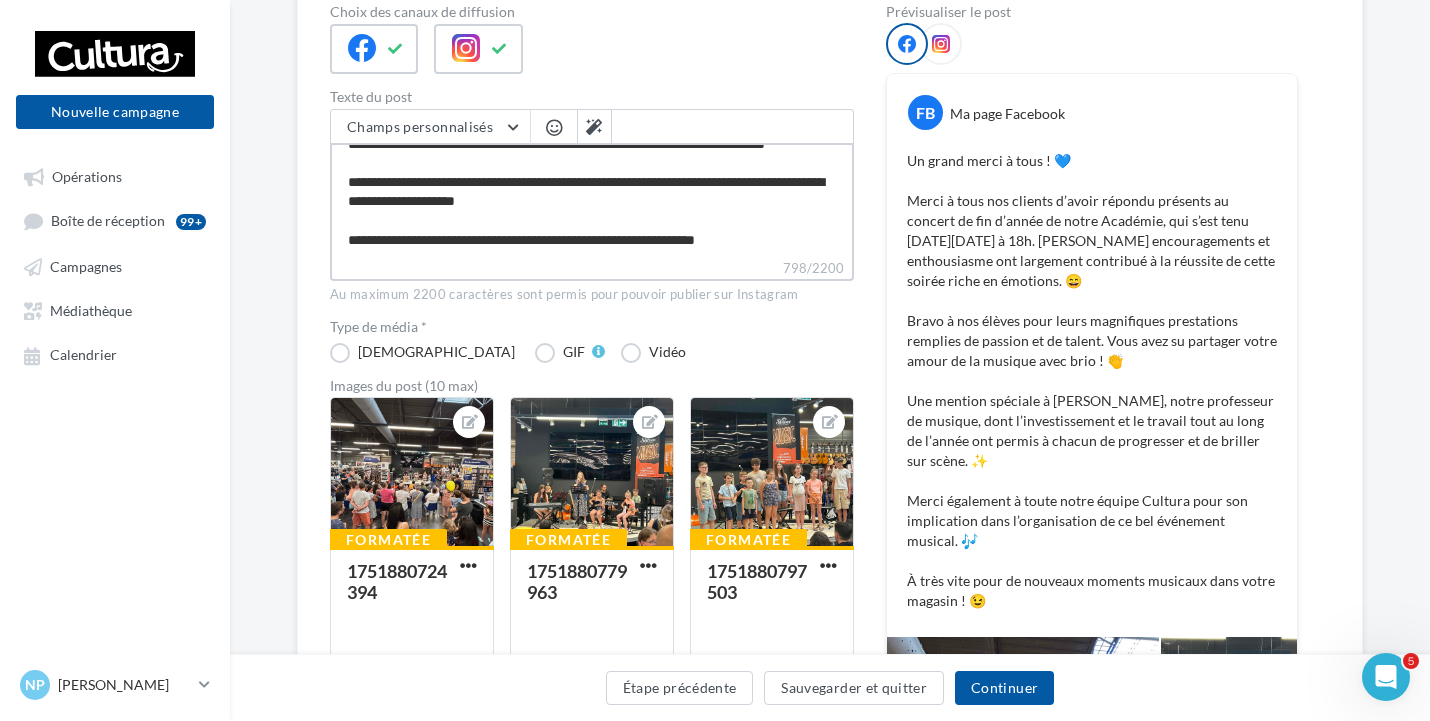 type on "**********" 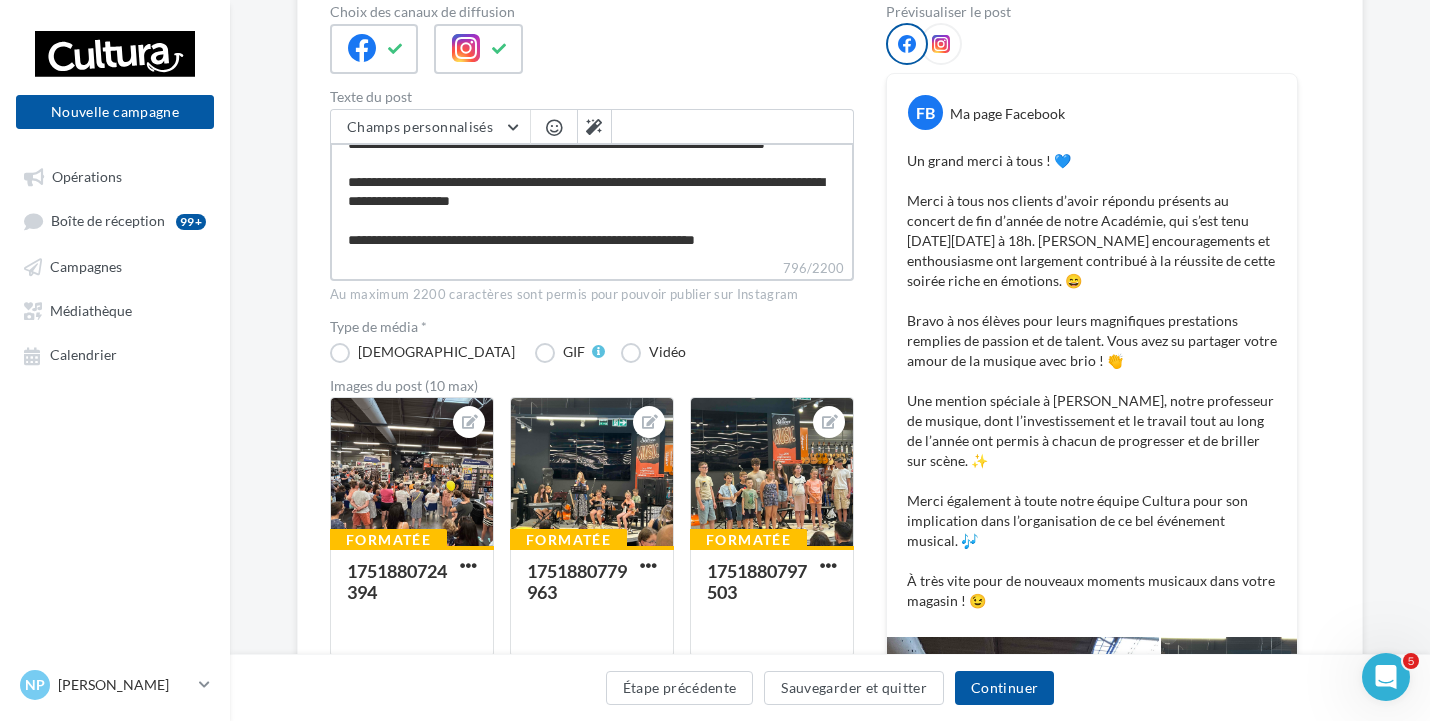 type on "**********" 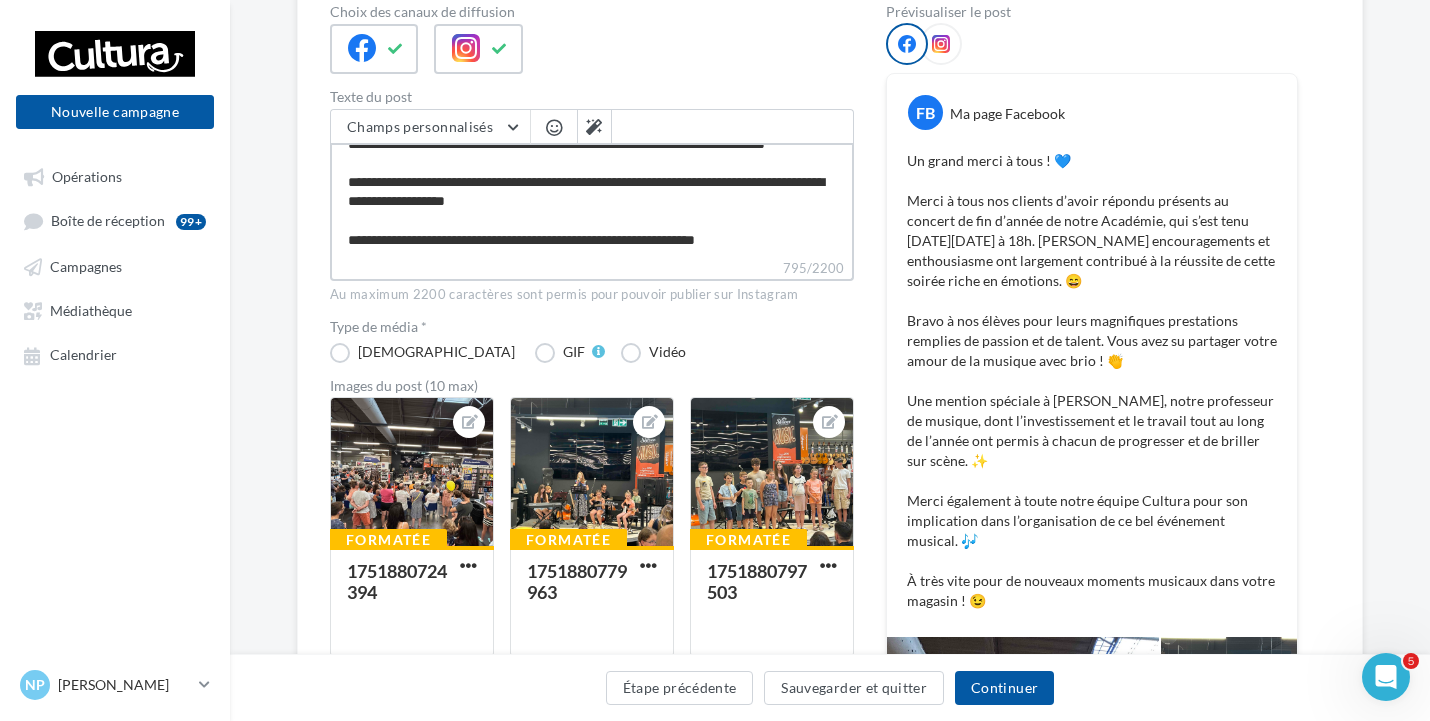 type on "**********" 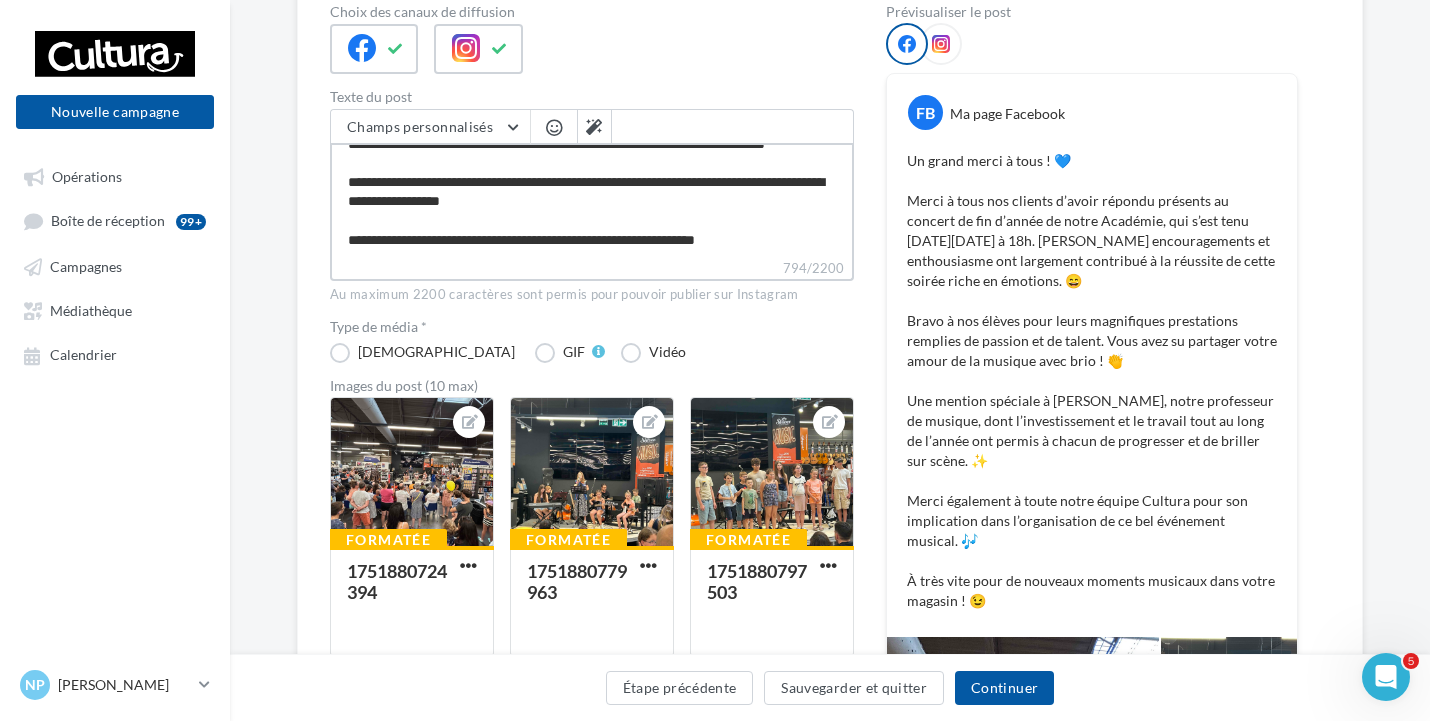type on "**********" 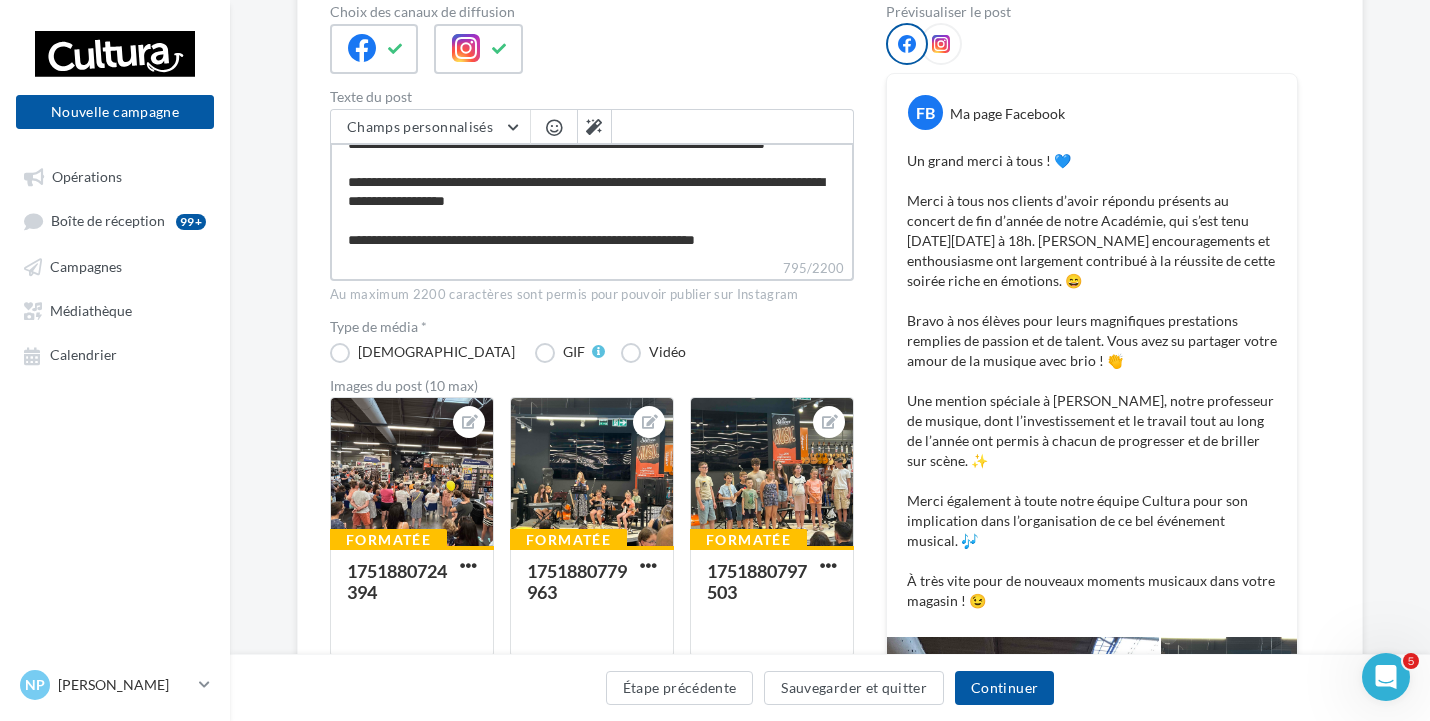 type on "**********" 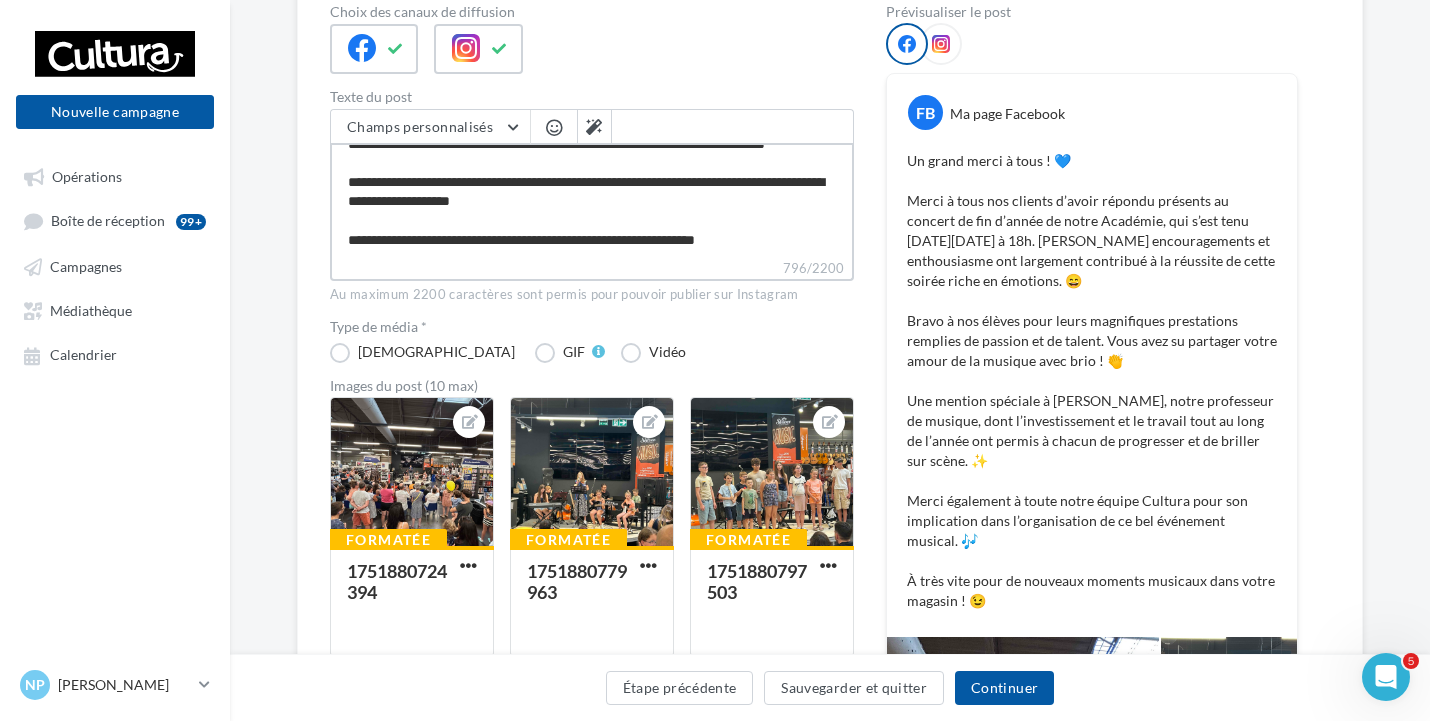 type on "**********" 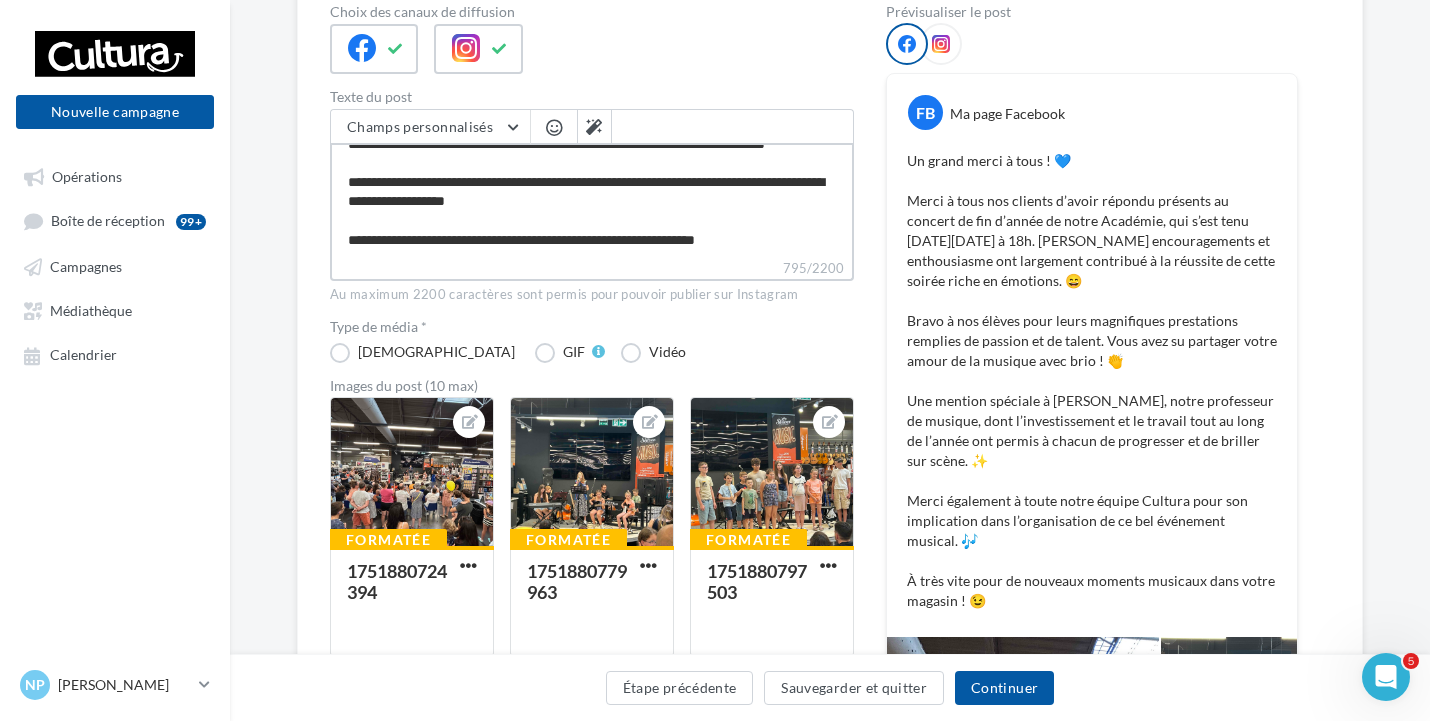type on "**********" 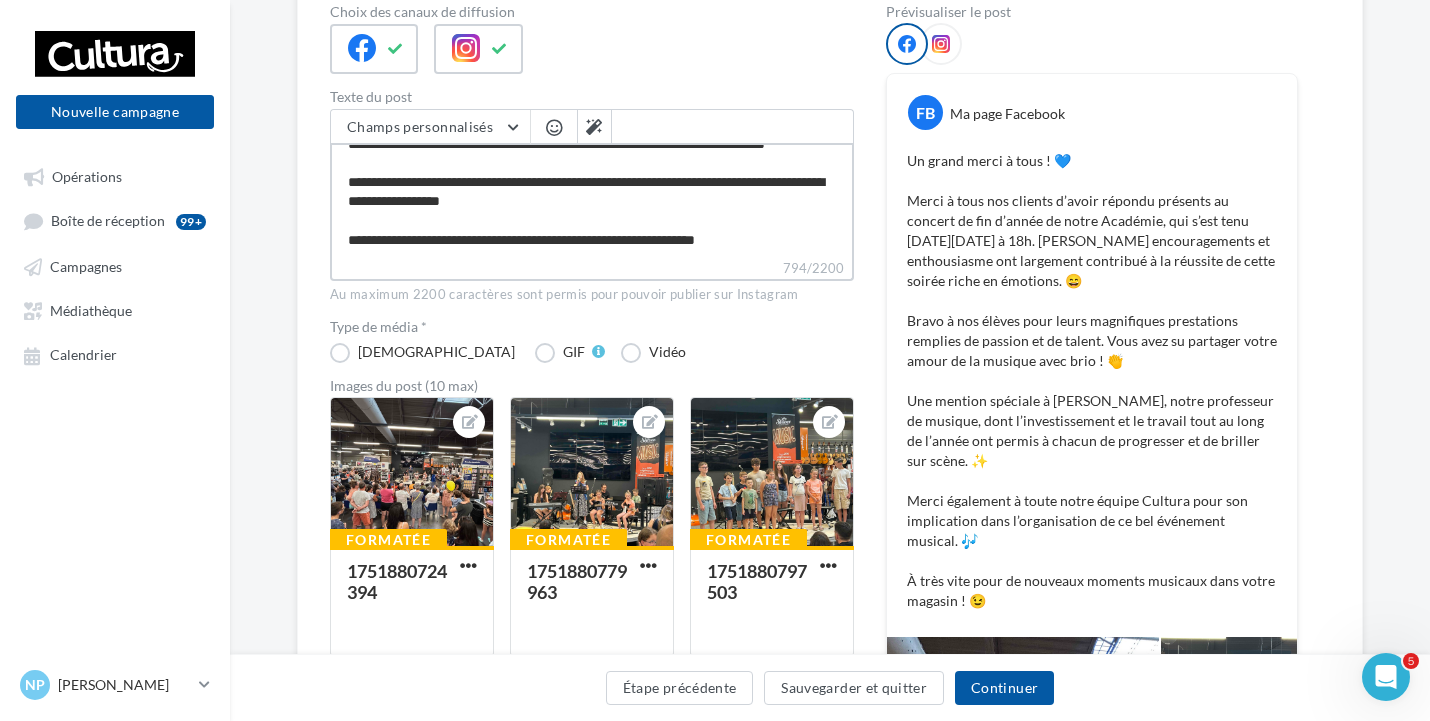 type on "**********" 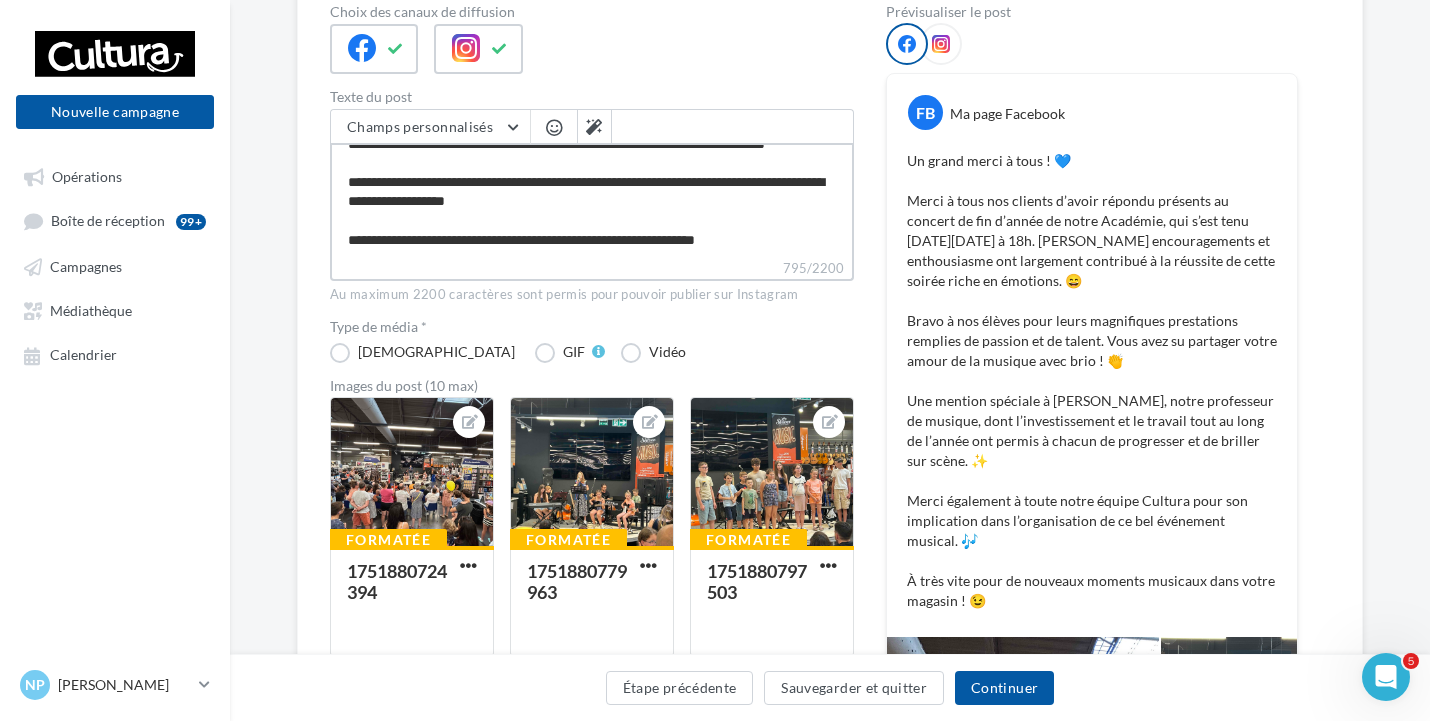 type on "**********" 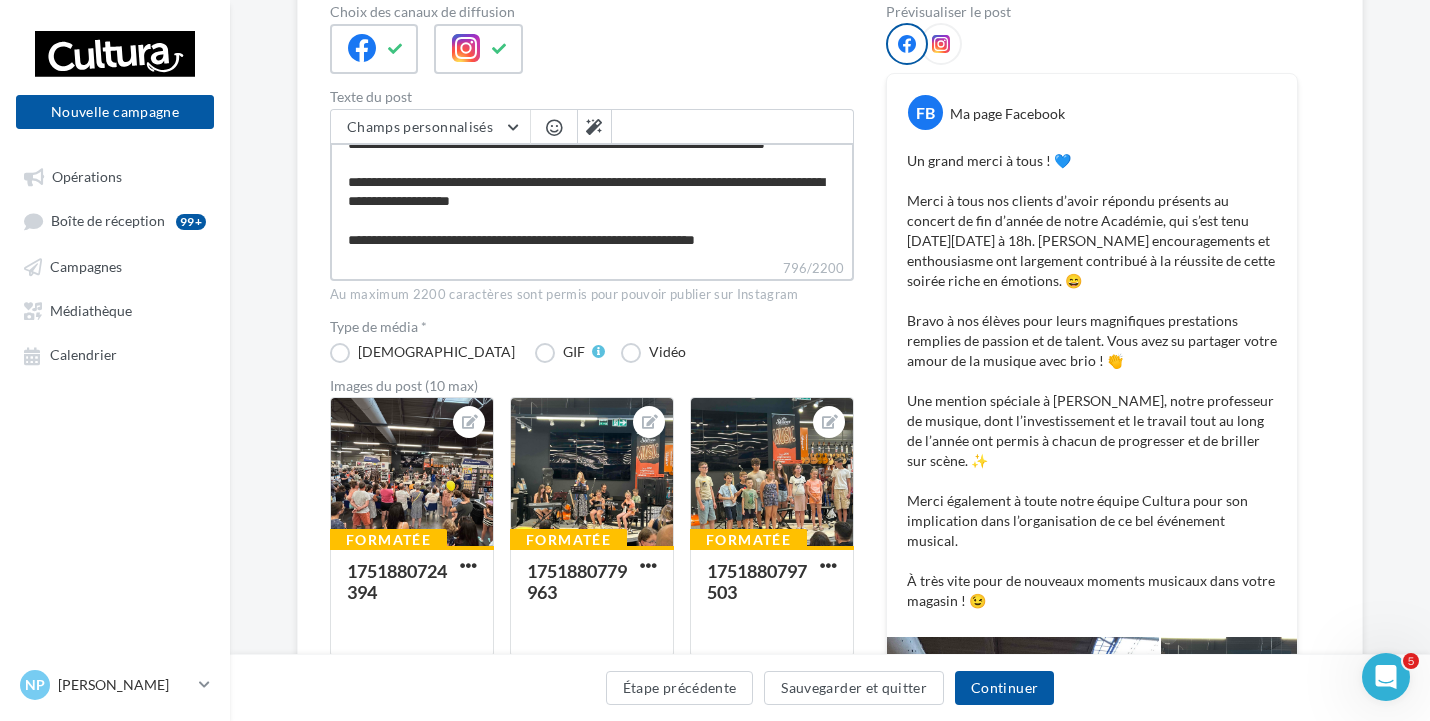 type on "**********" 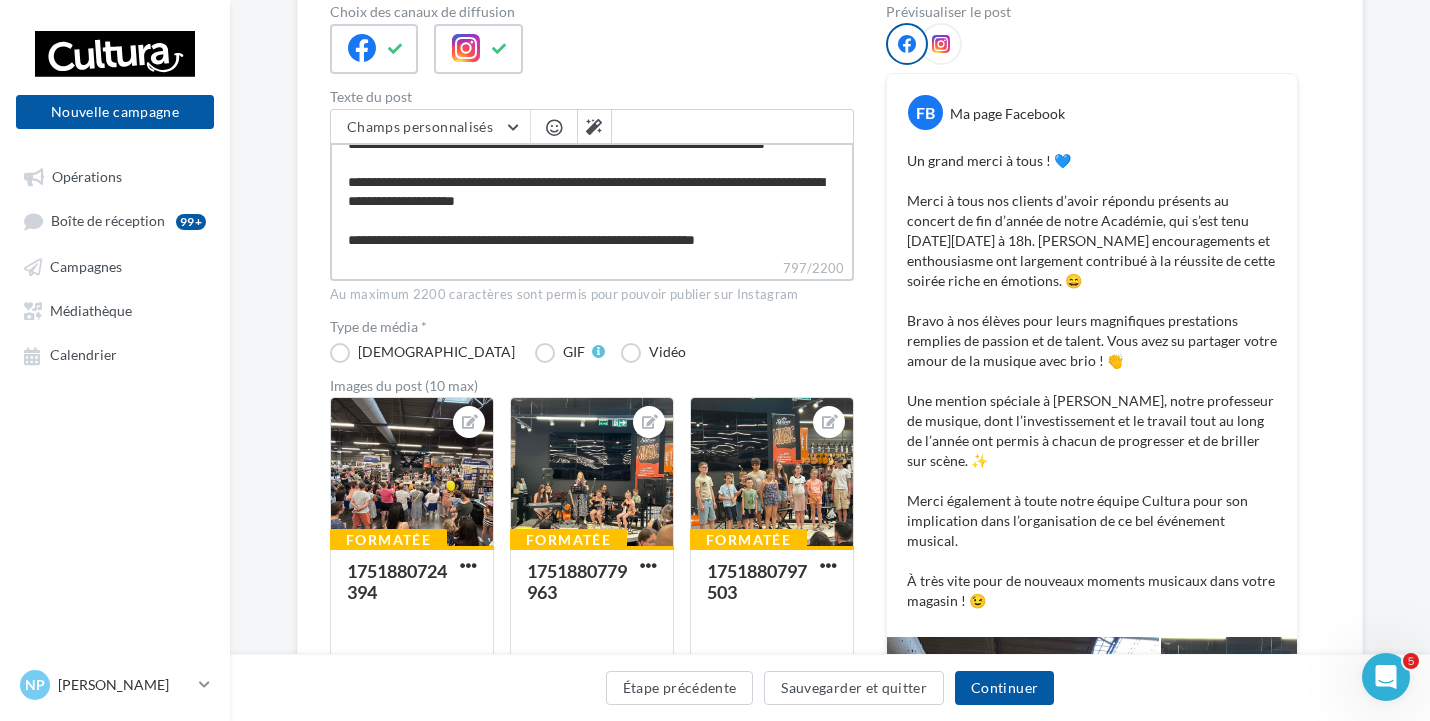 type on "**********" 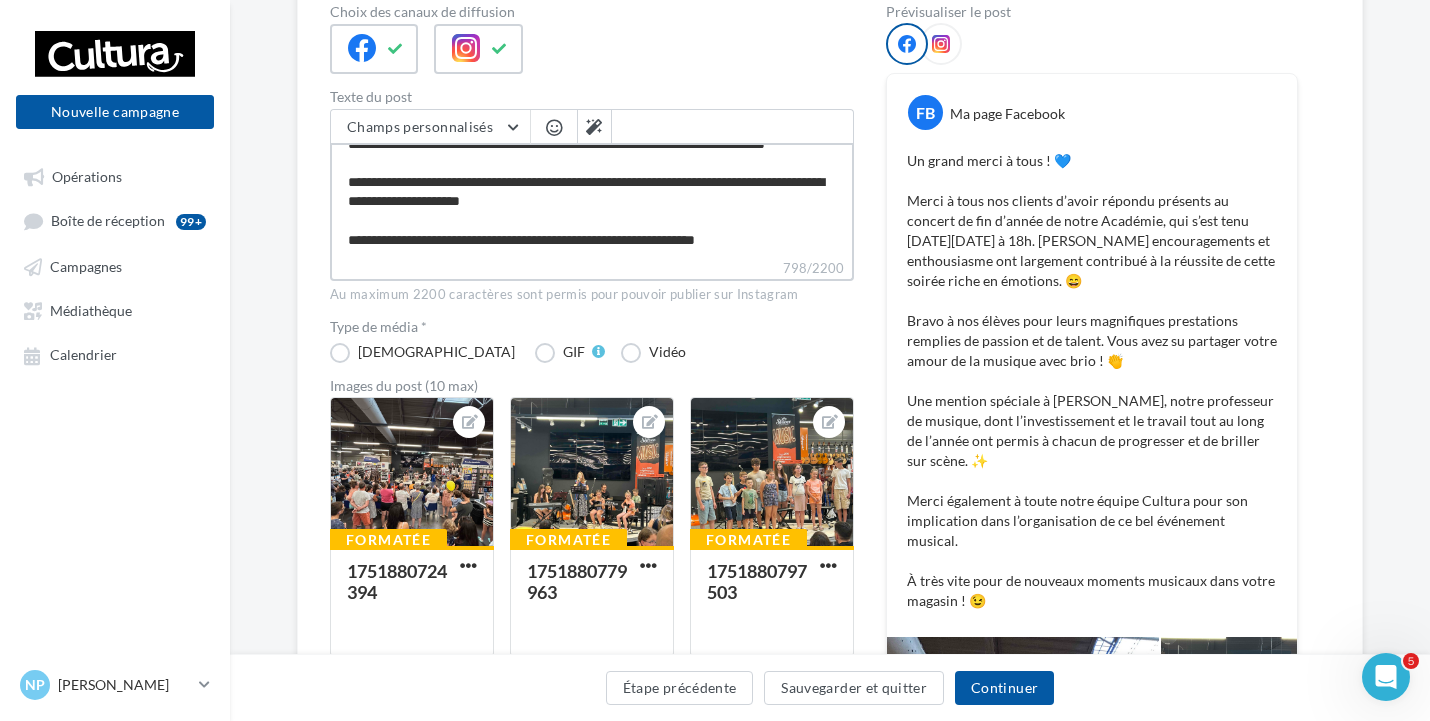 type on "**********" 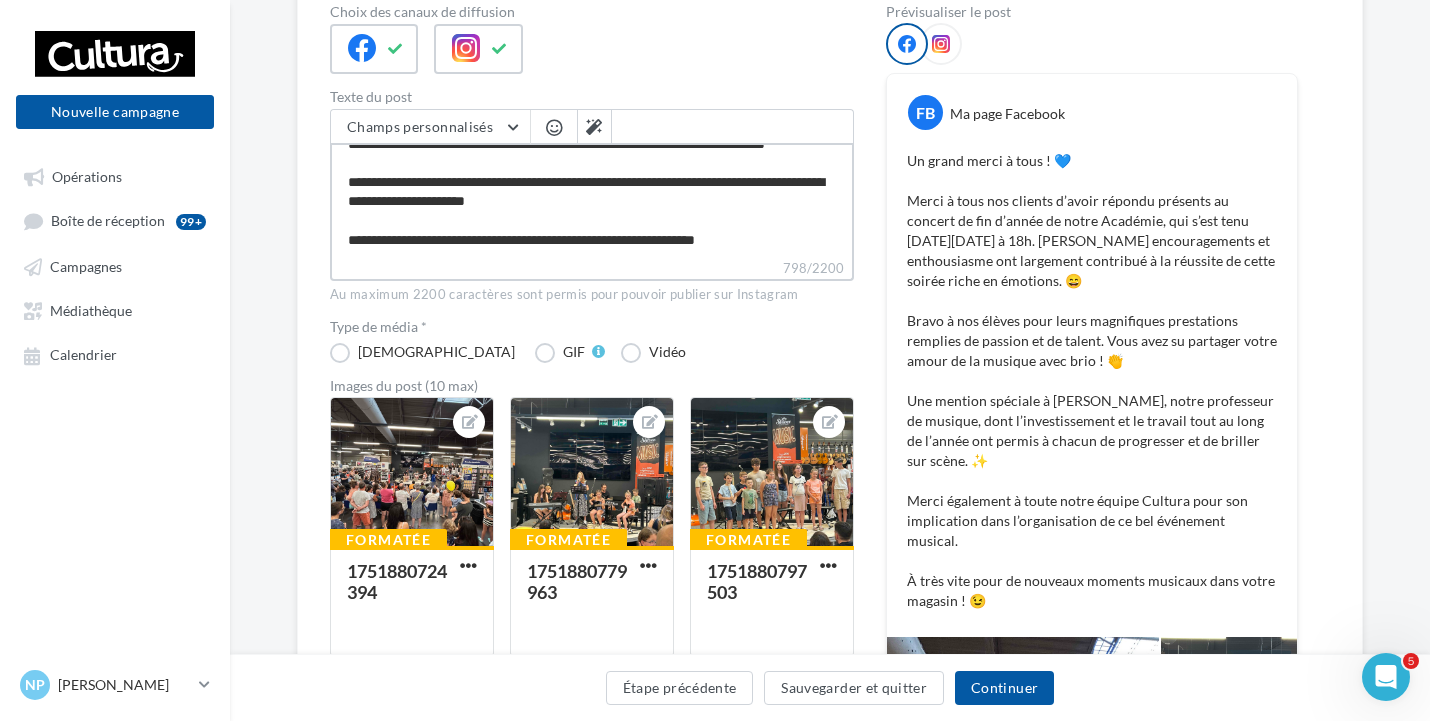 type on "**********" 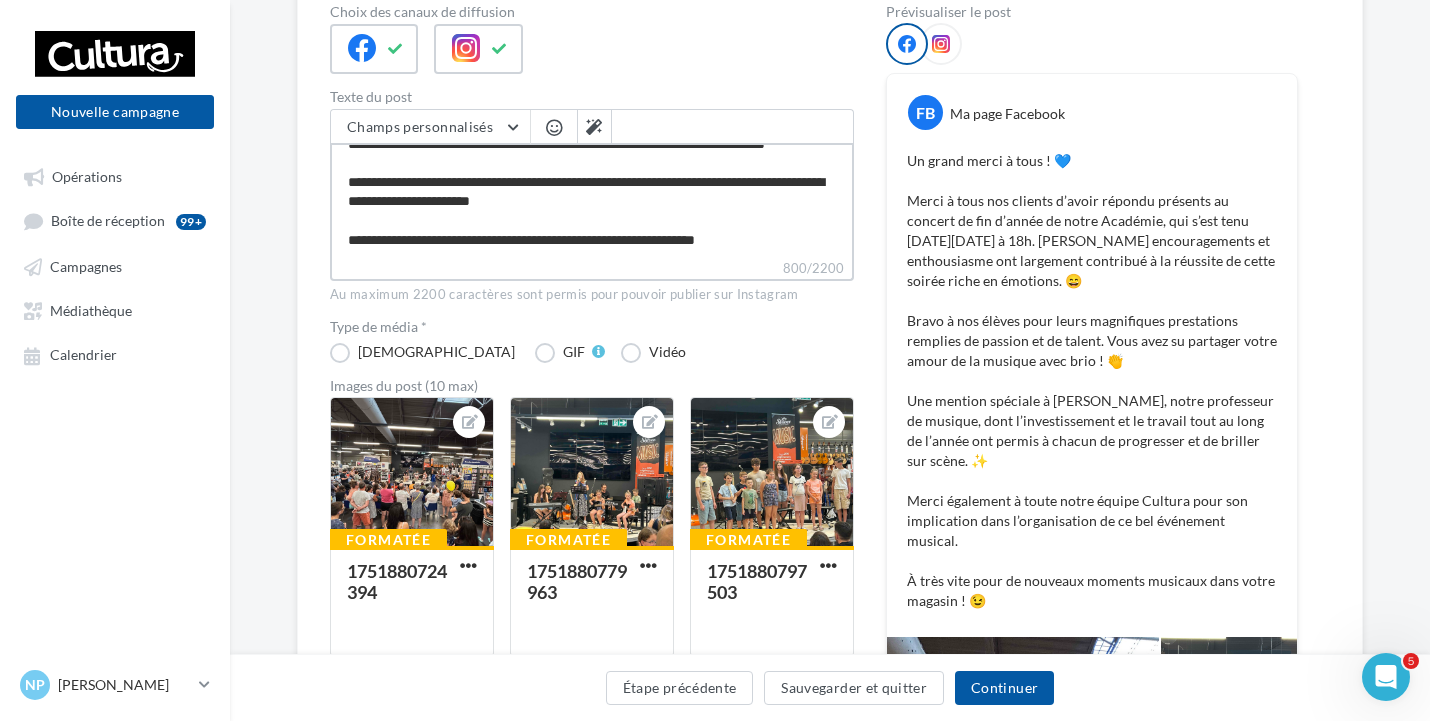 type on "**********" 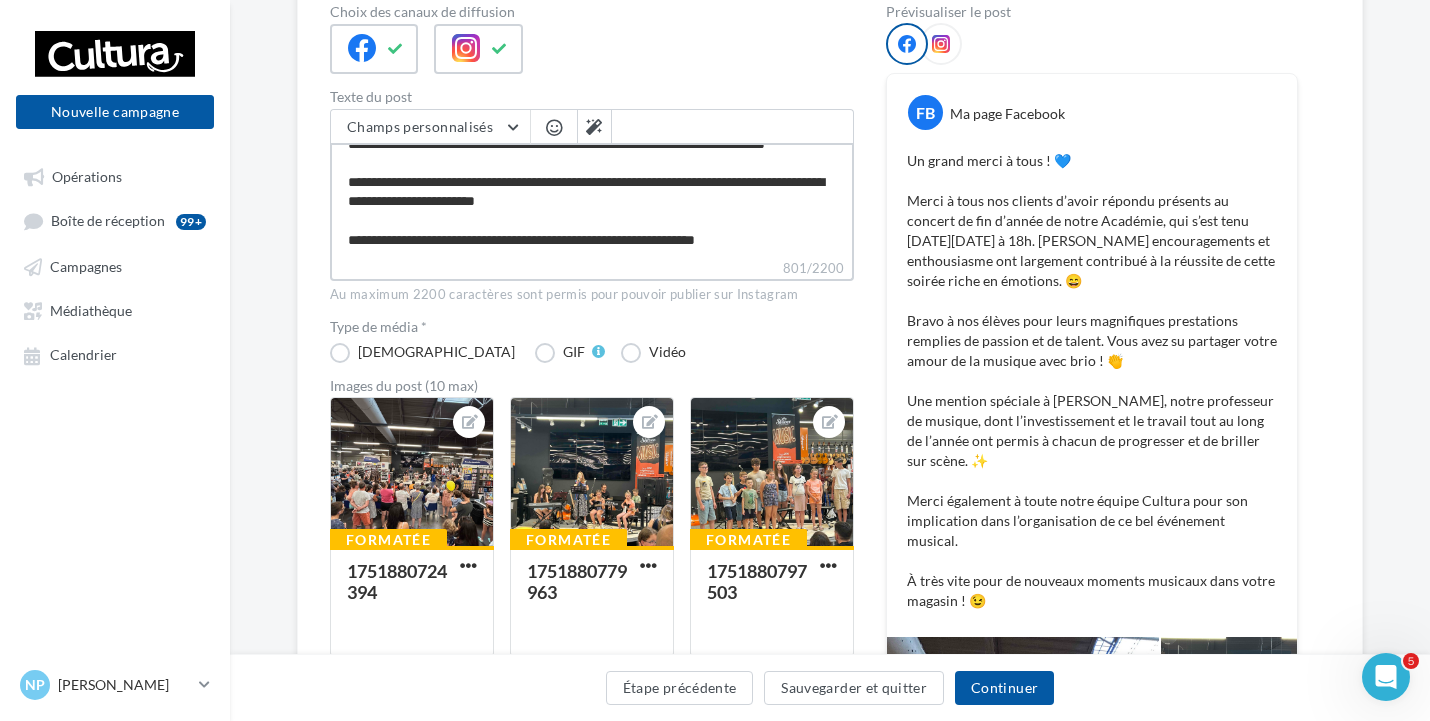 type on "**********" 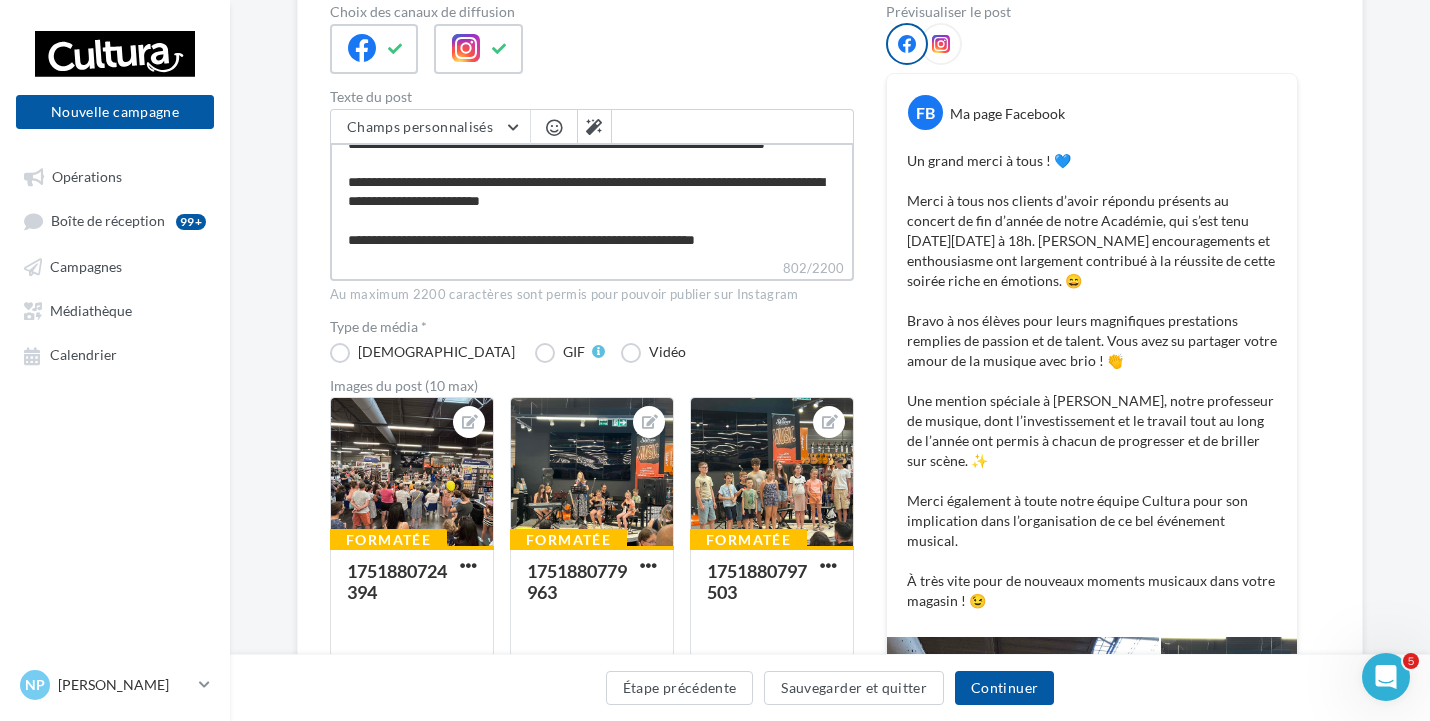 type on "**********" 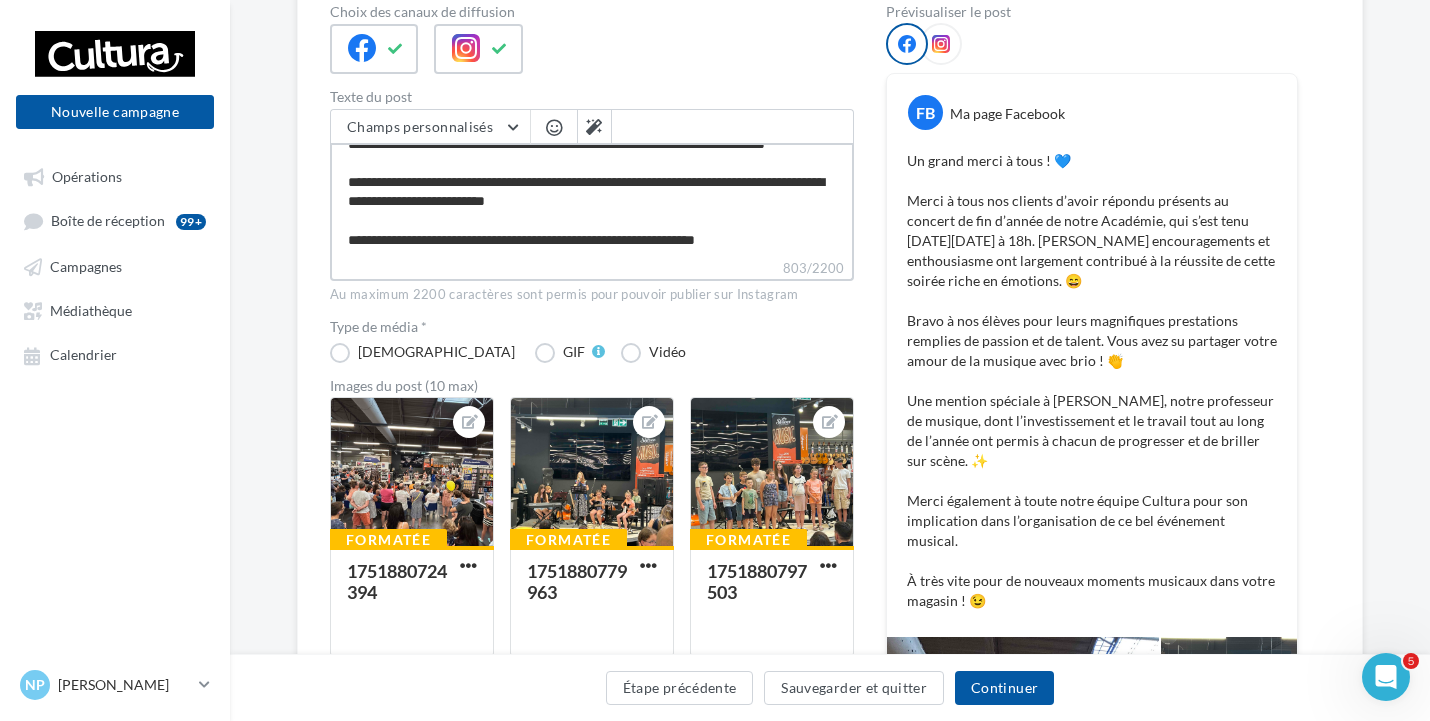 type on "**********" 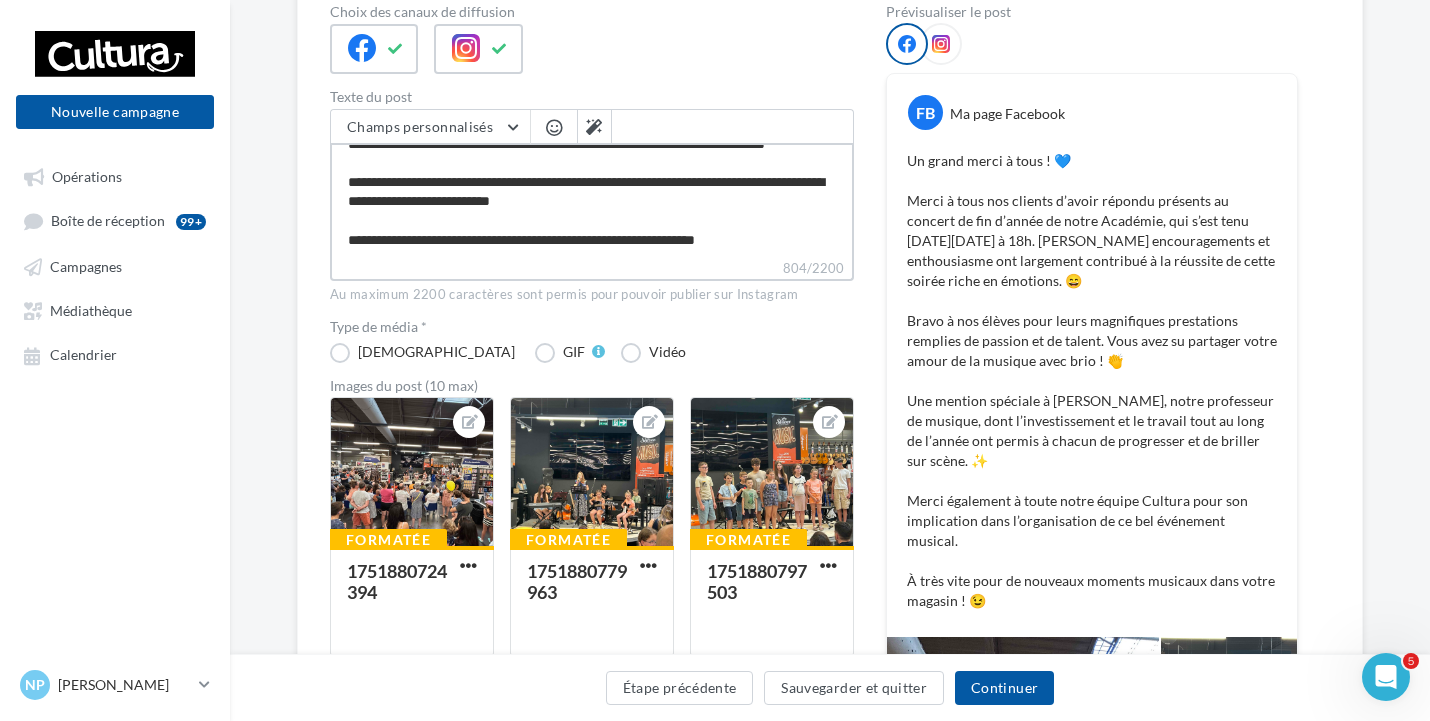 type on "**********" 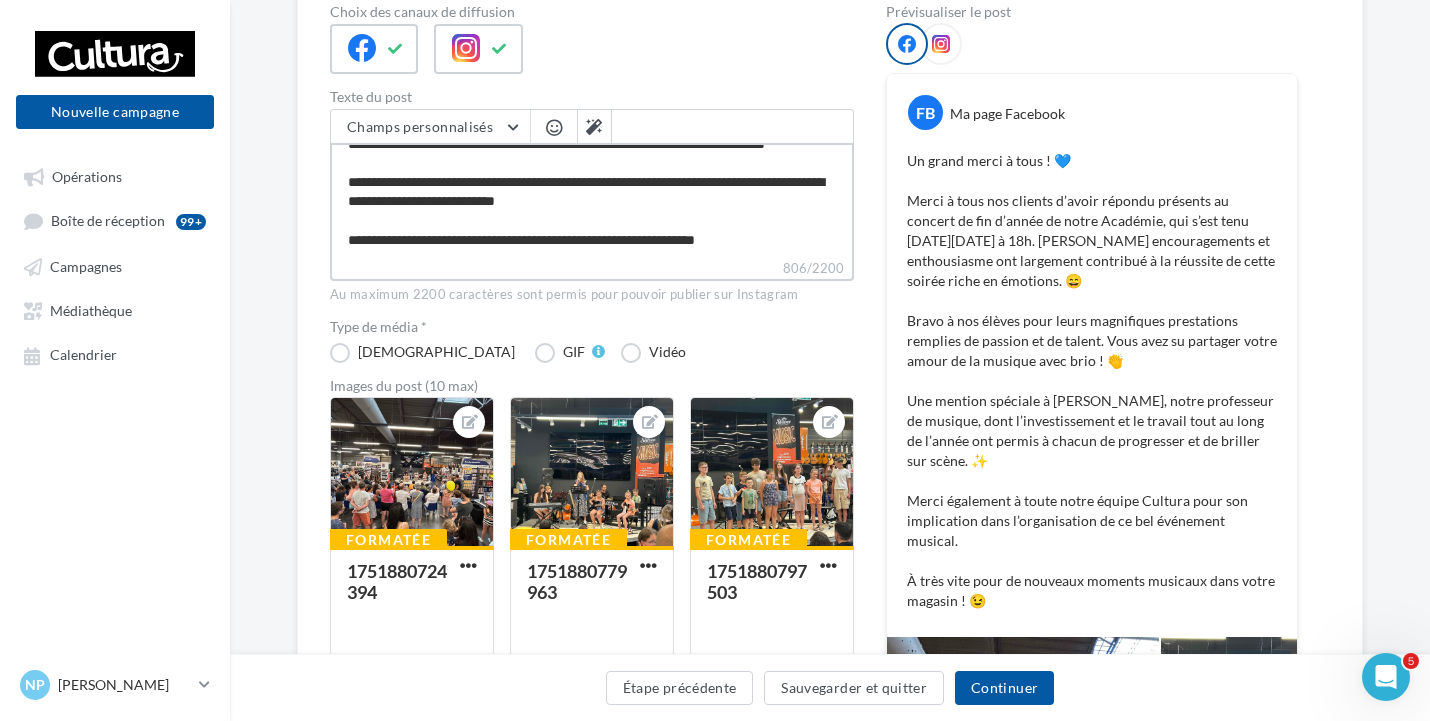 type on "**********" 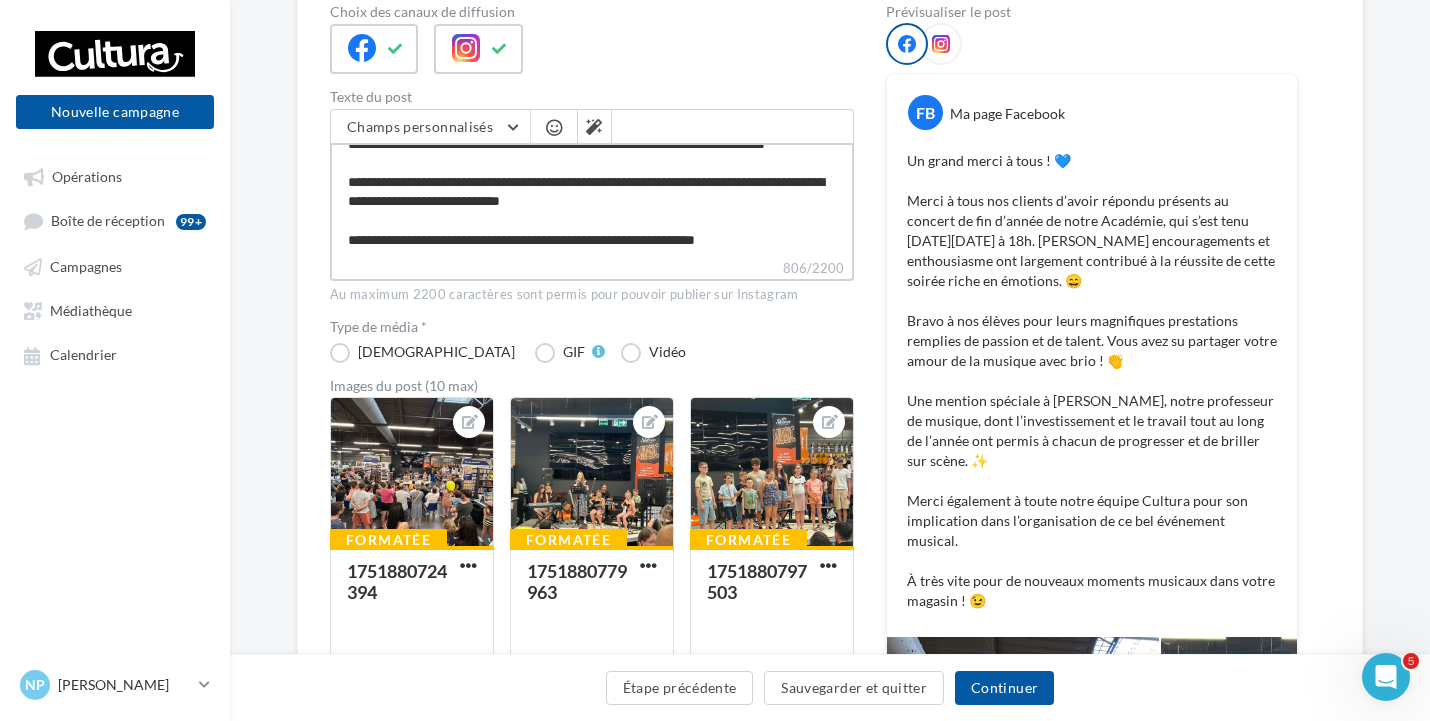type on "**********" 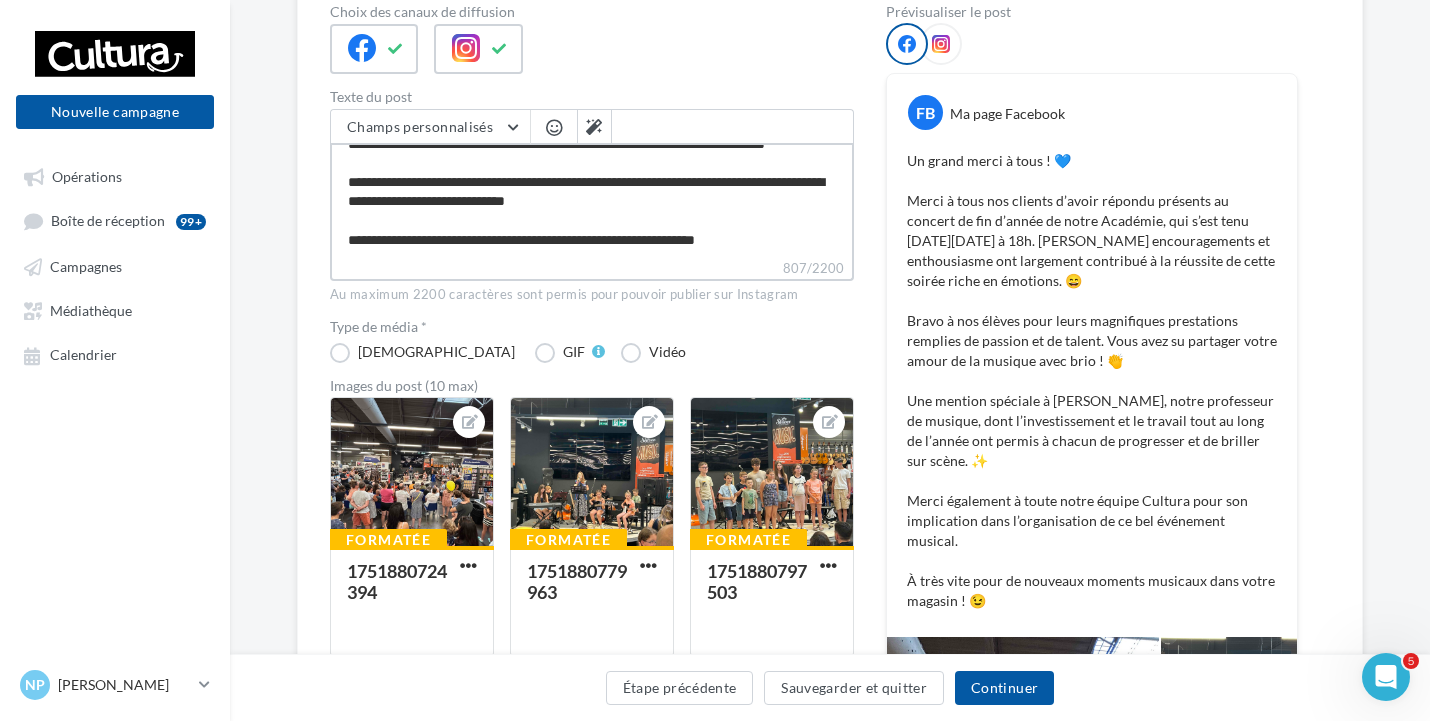 type on "**********" 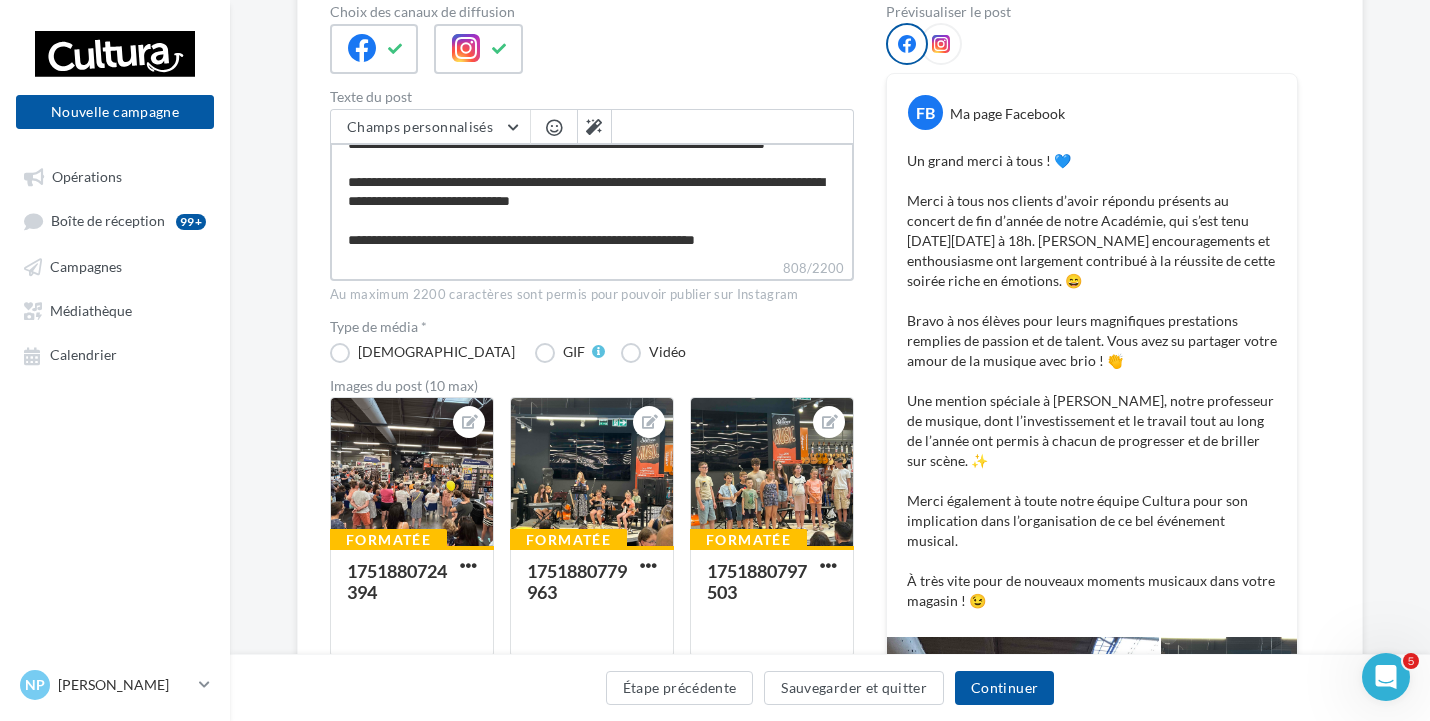 type on "**********" 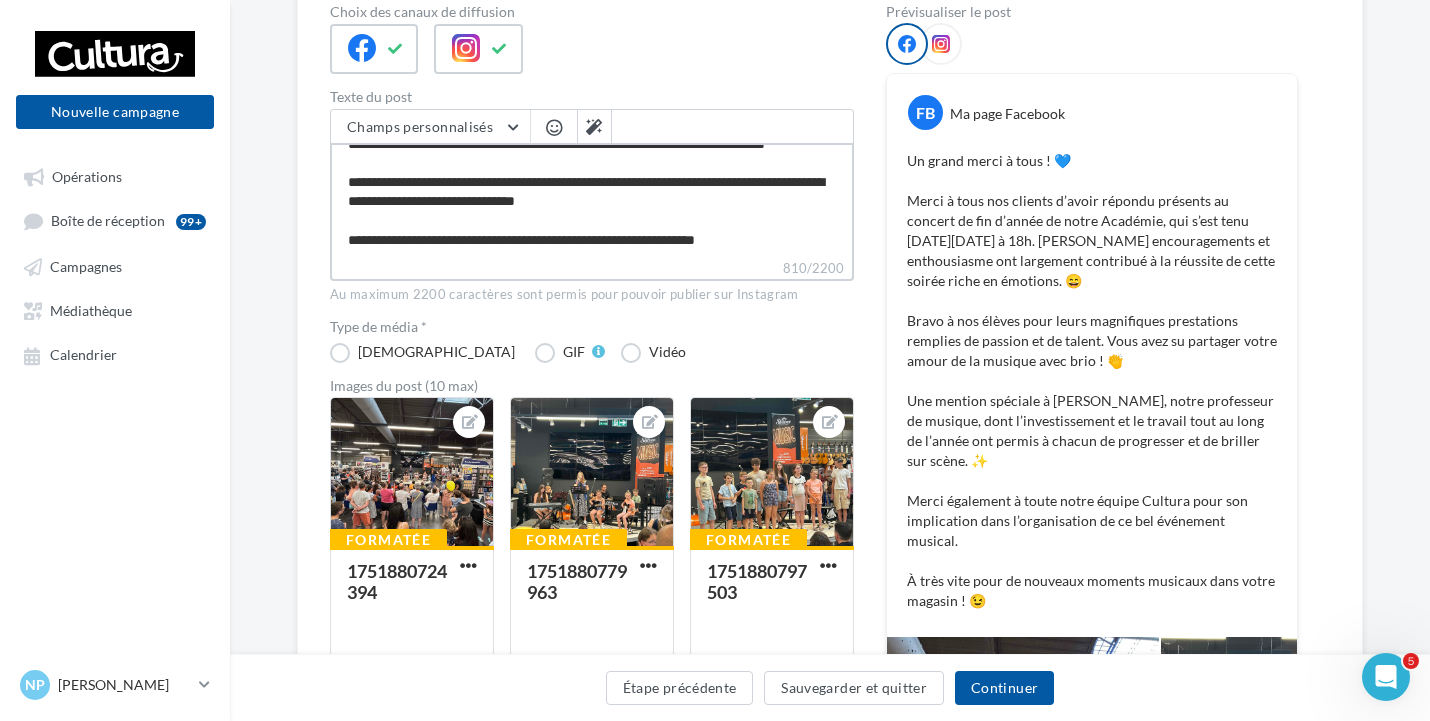type on "**********" 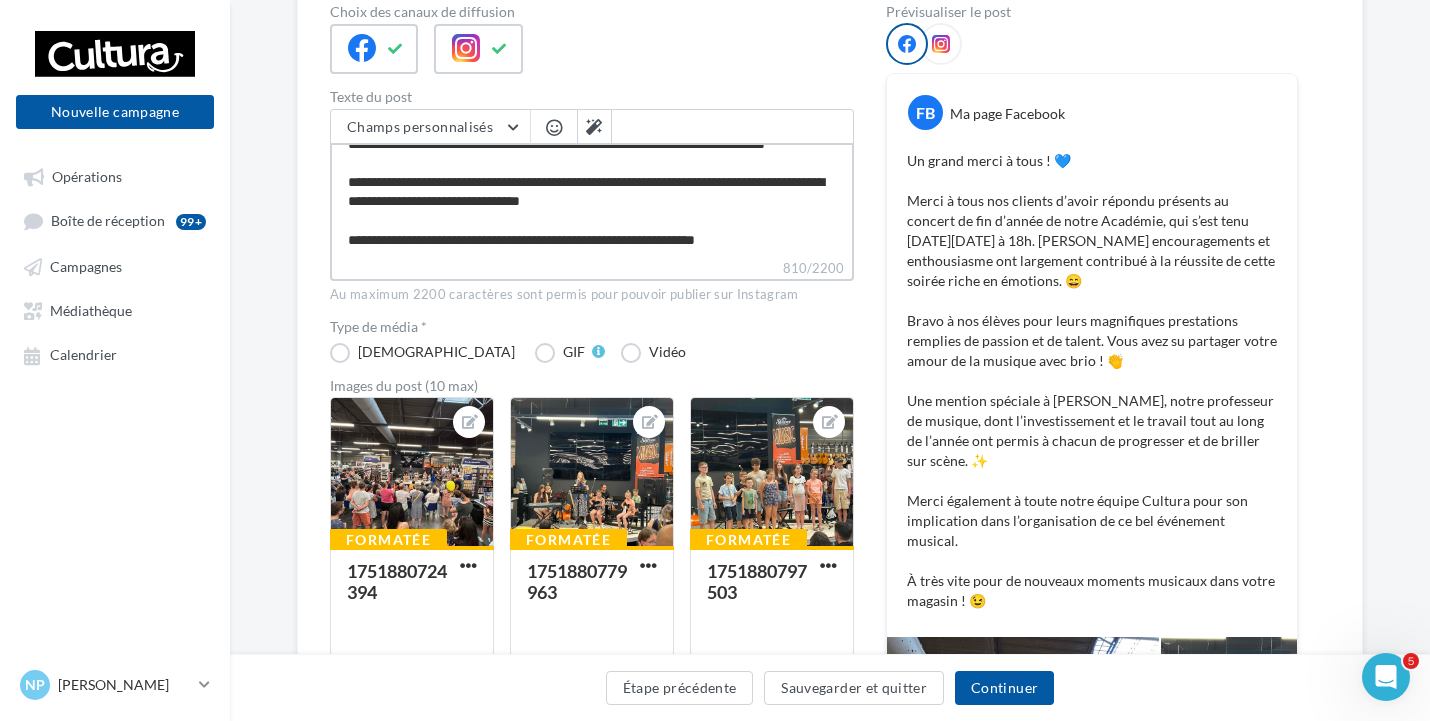 type on "**********" 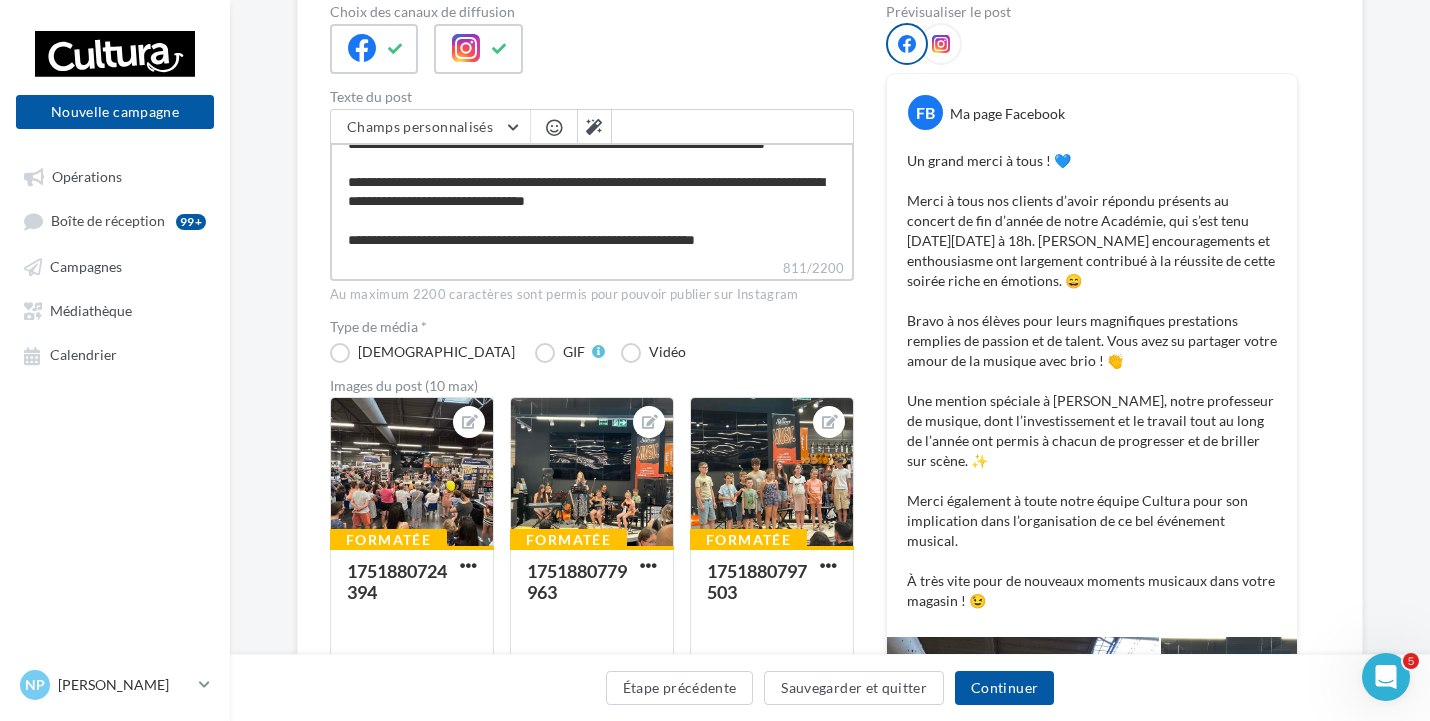 type on "**********" 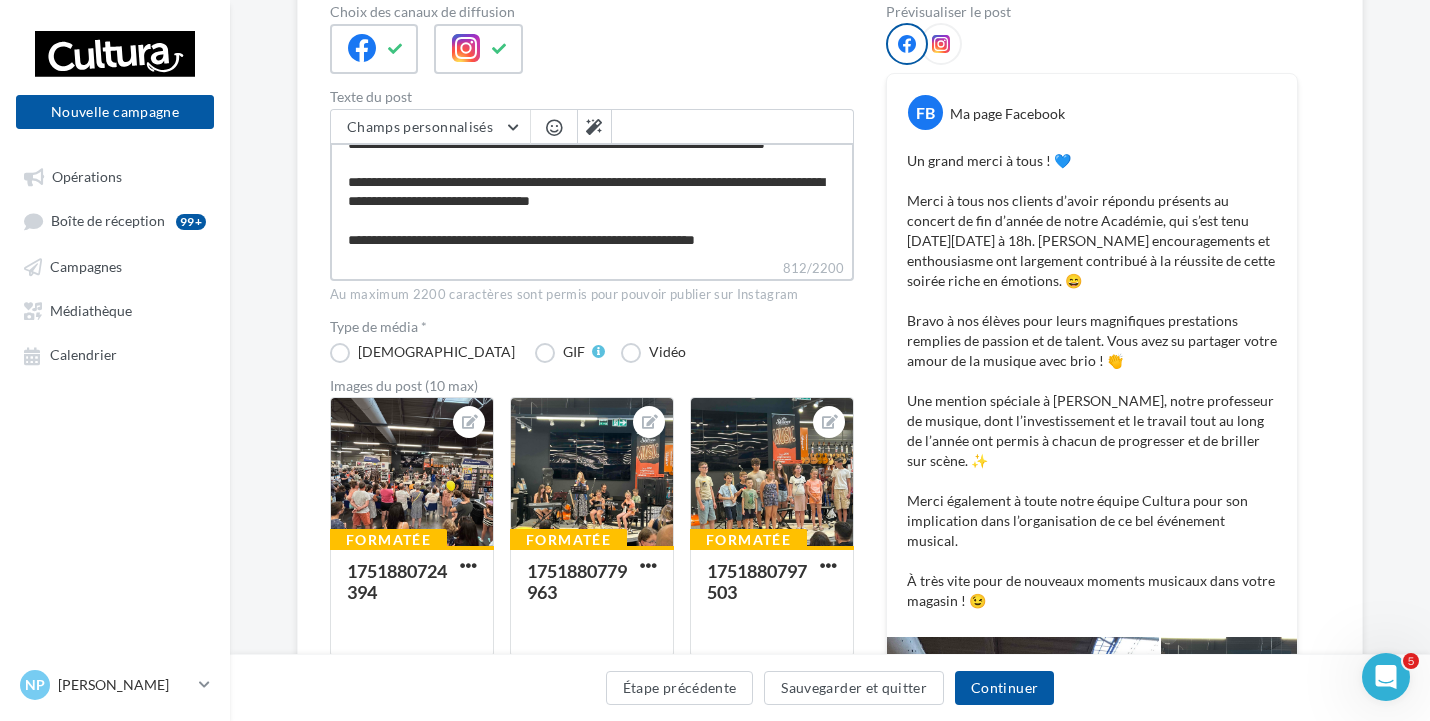 type on "**********" 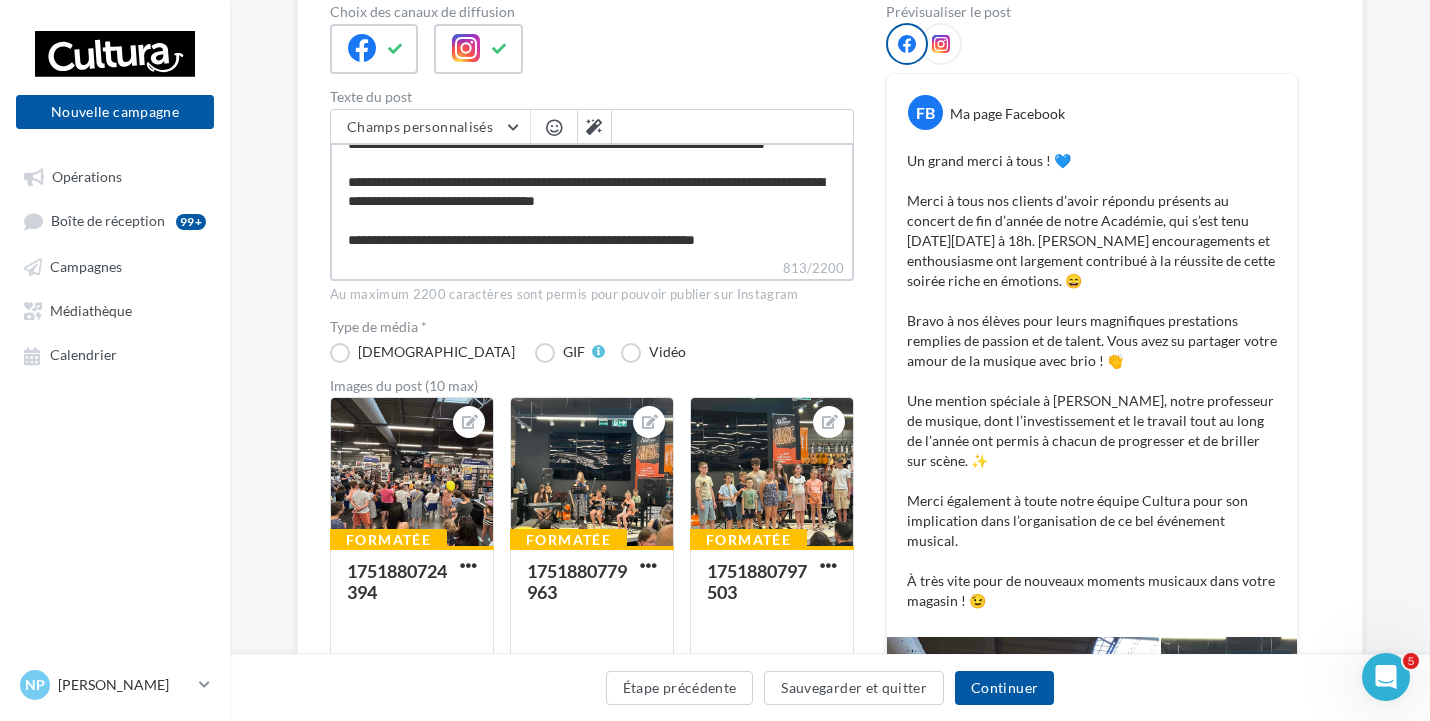 type on "**********" 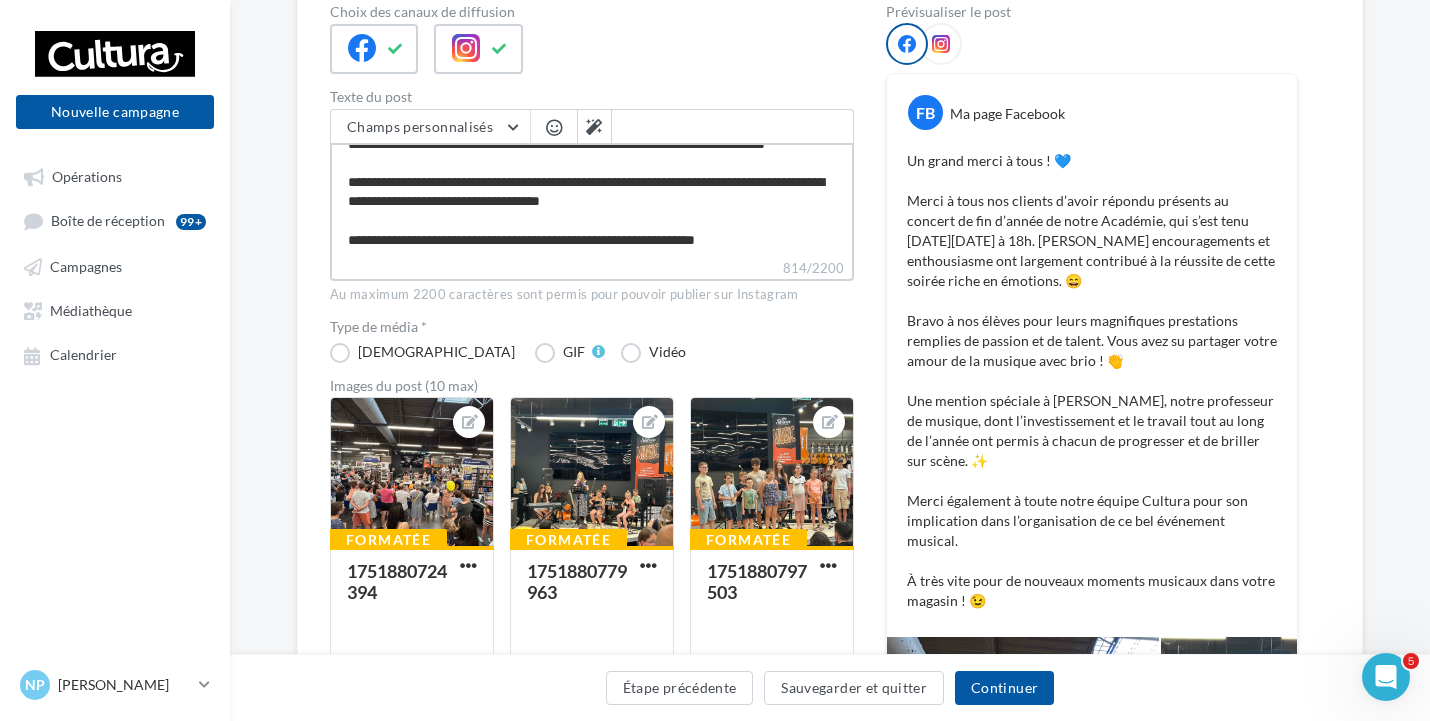 type on "**********" 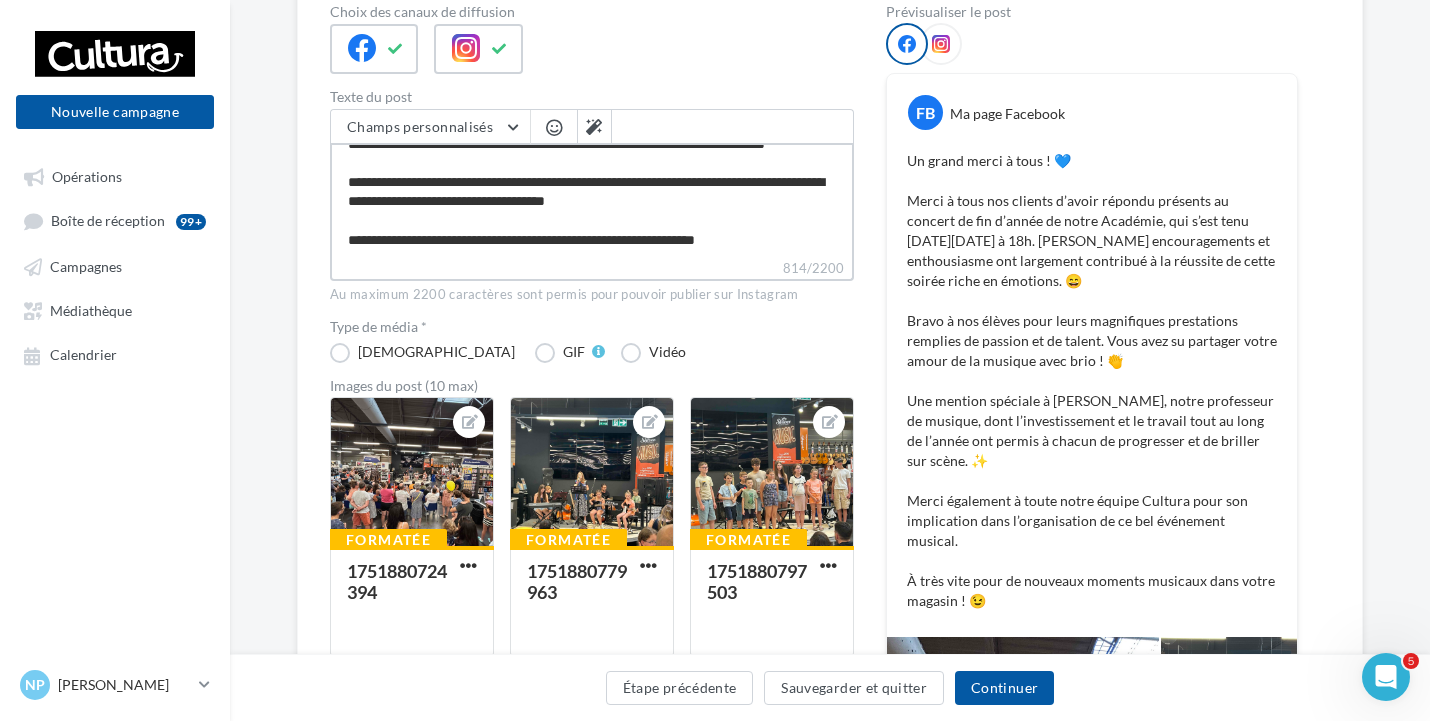 type on "**********" 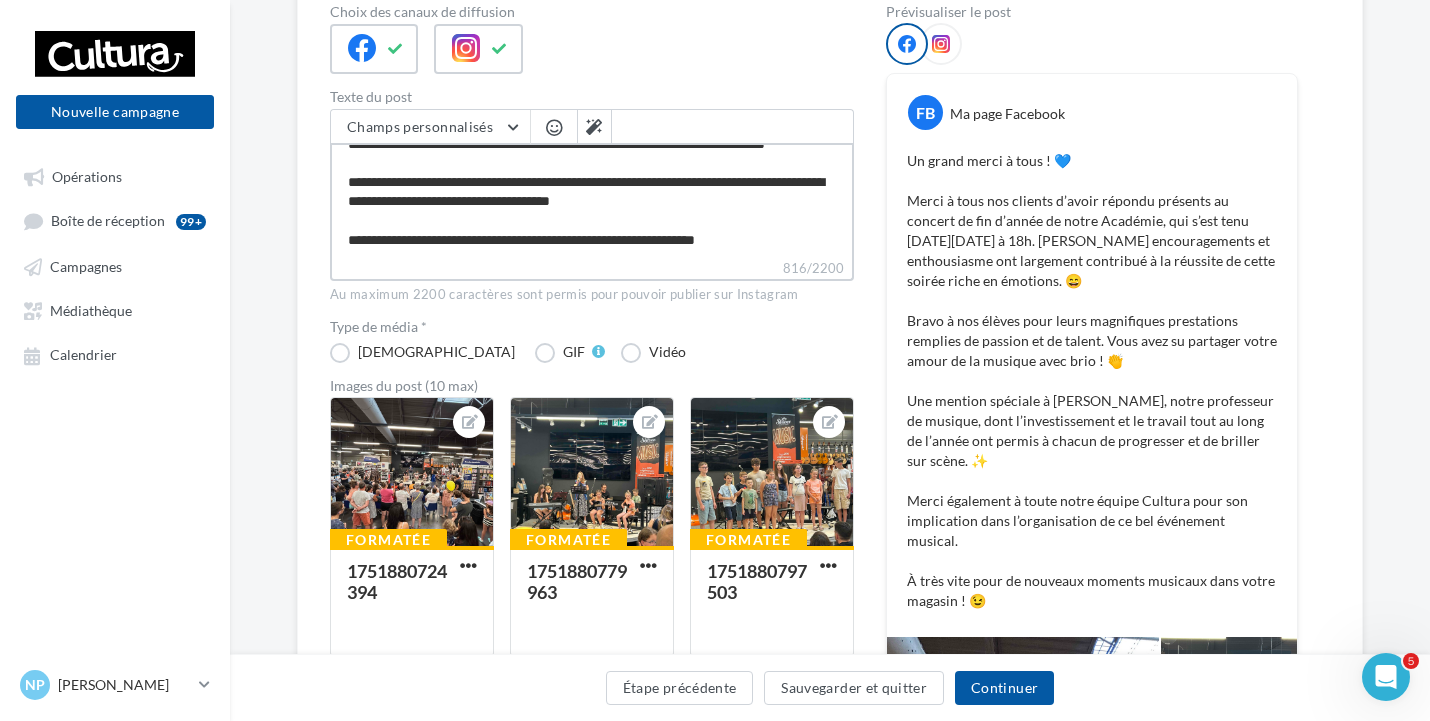 type on "**********" 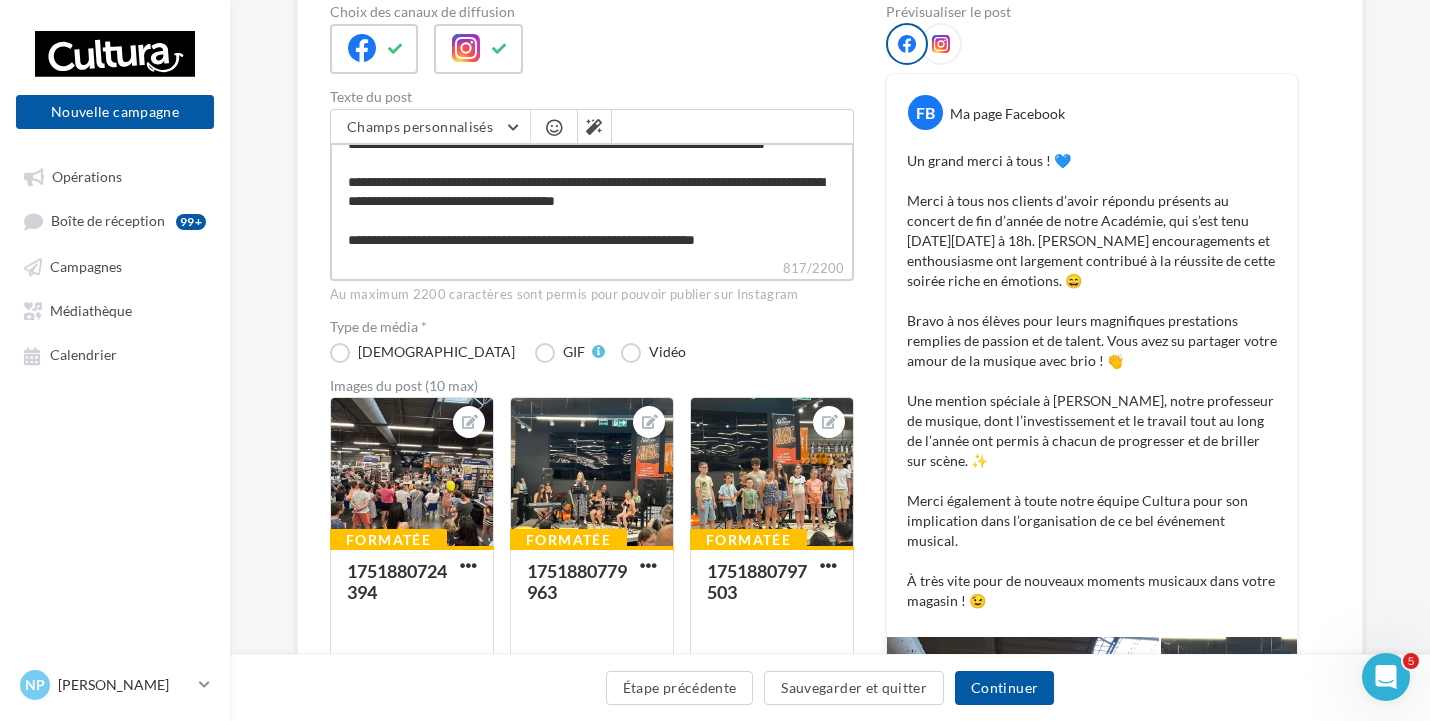 type on "**********" 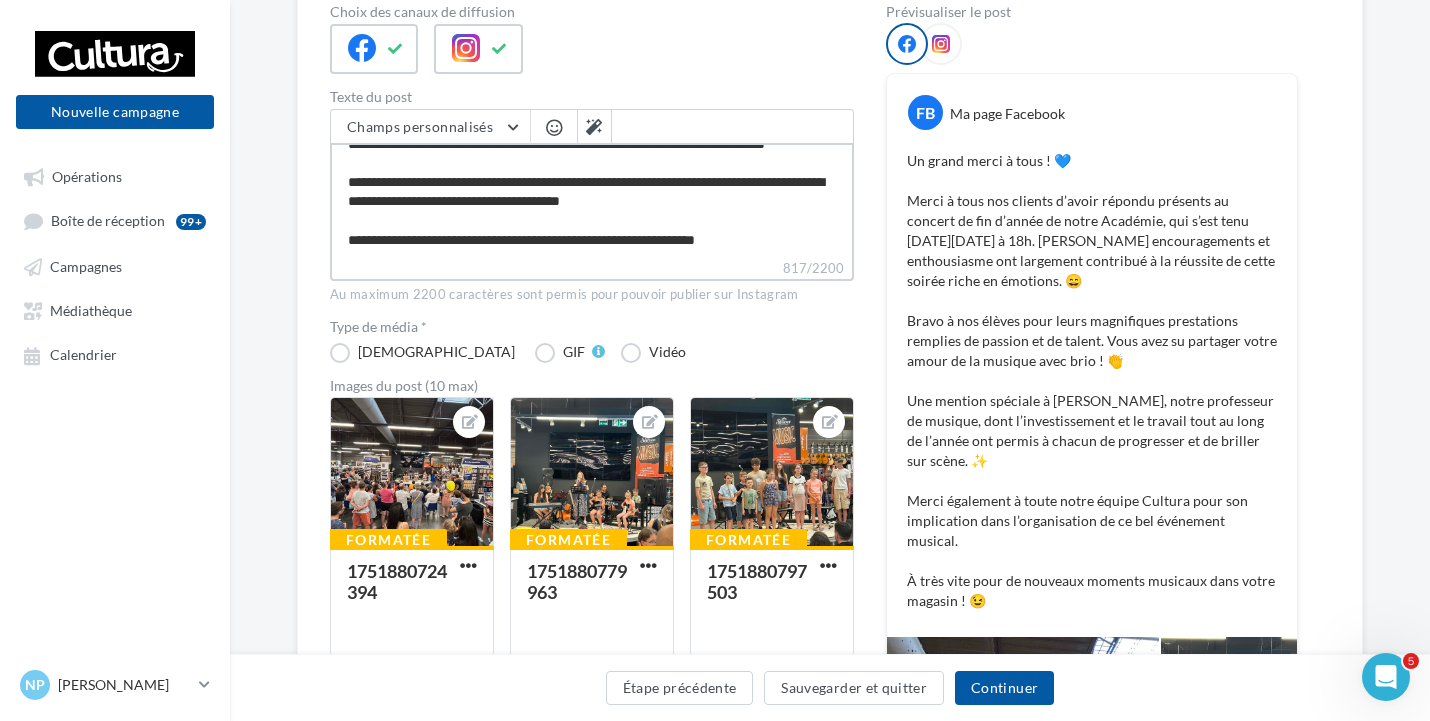 type on "**********" 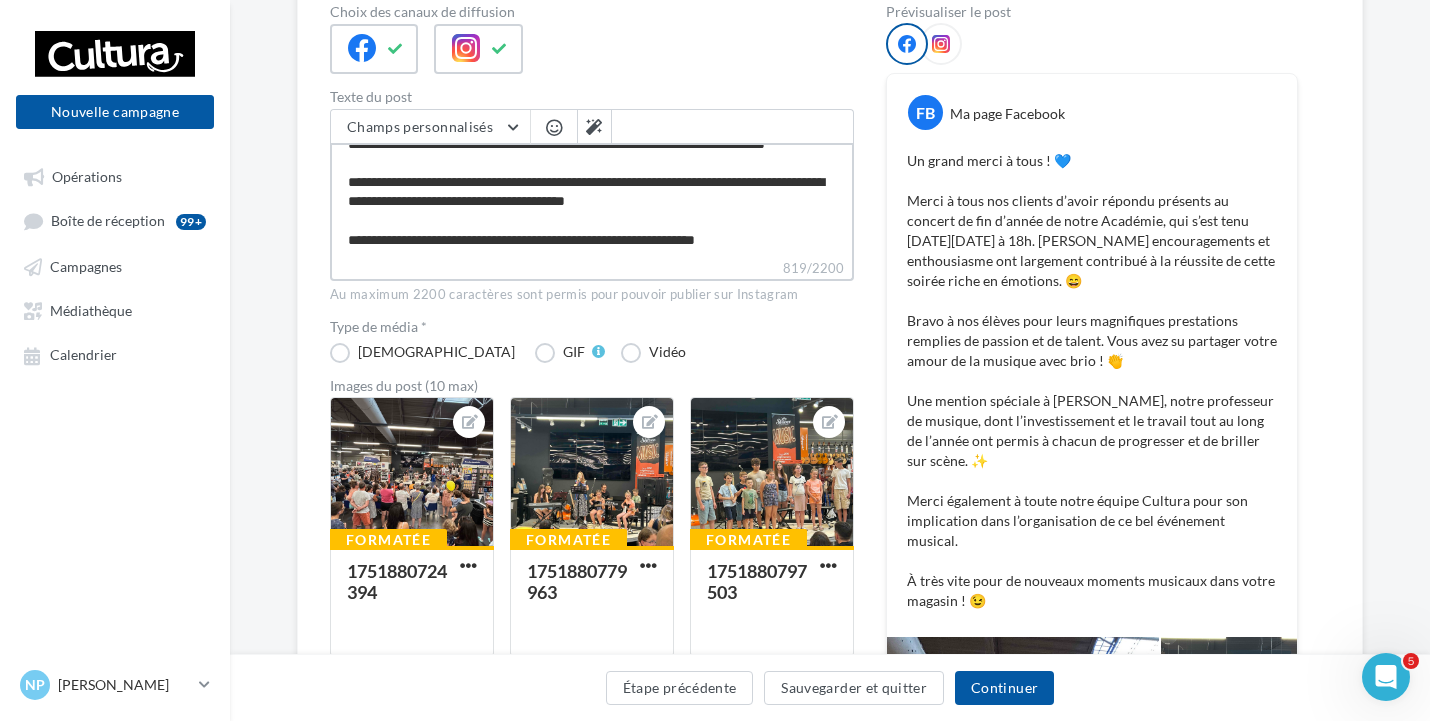 type on "**********" 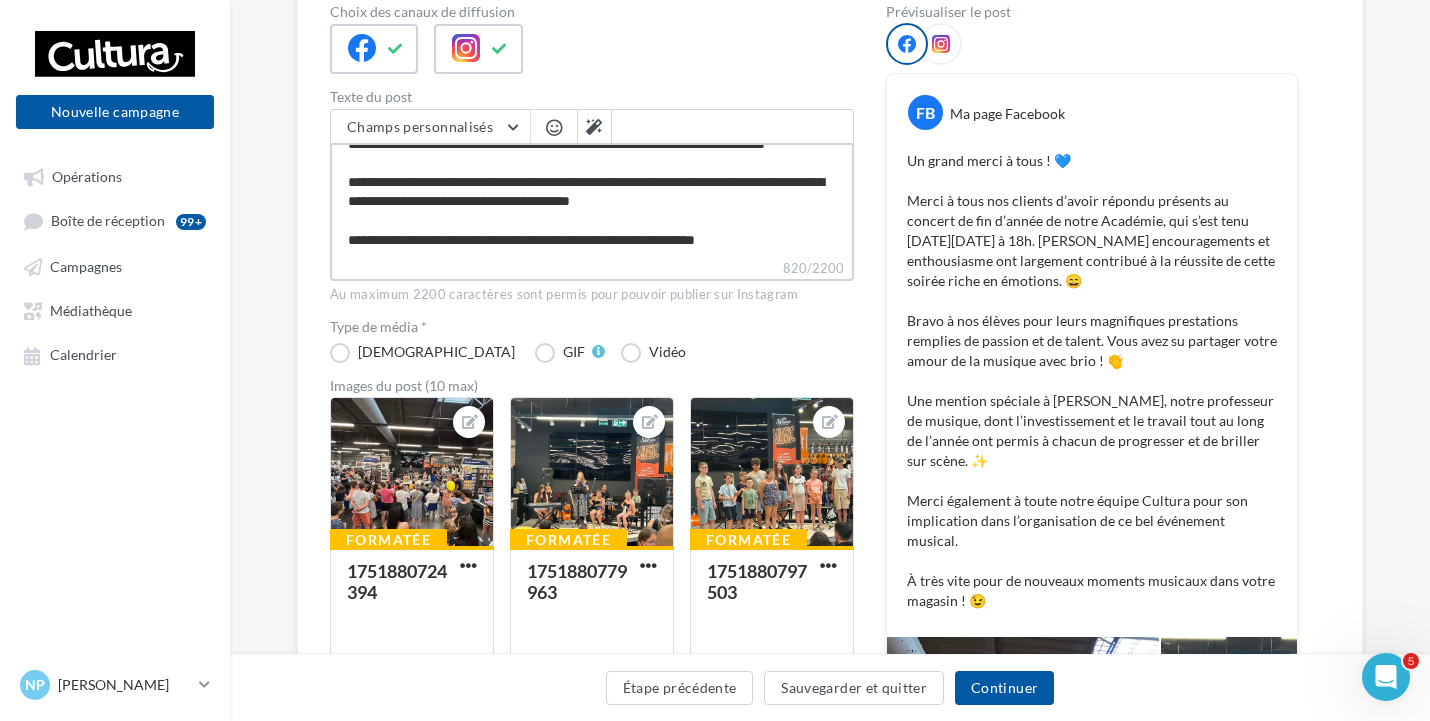 type on "**********" 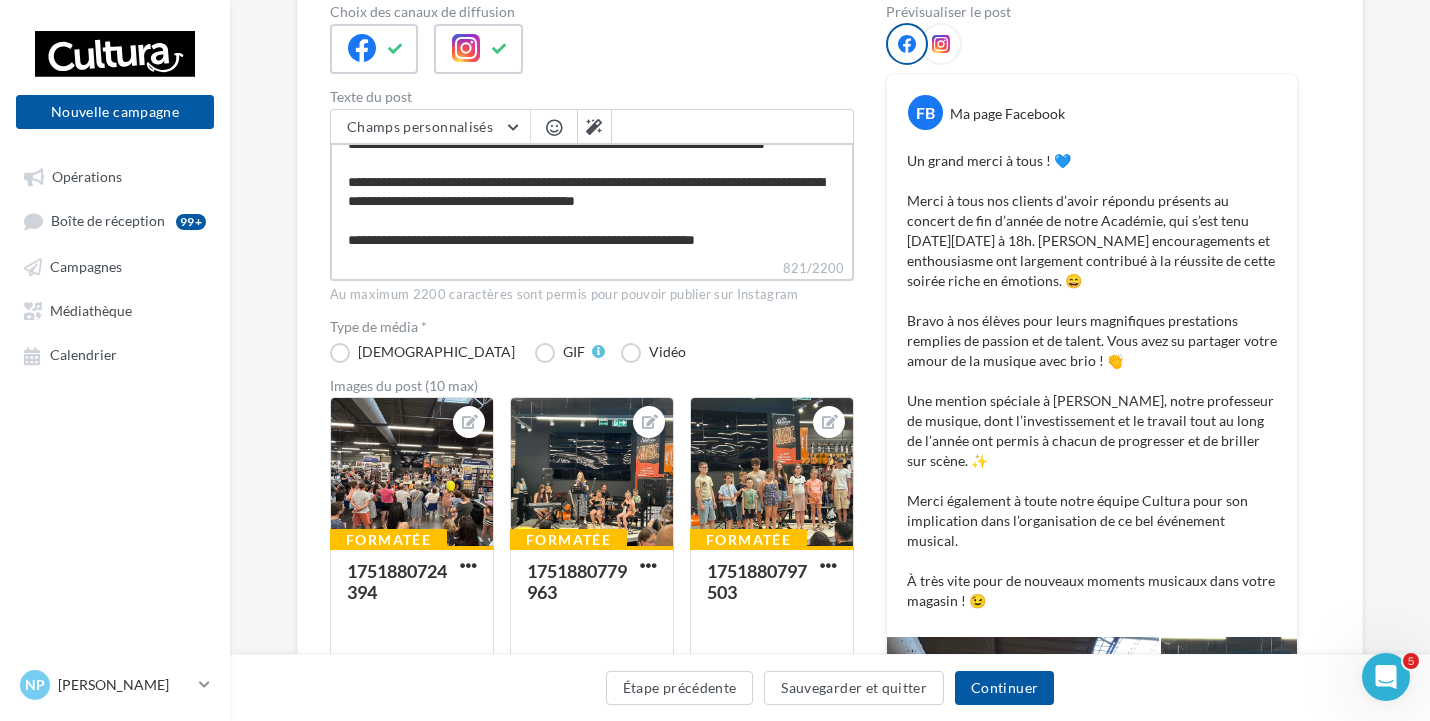 type on "**********" 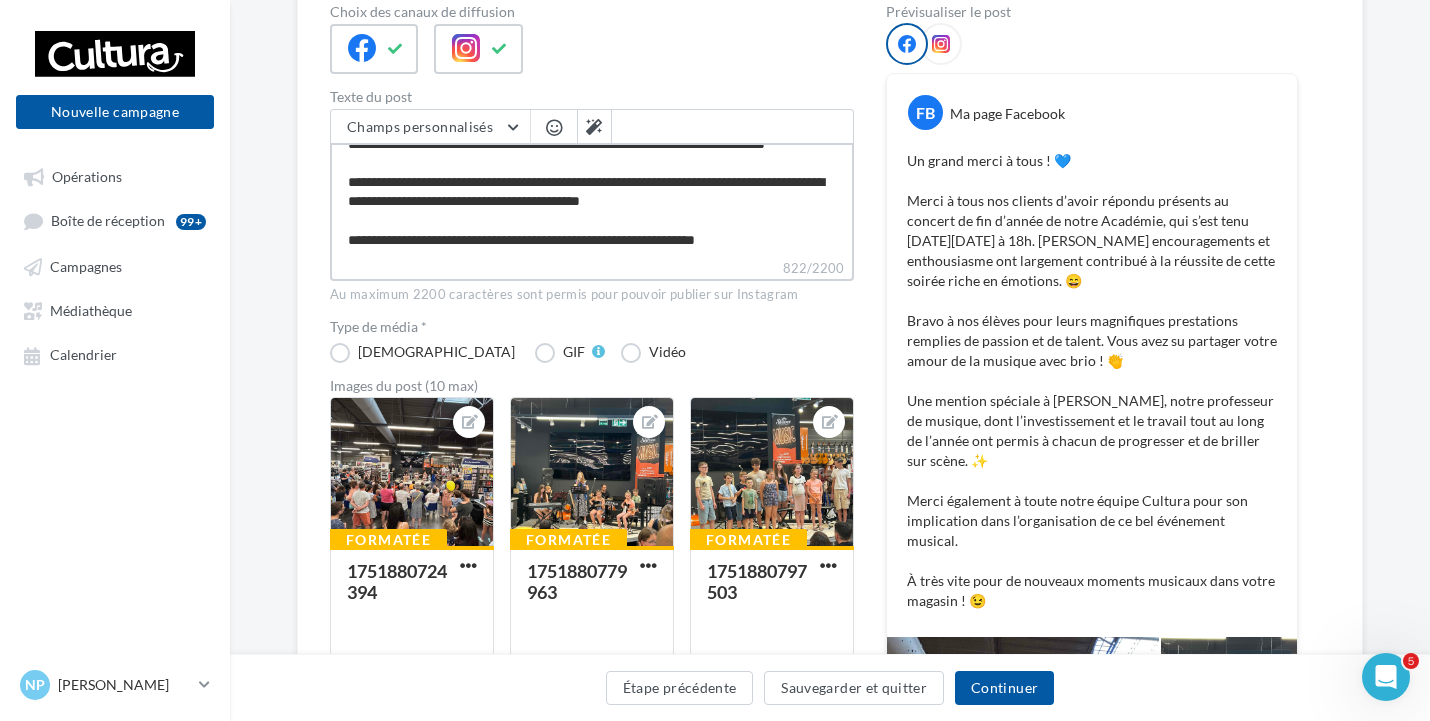 type on "**********" 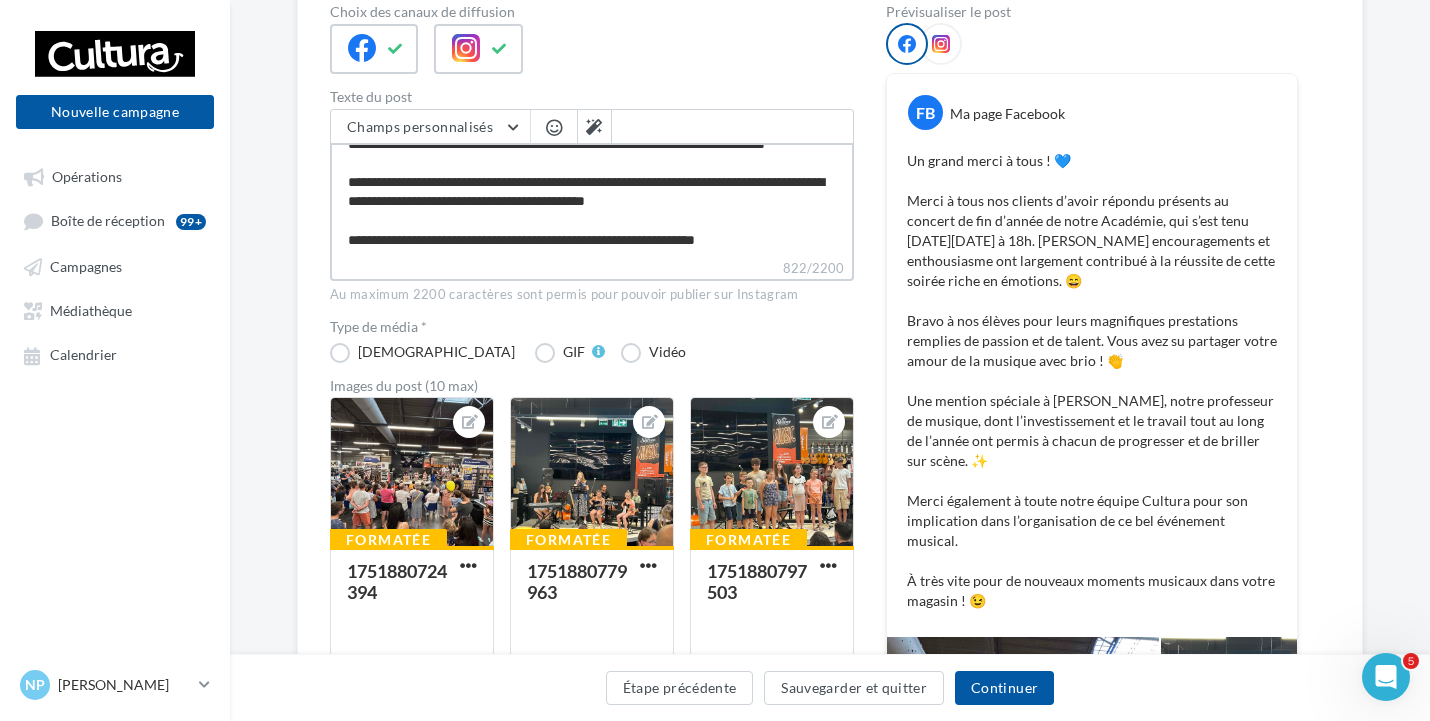 type on "**********" 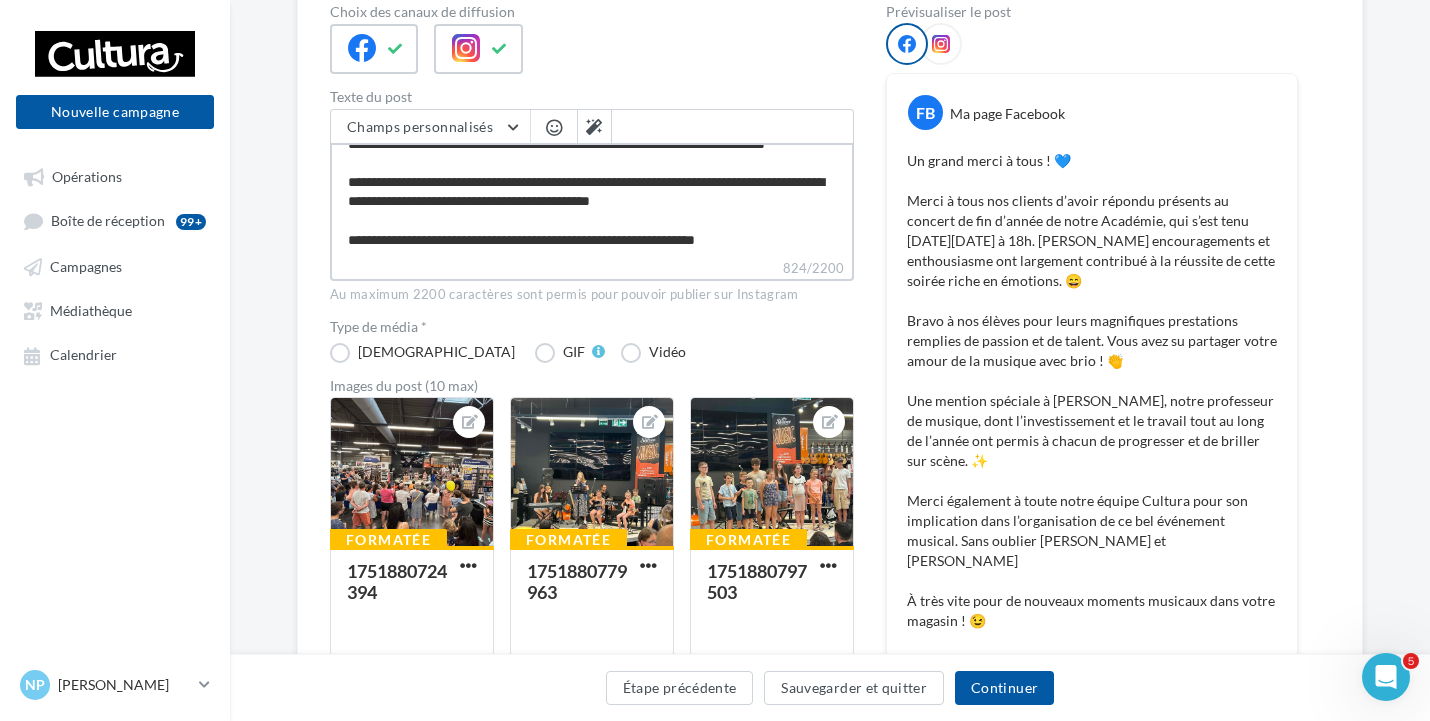 type on "**********" 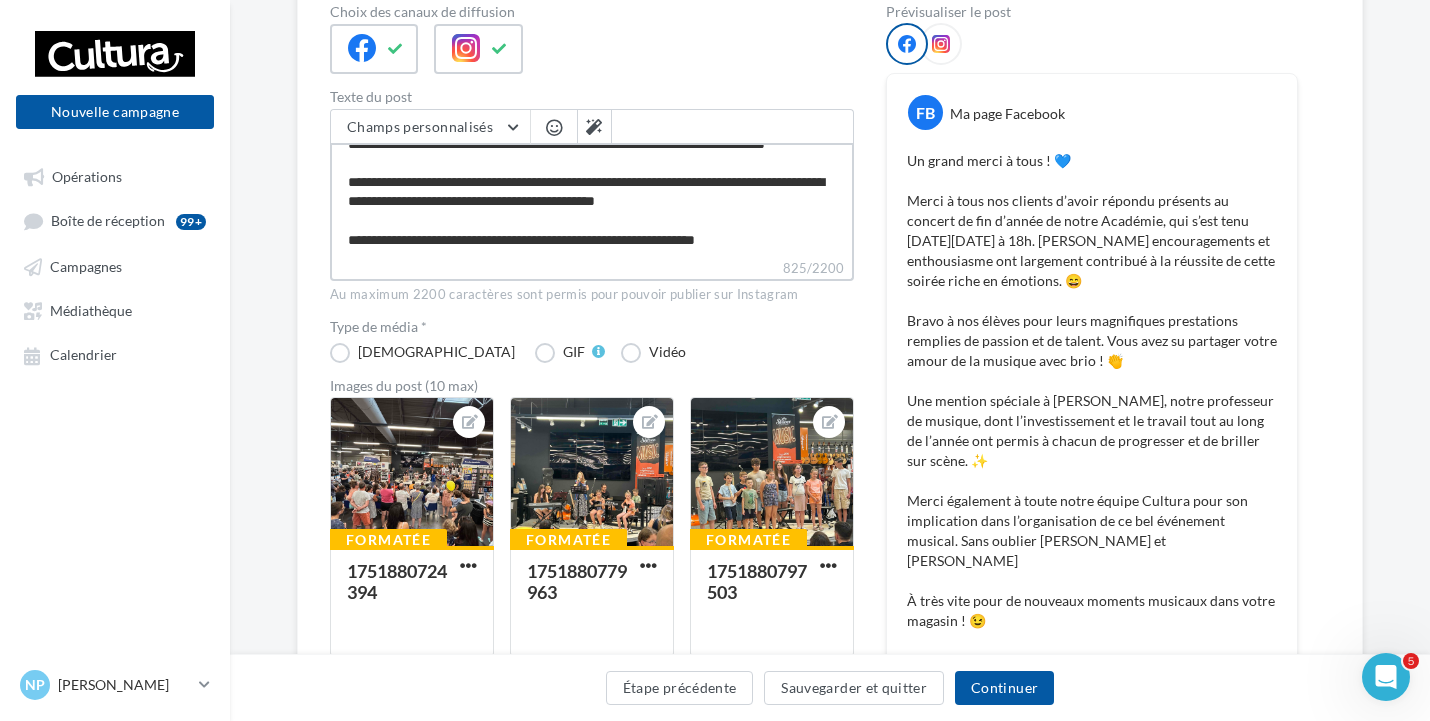 type on "**********" 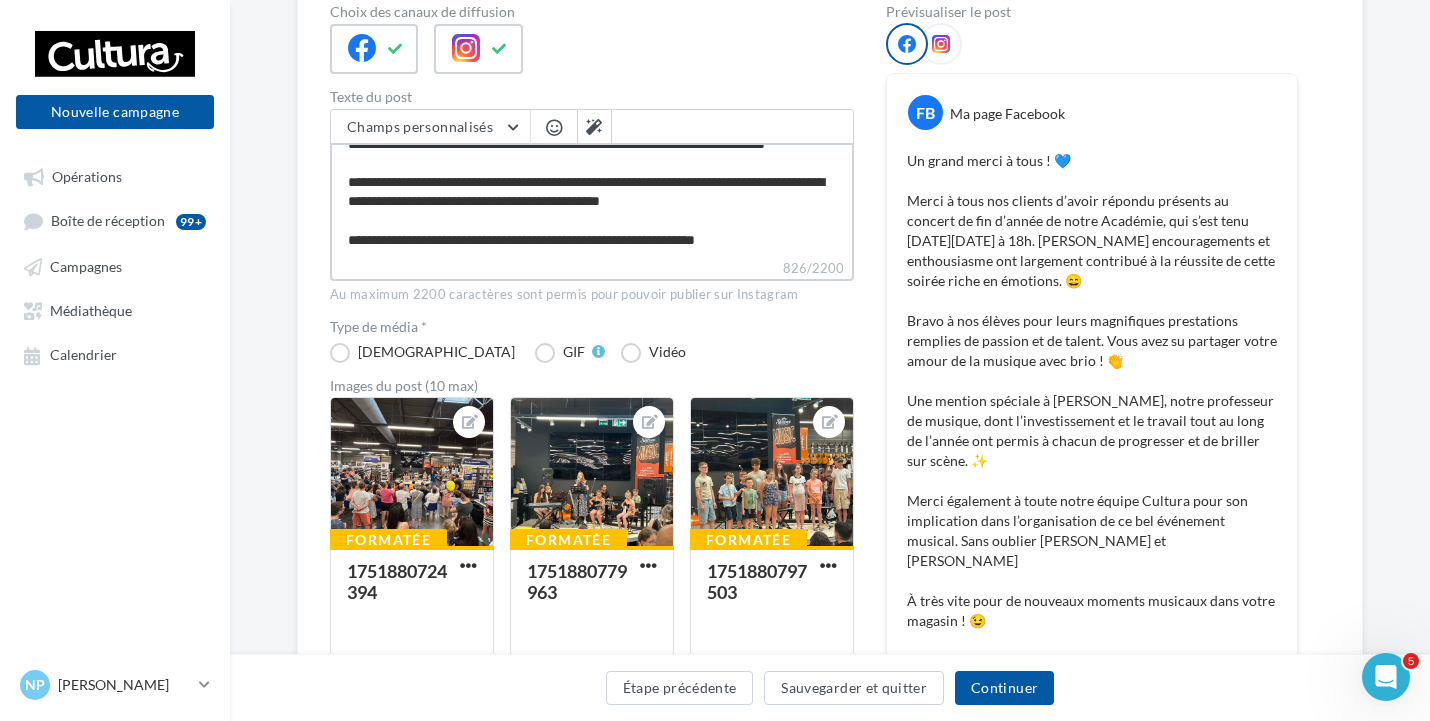 type on "**********" 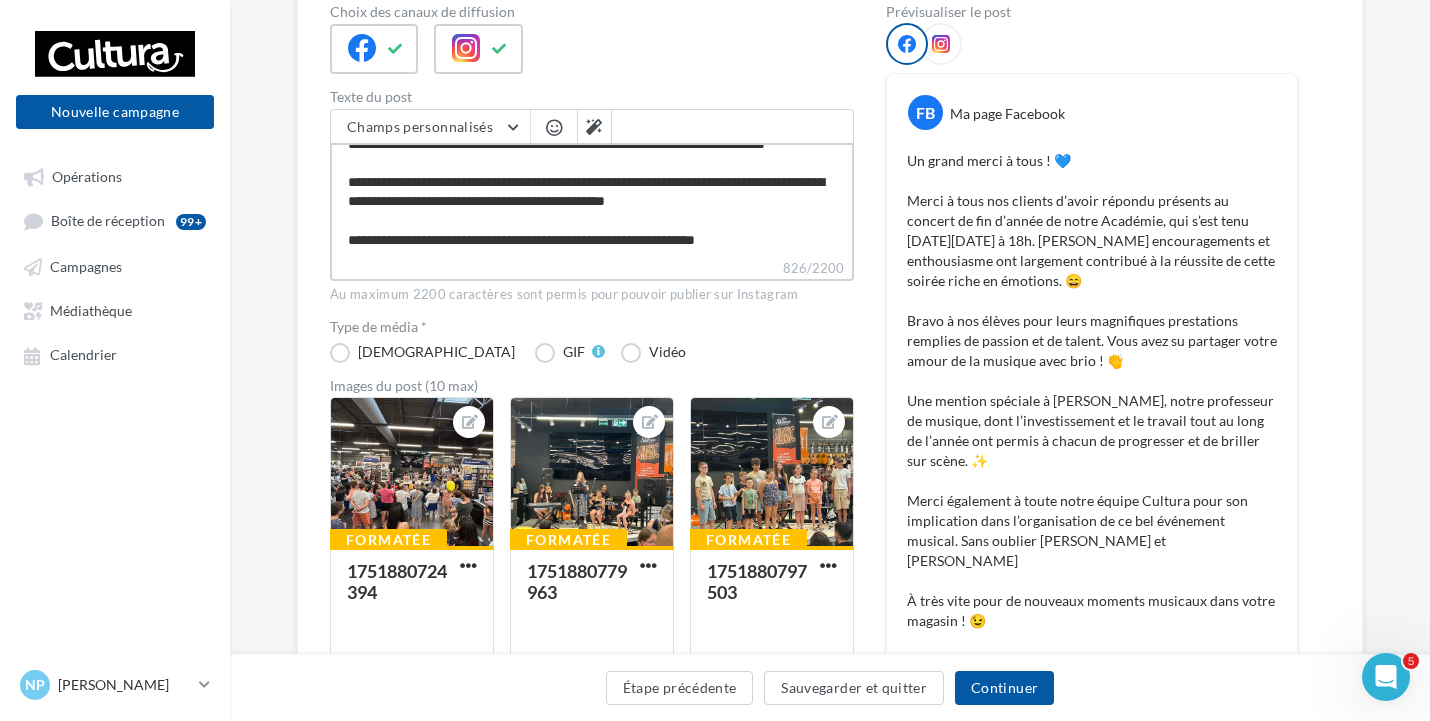 type on "**********" 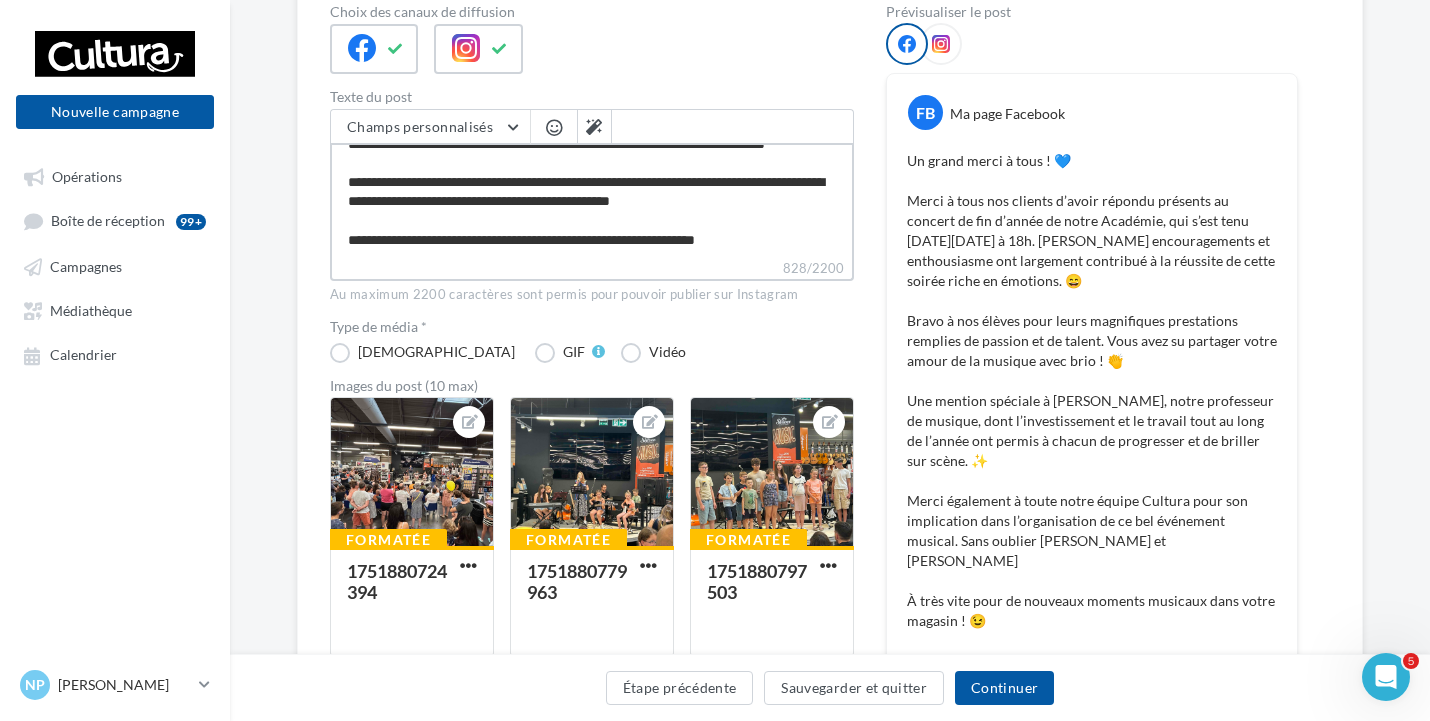 type on "**********" 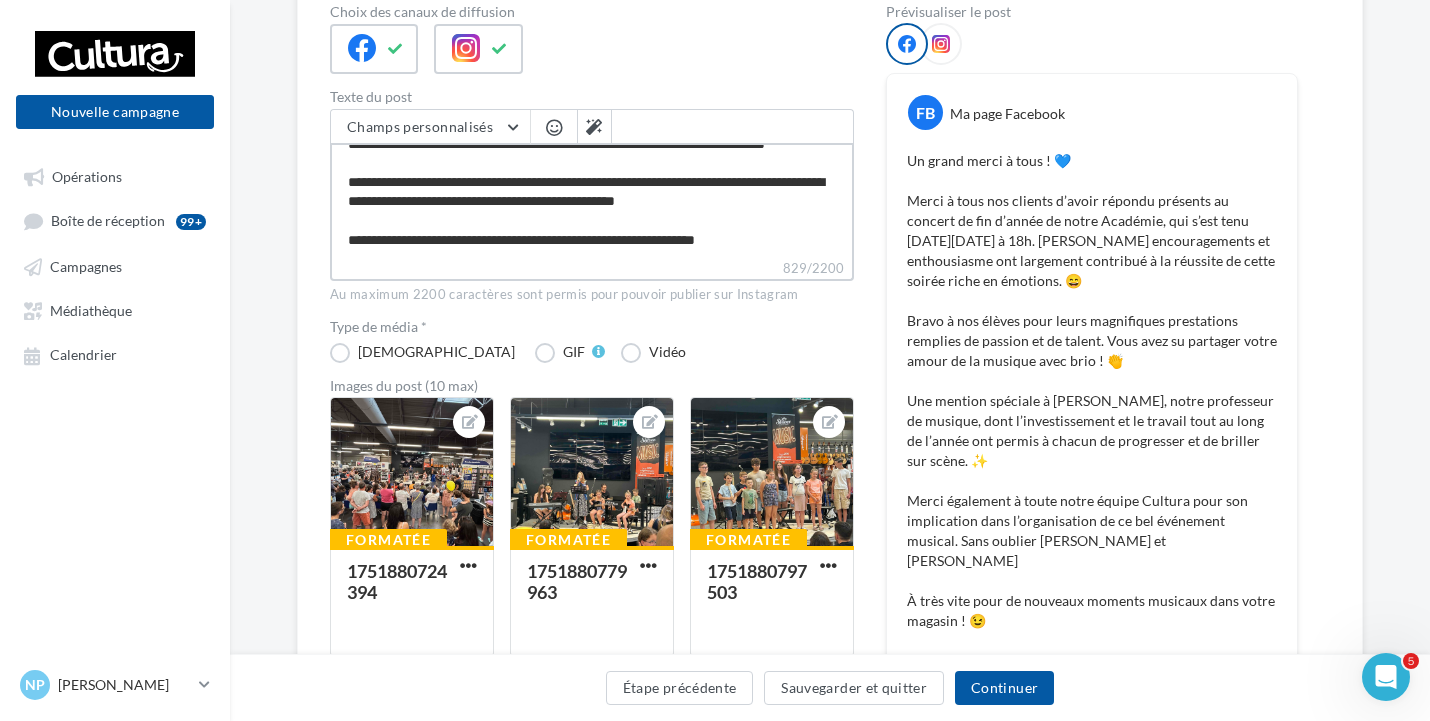 type on "**********" 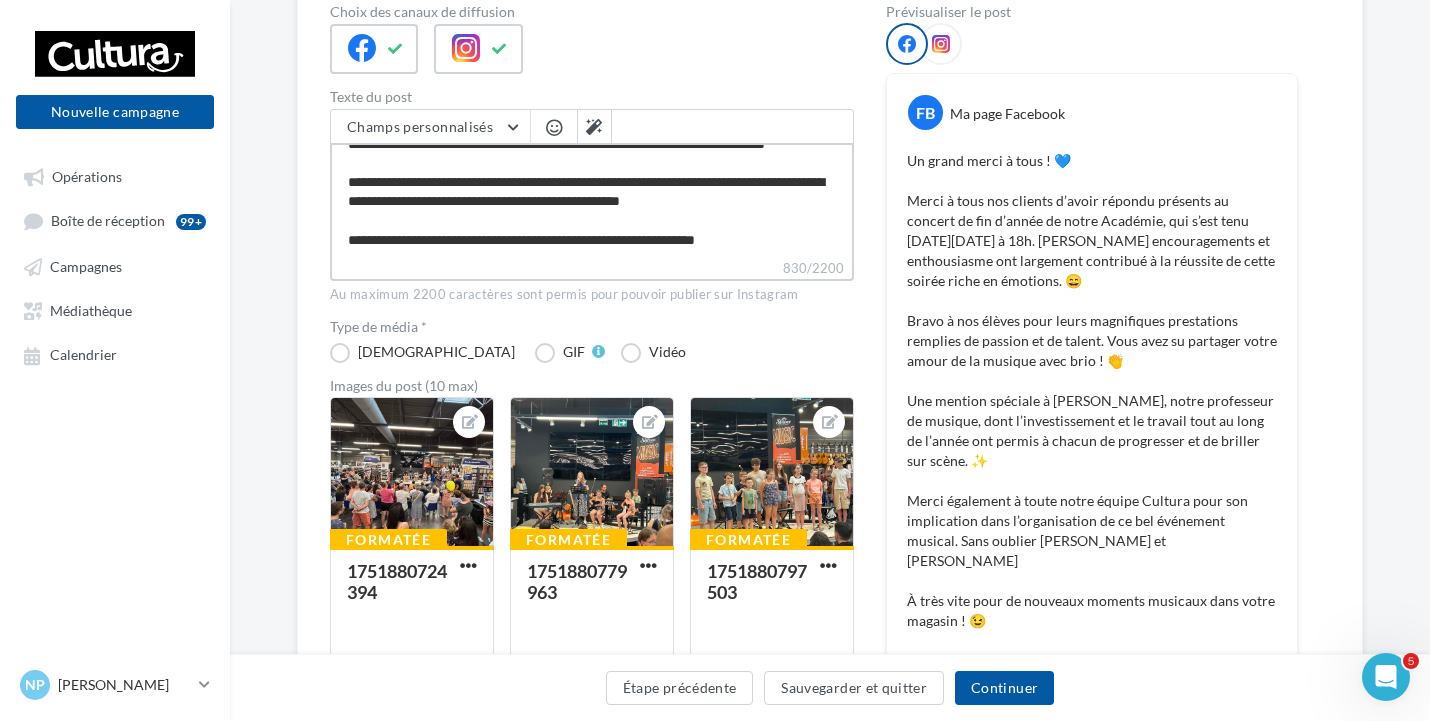 type on "**********" 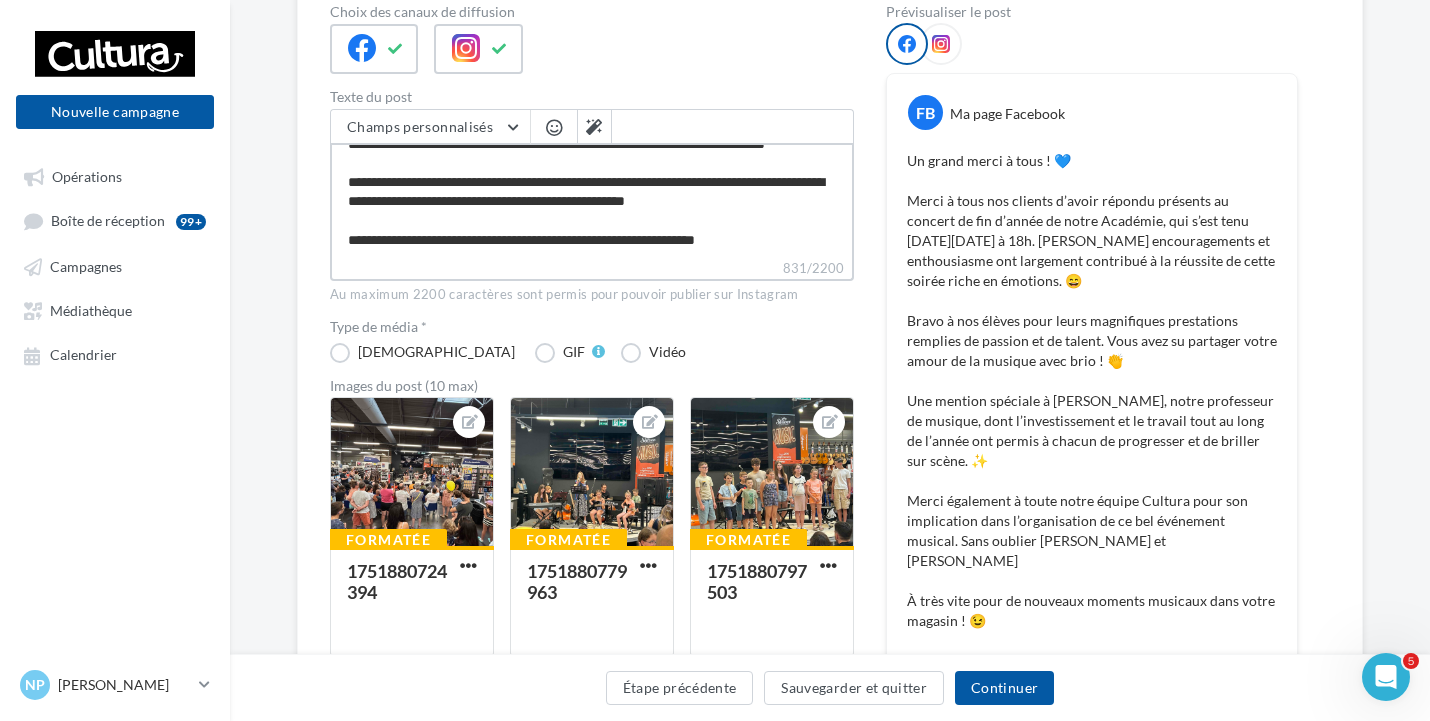 type on "**********" 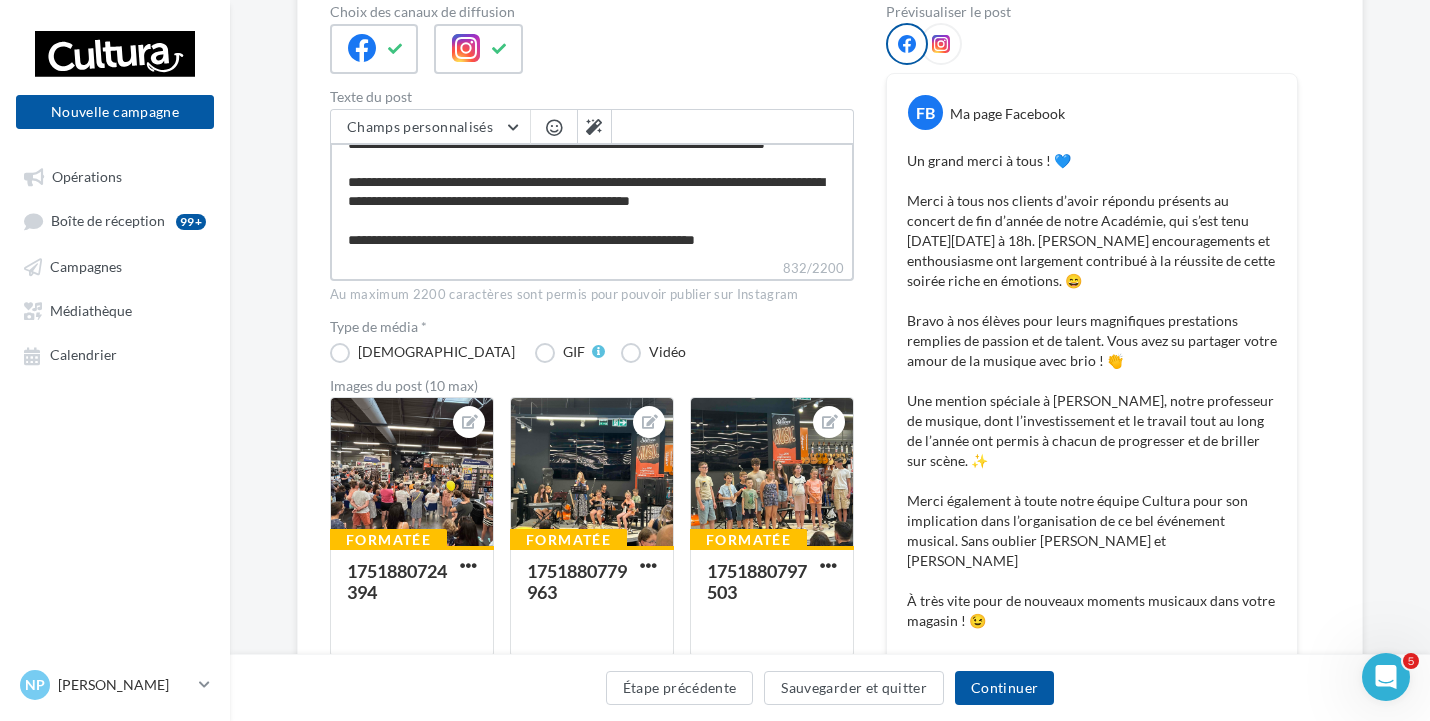 type on "**********" 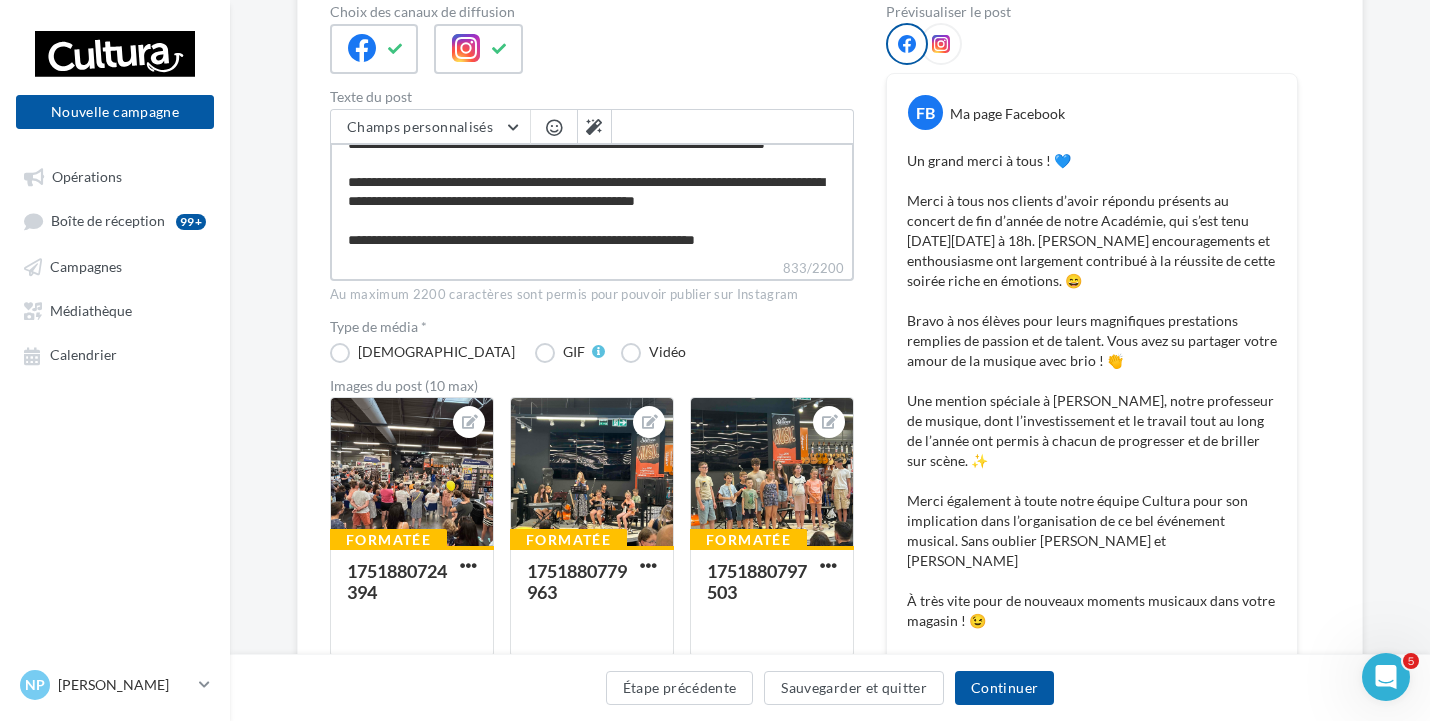 type on "**********" 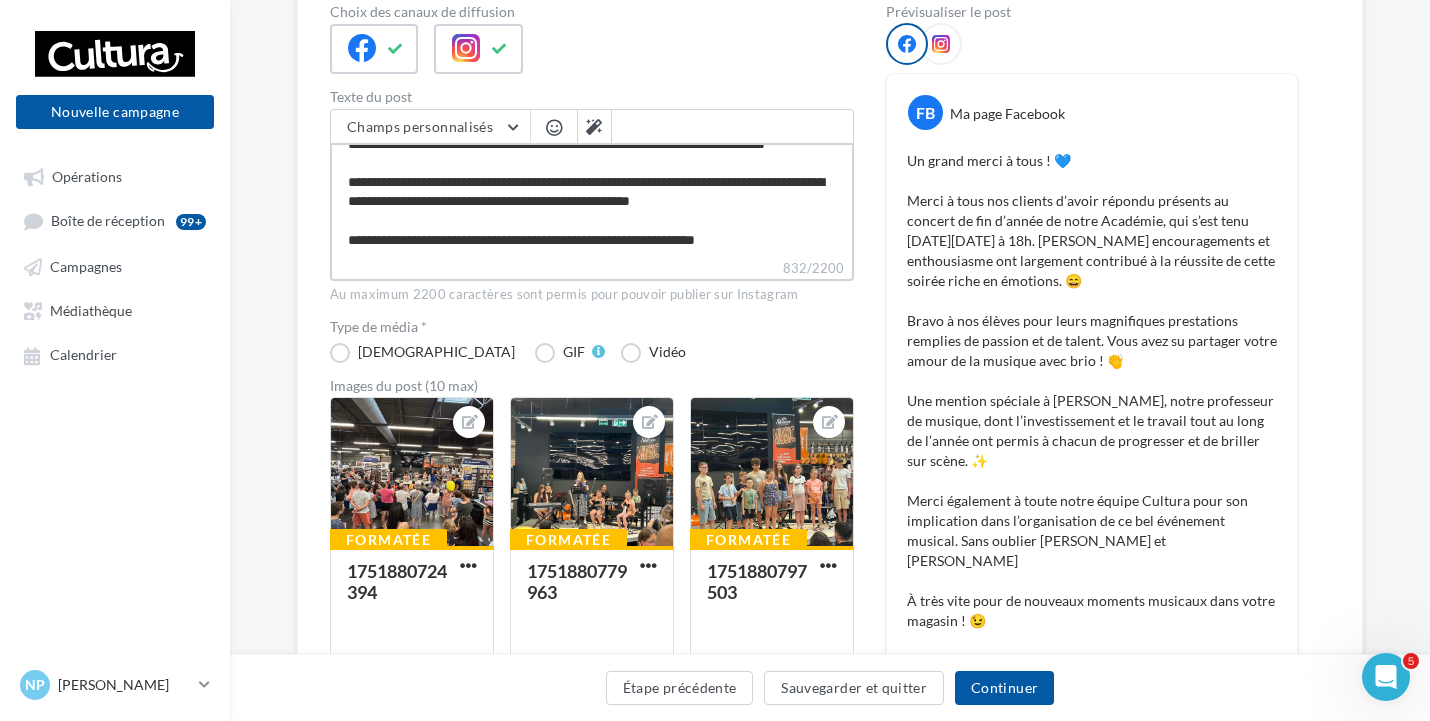 type on "**********" 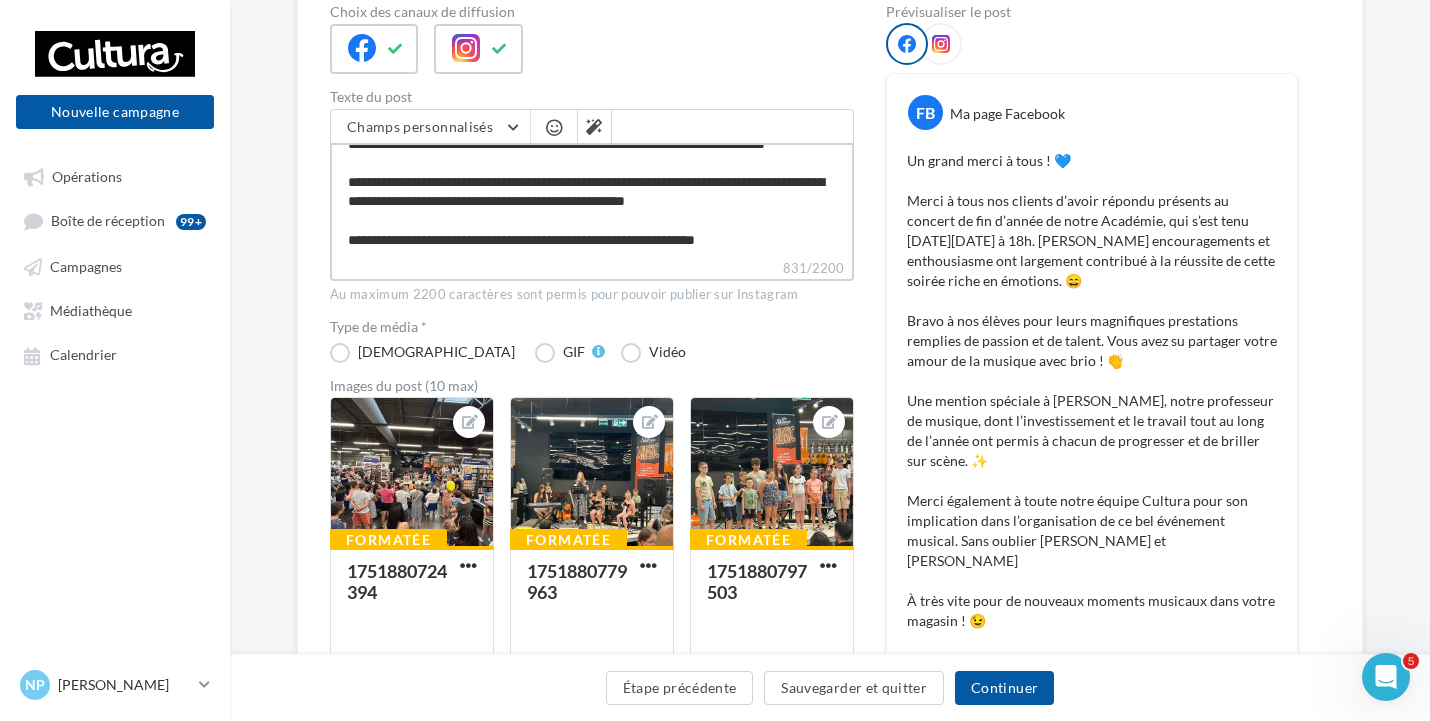 type on "**********" 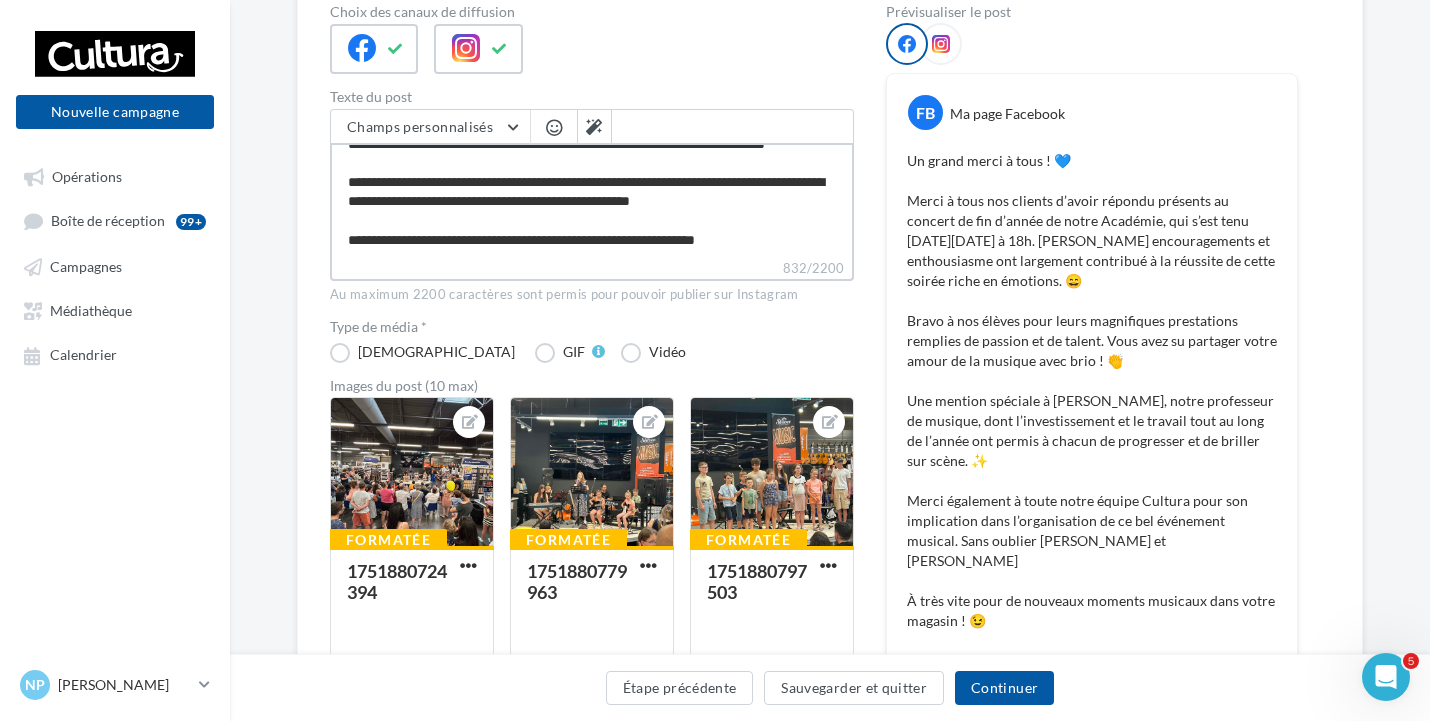 type on "**********" 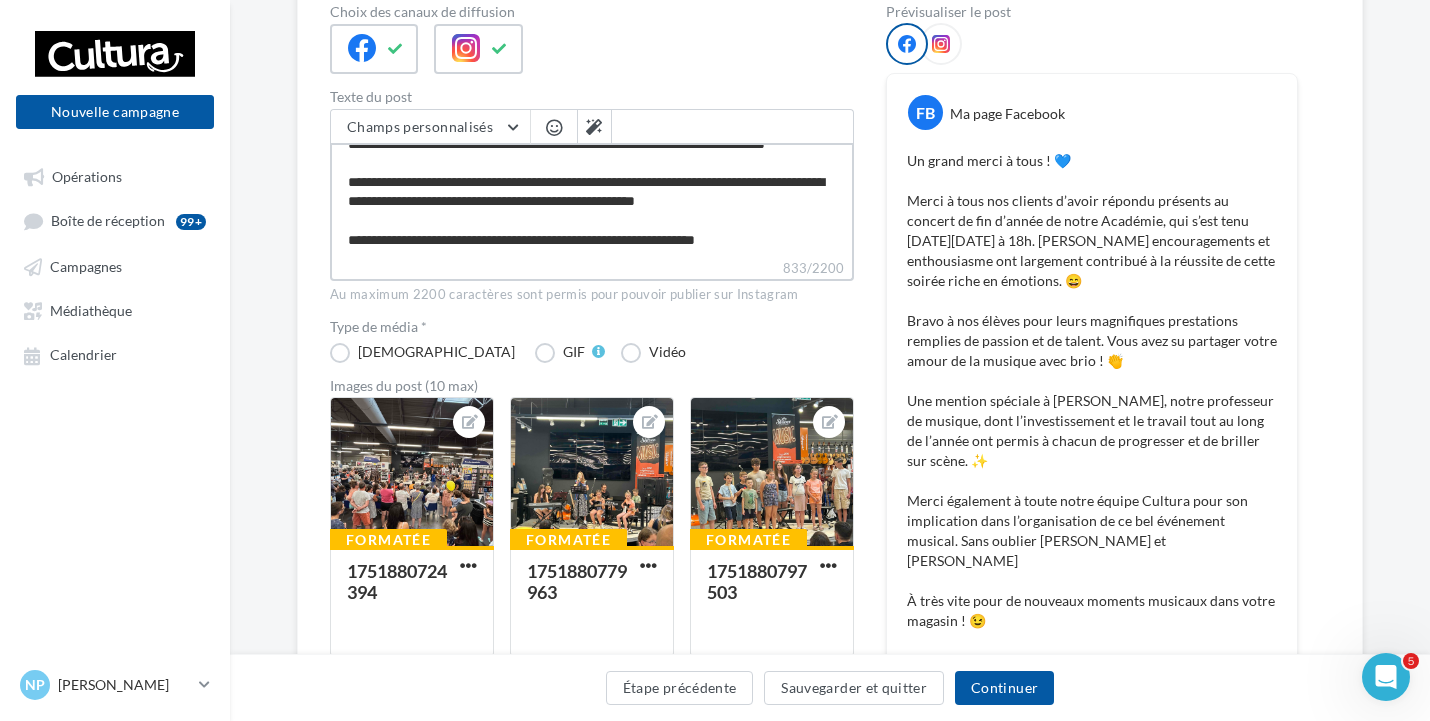 type on "**********" 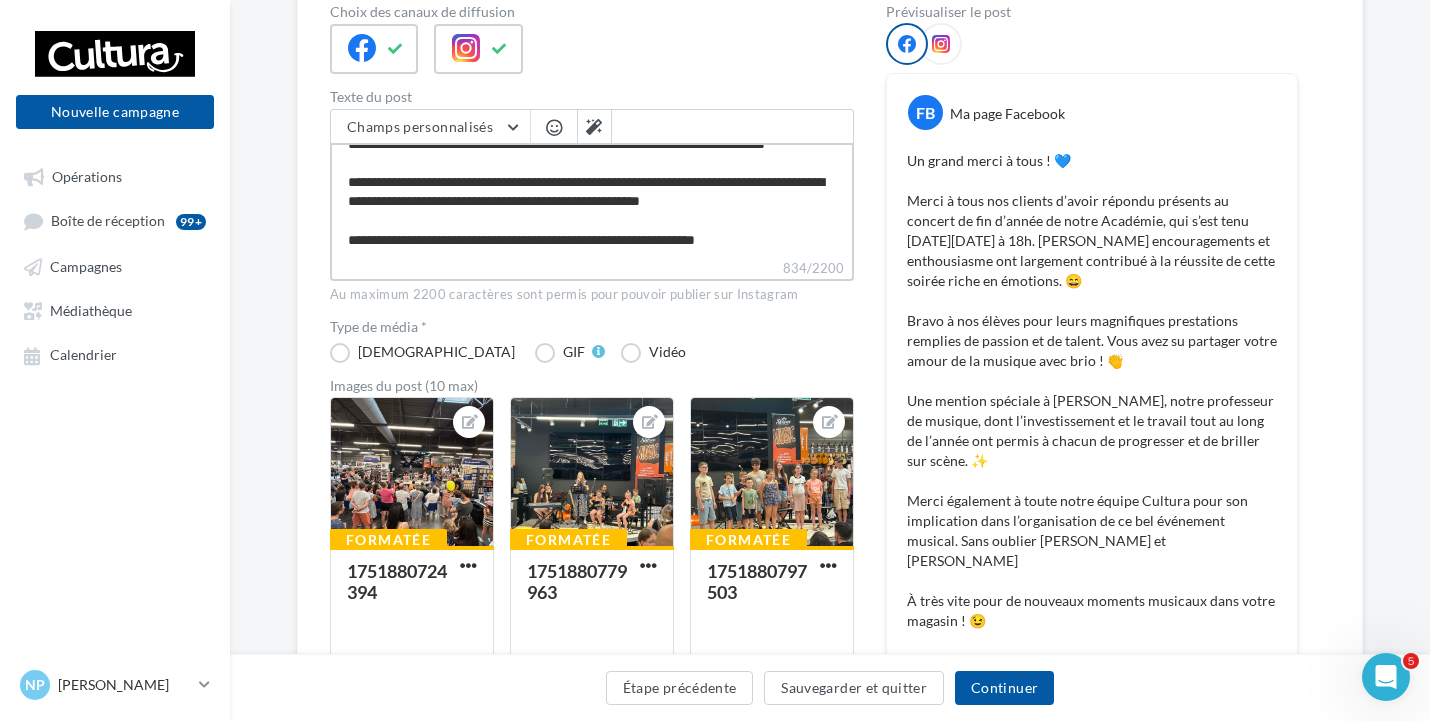 type on "**********" 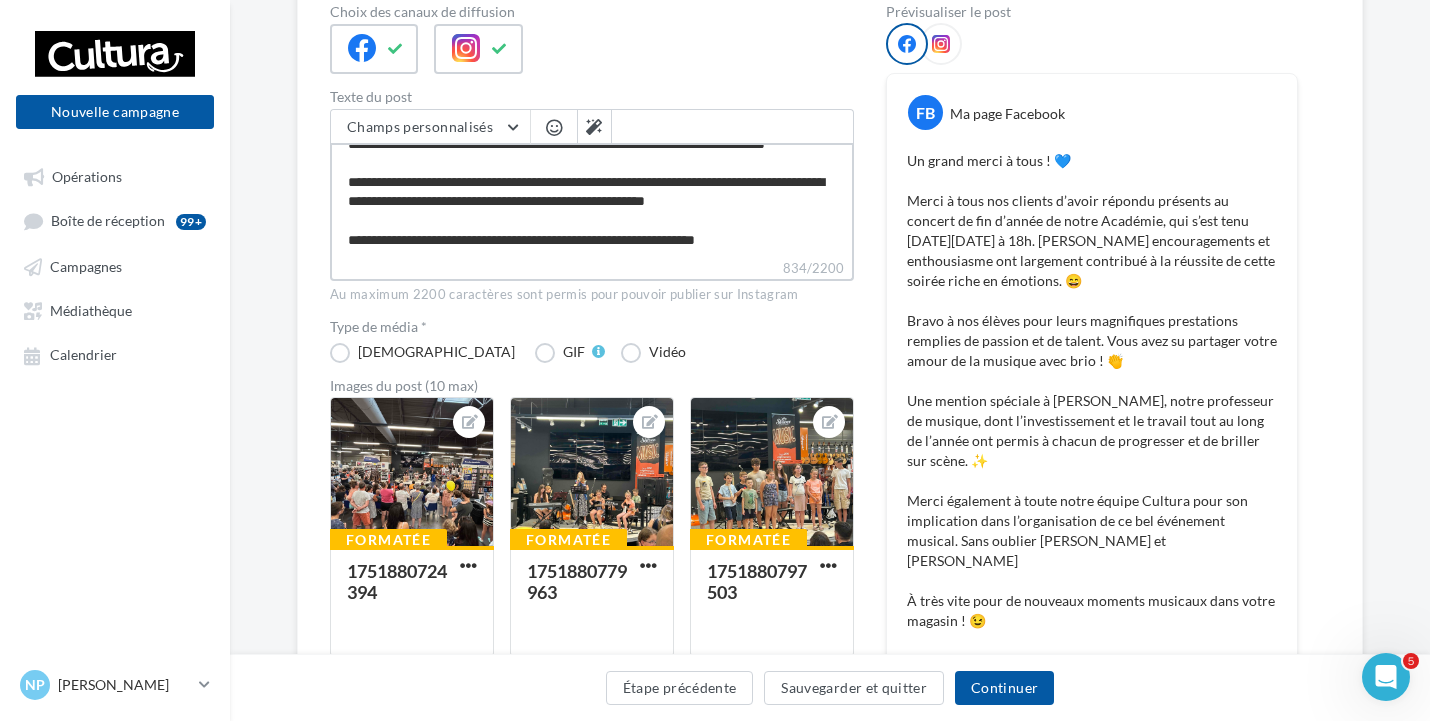 type on "**********" 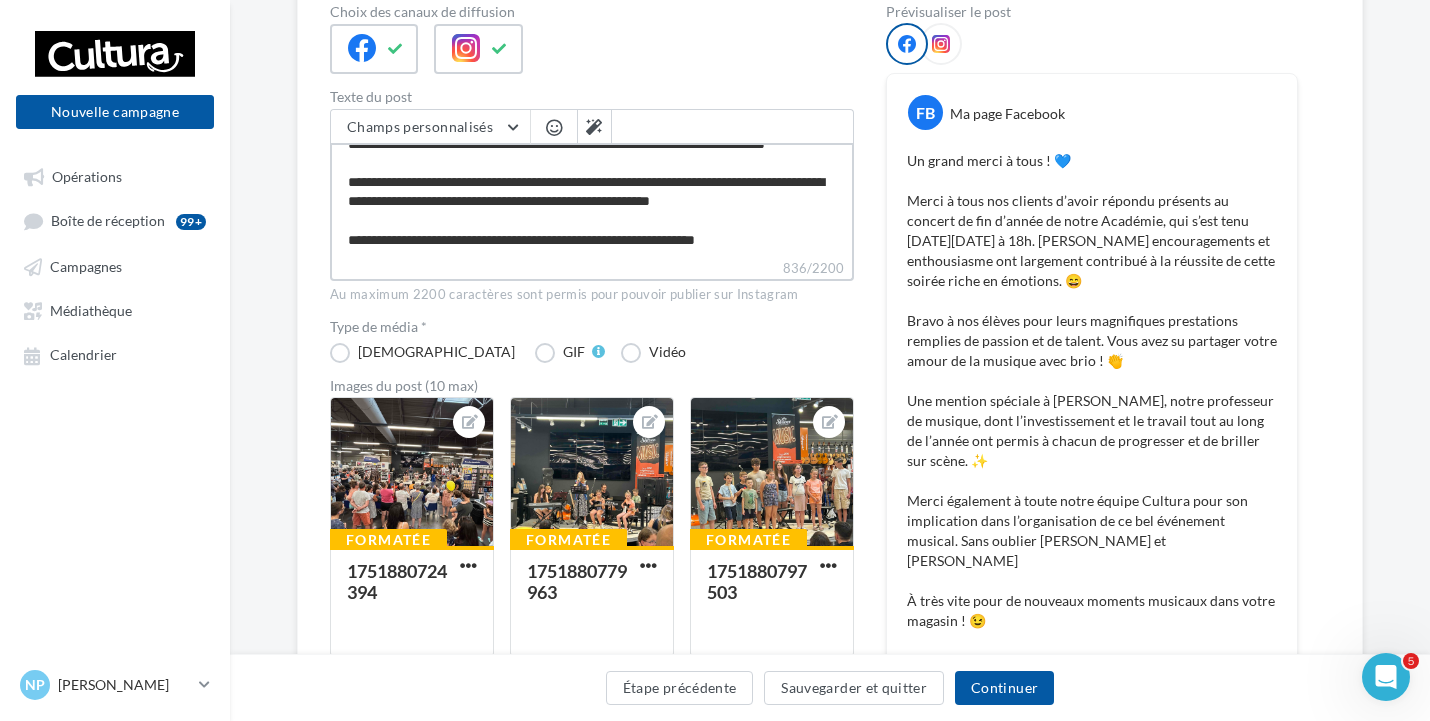 type on "**********" 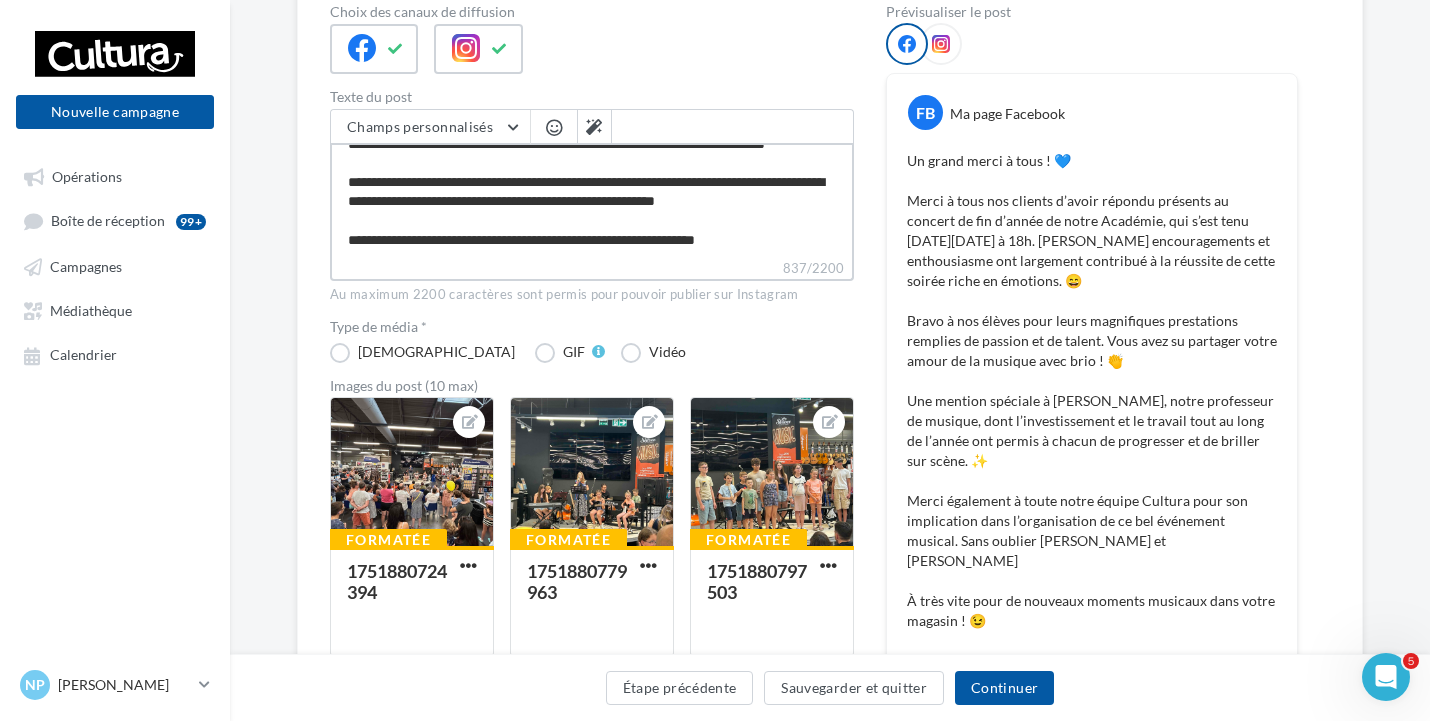 type on "**********" 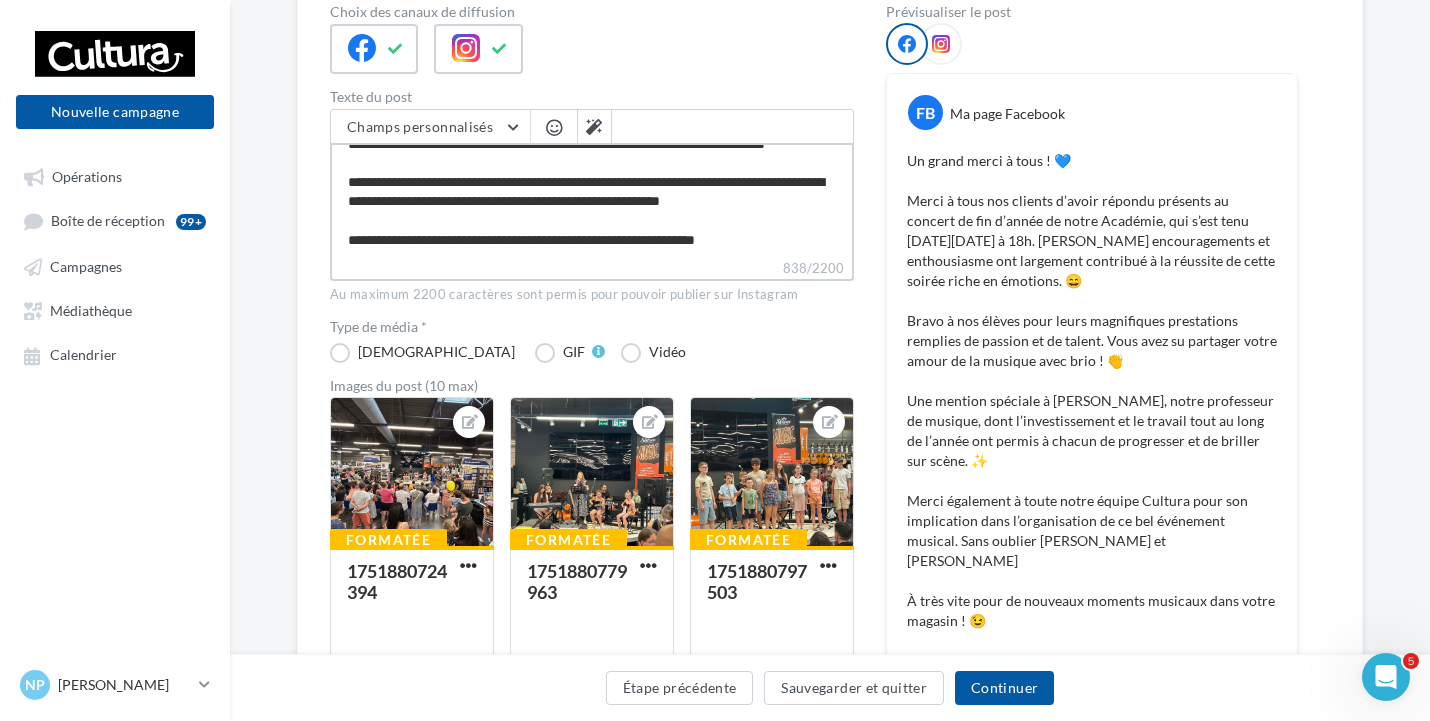 type on "**********" 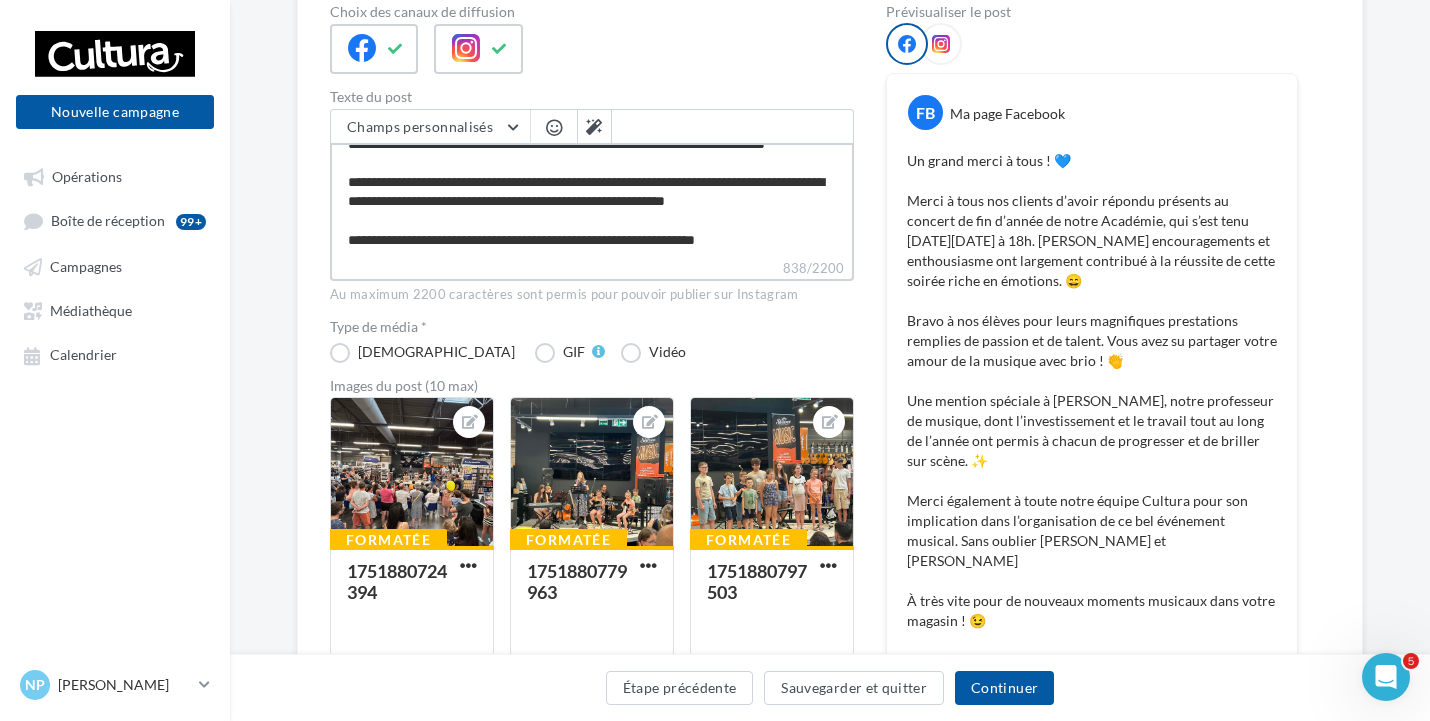 type on "**********" 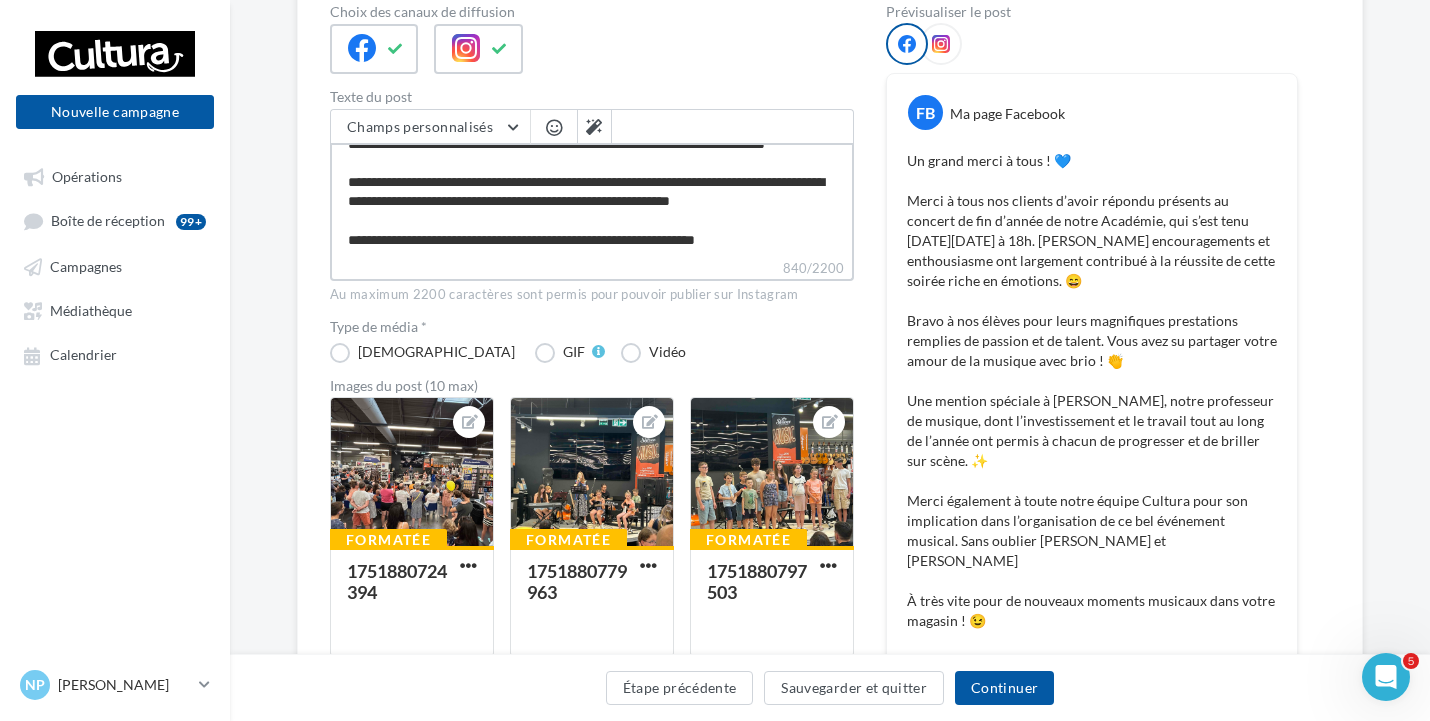 type on "**********" 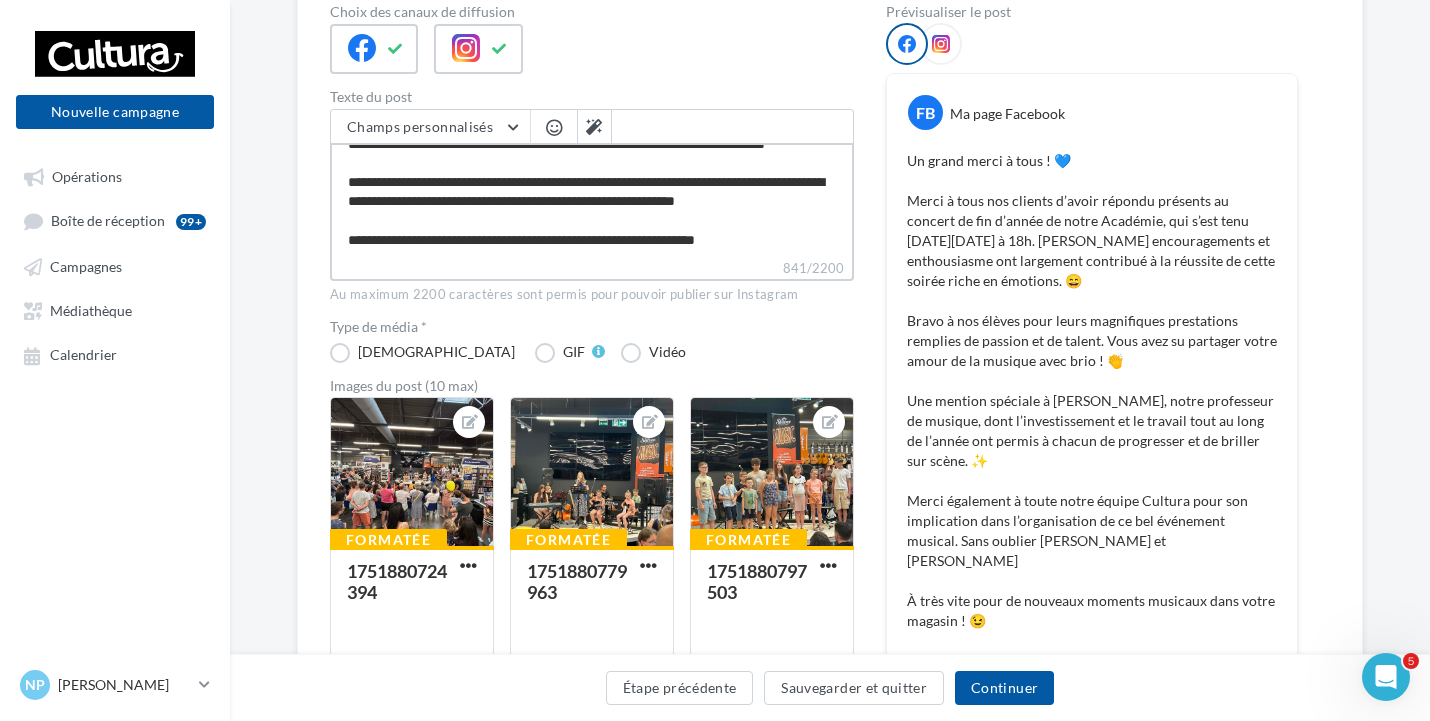 type on "**********" 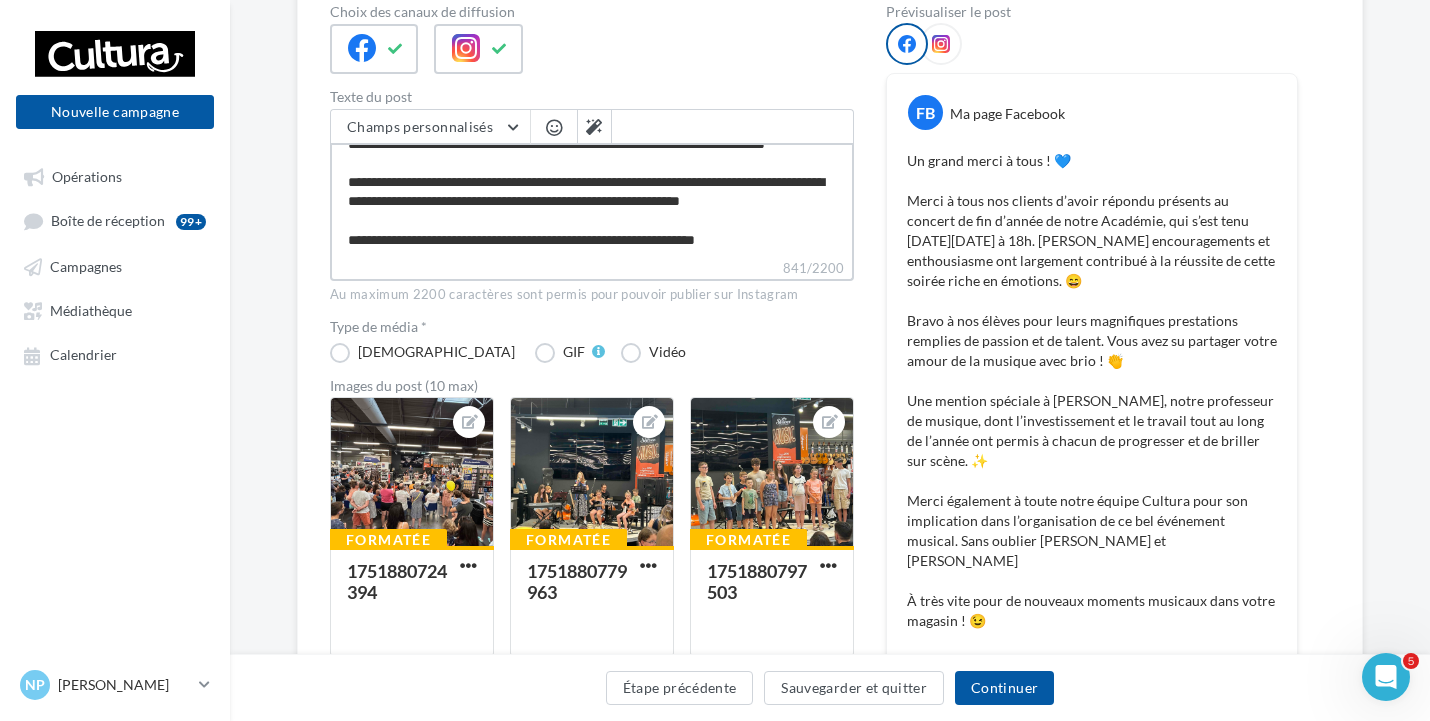 type on "**********" 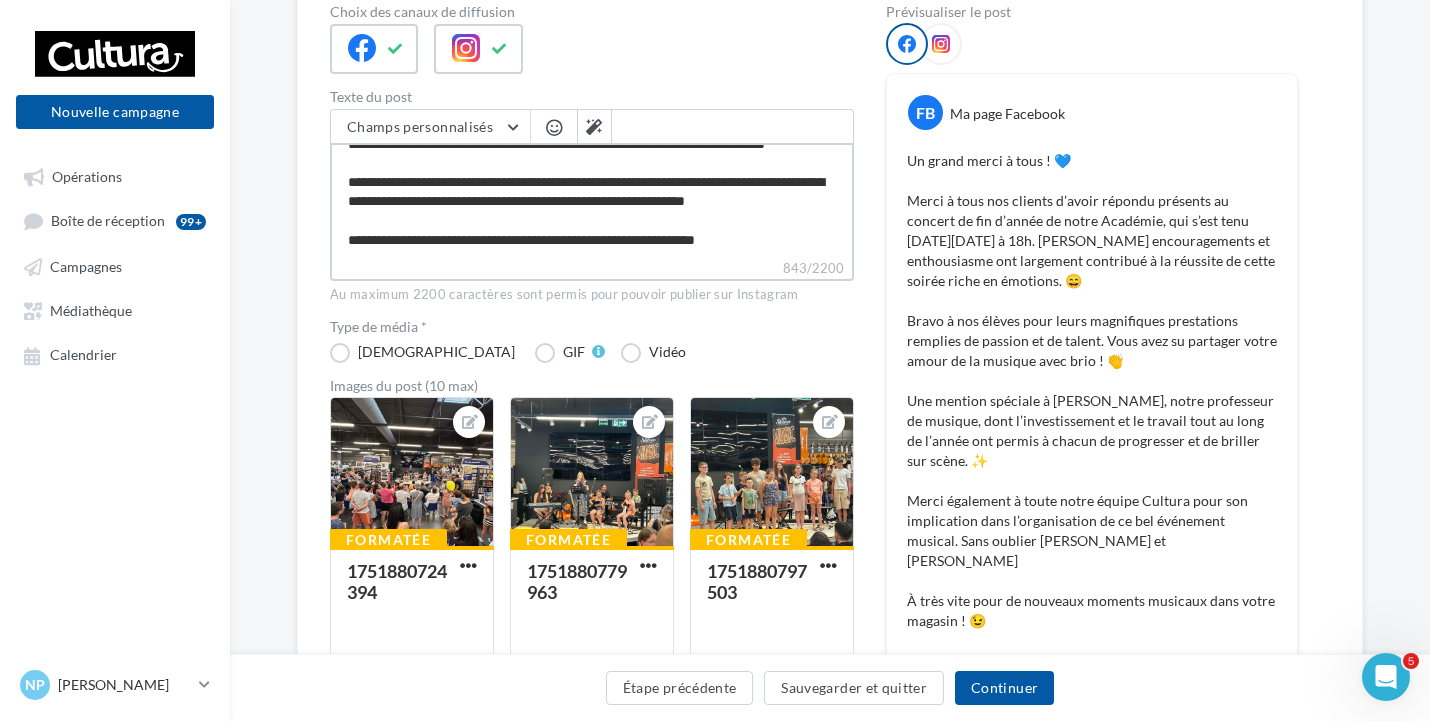 type on "**********" 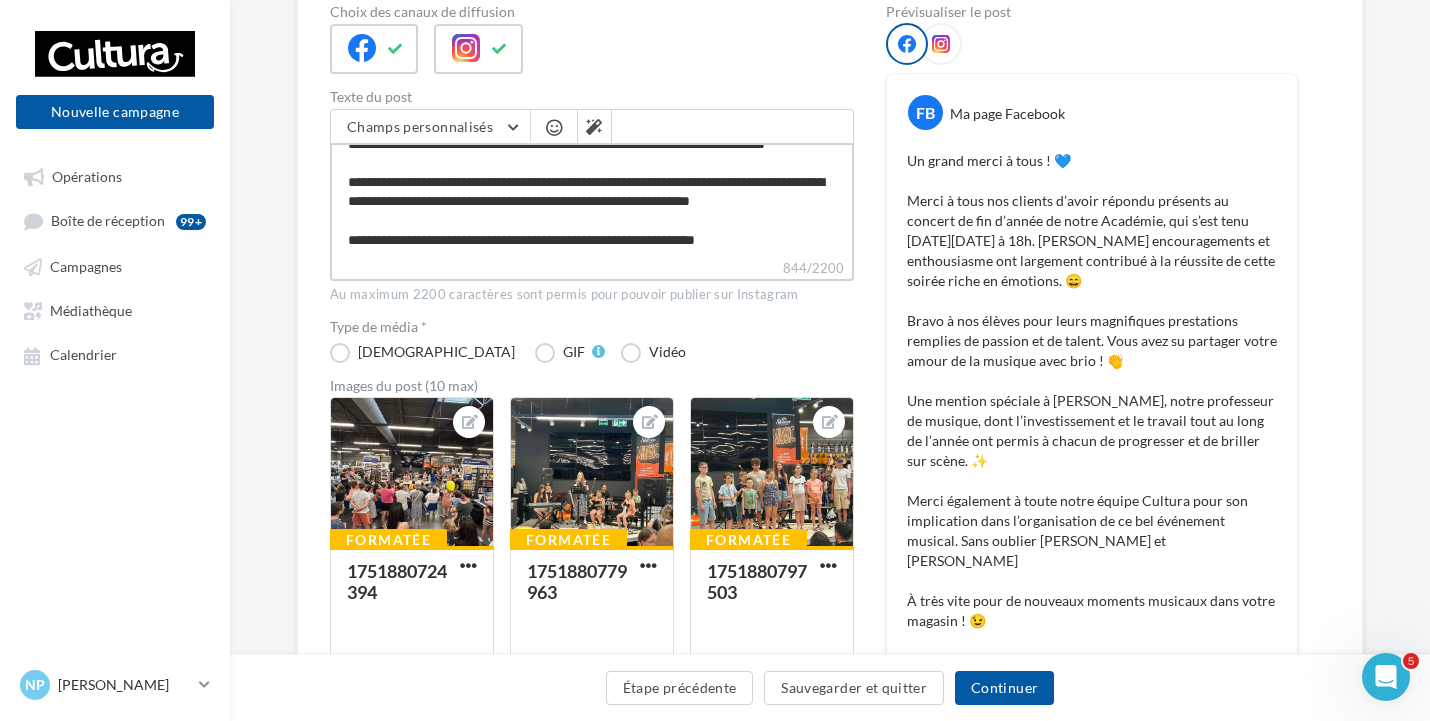type on "**********" 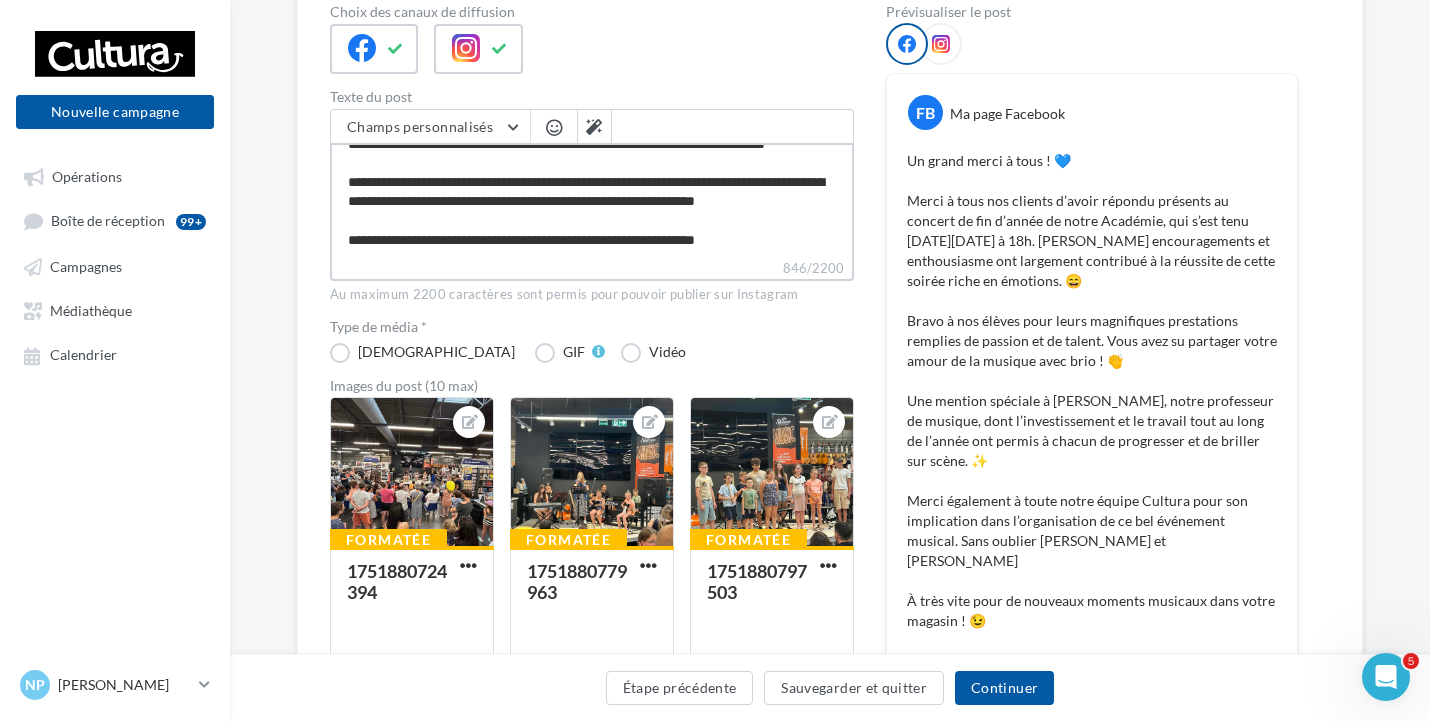 type on "**********" 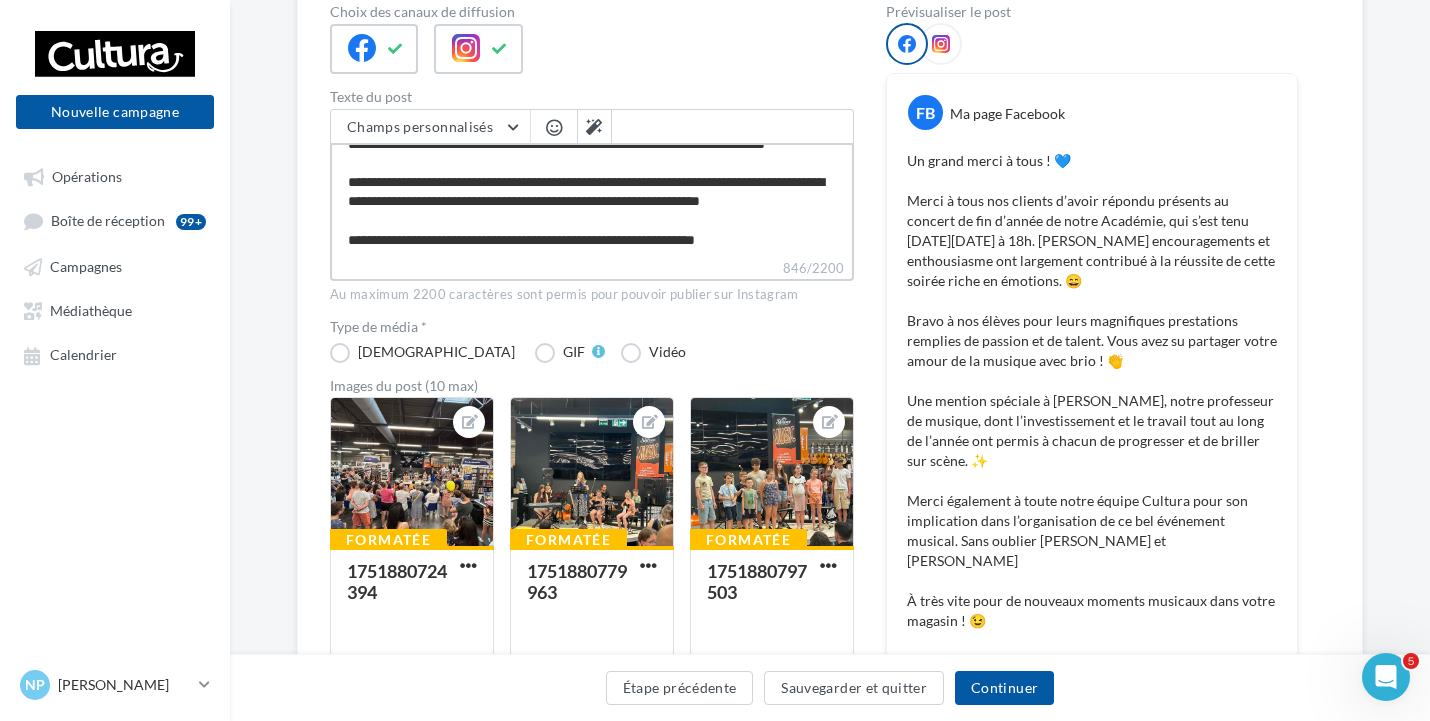 type on "**********" 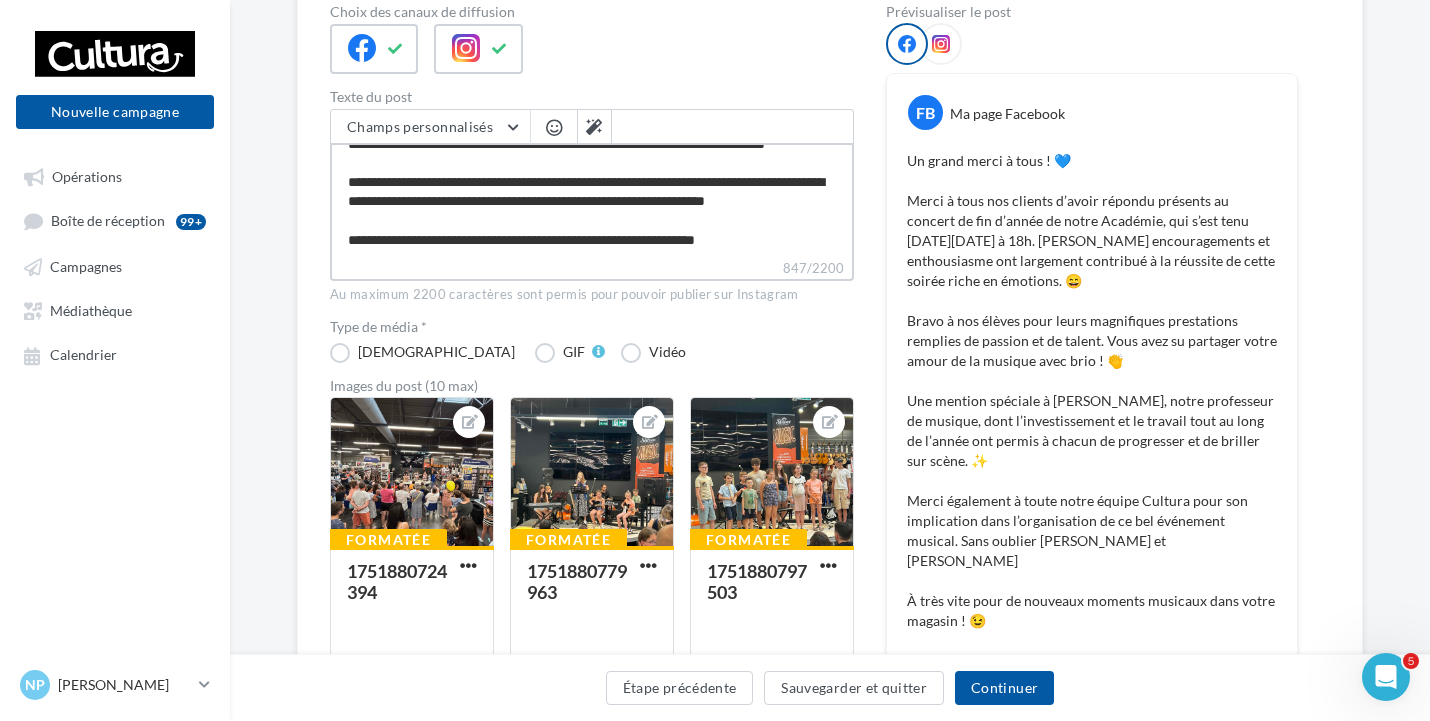type on "**********" 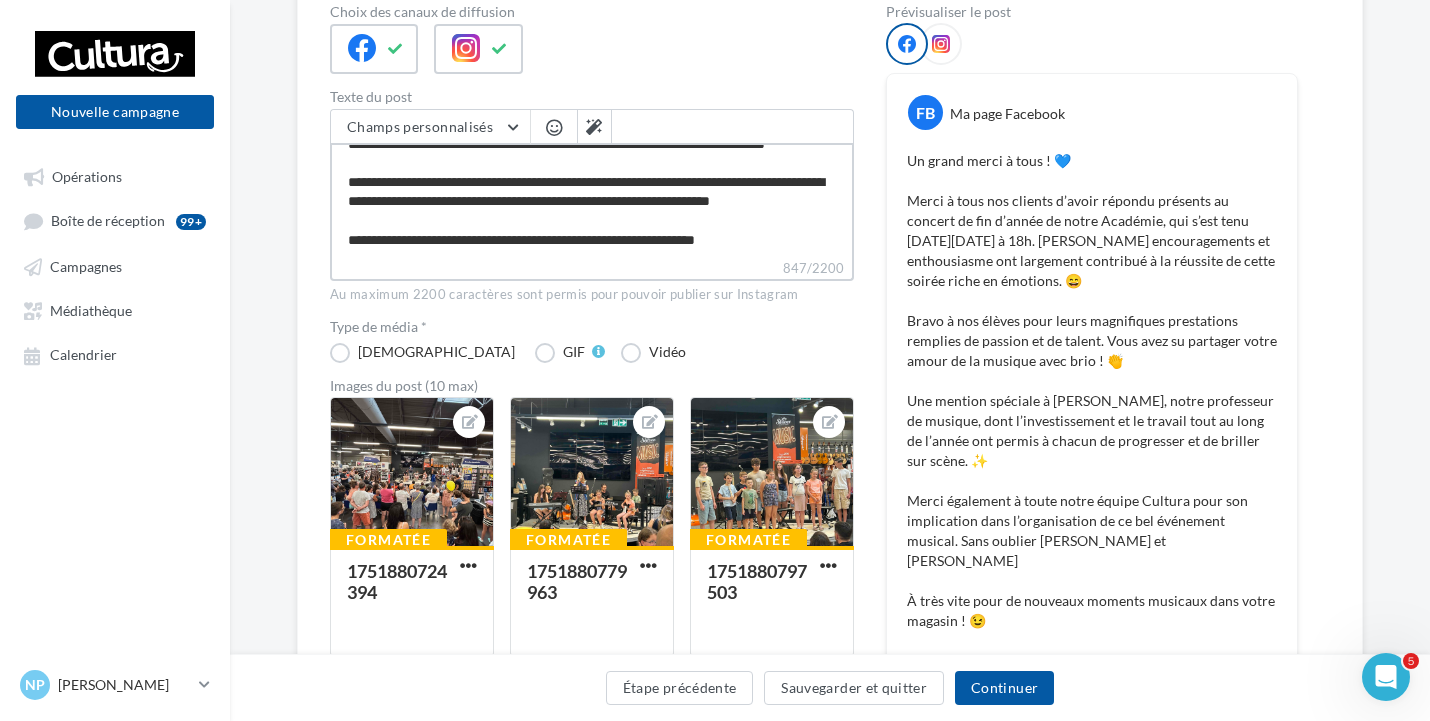 type on "**********" 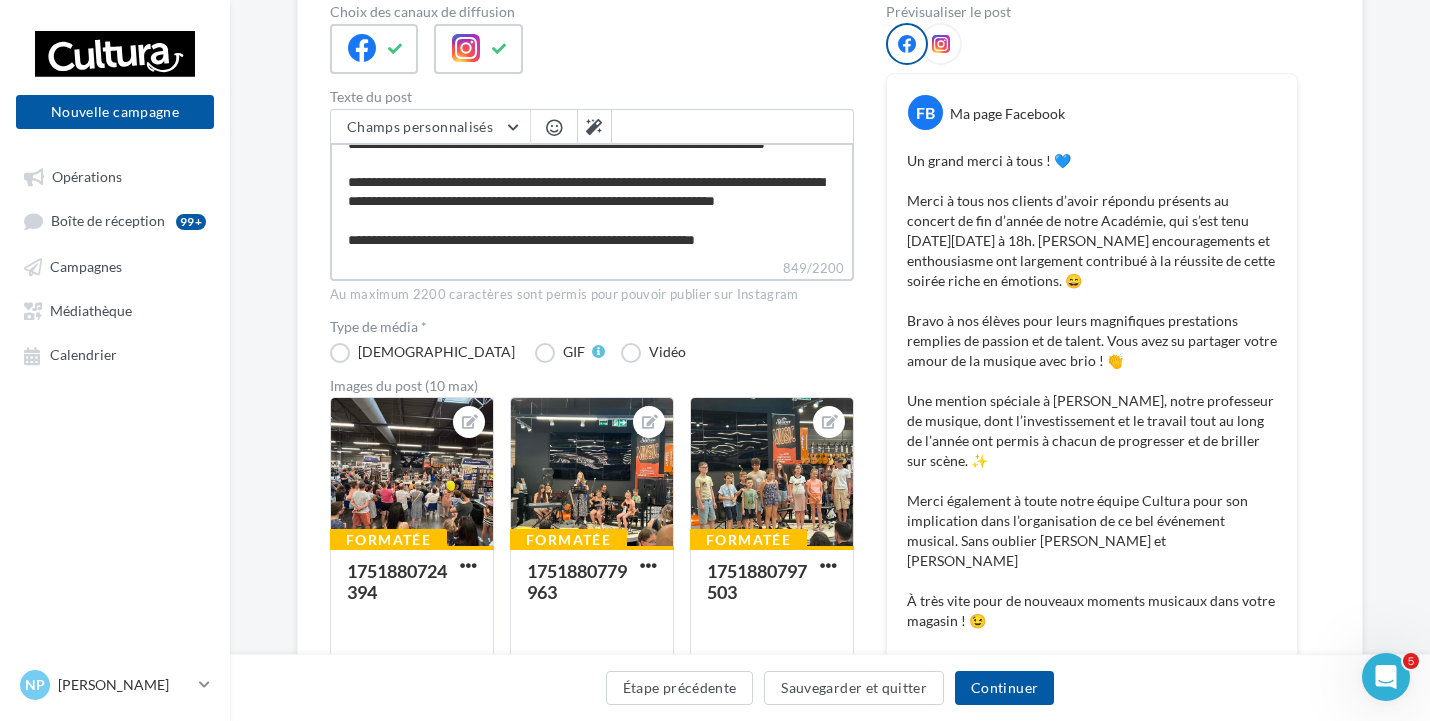 type on "**********" 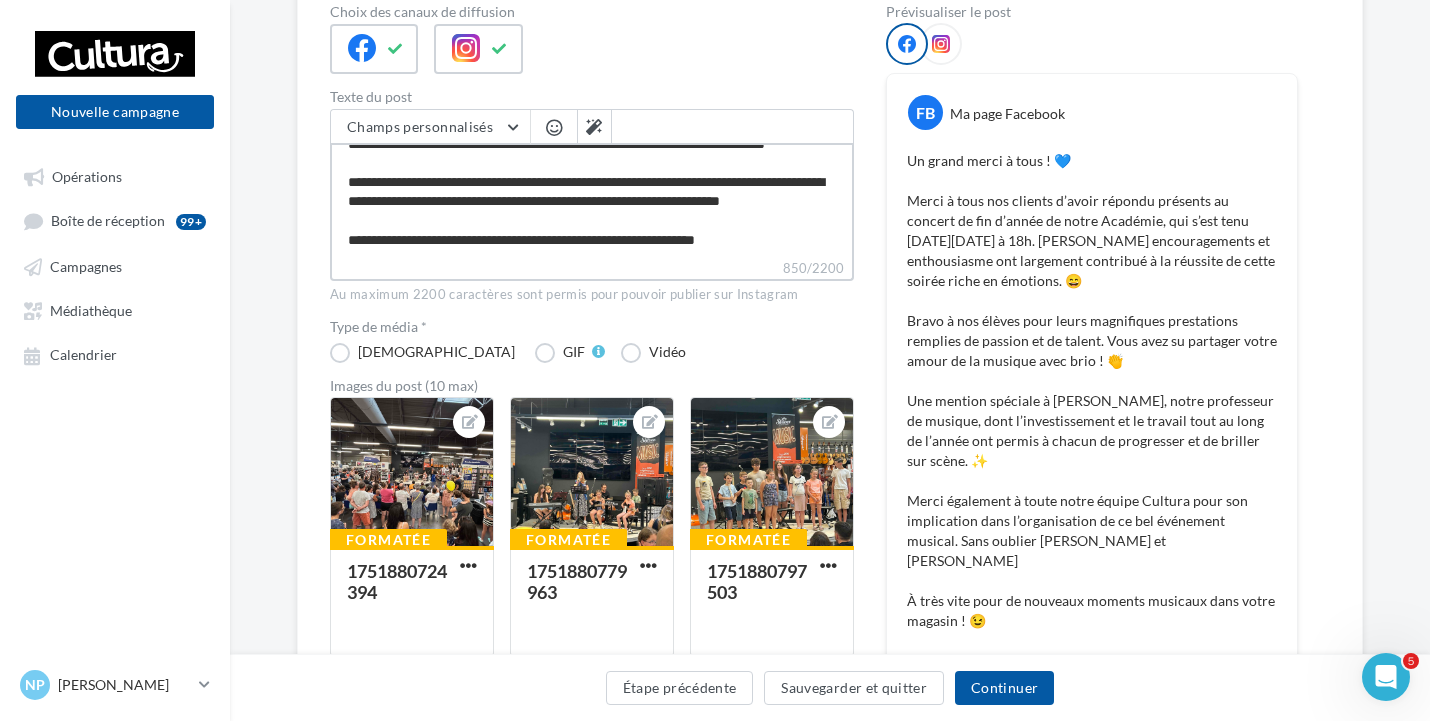 type on "**********" 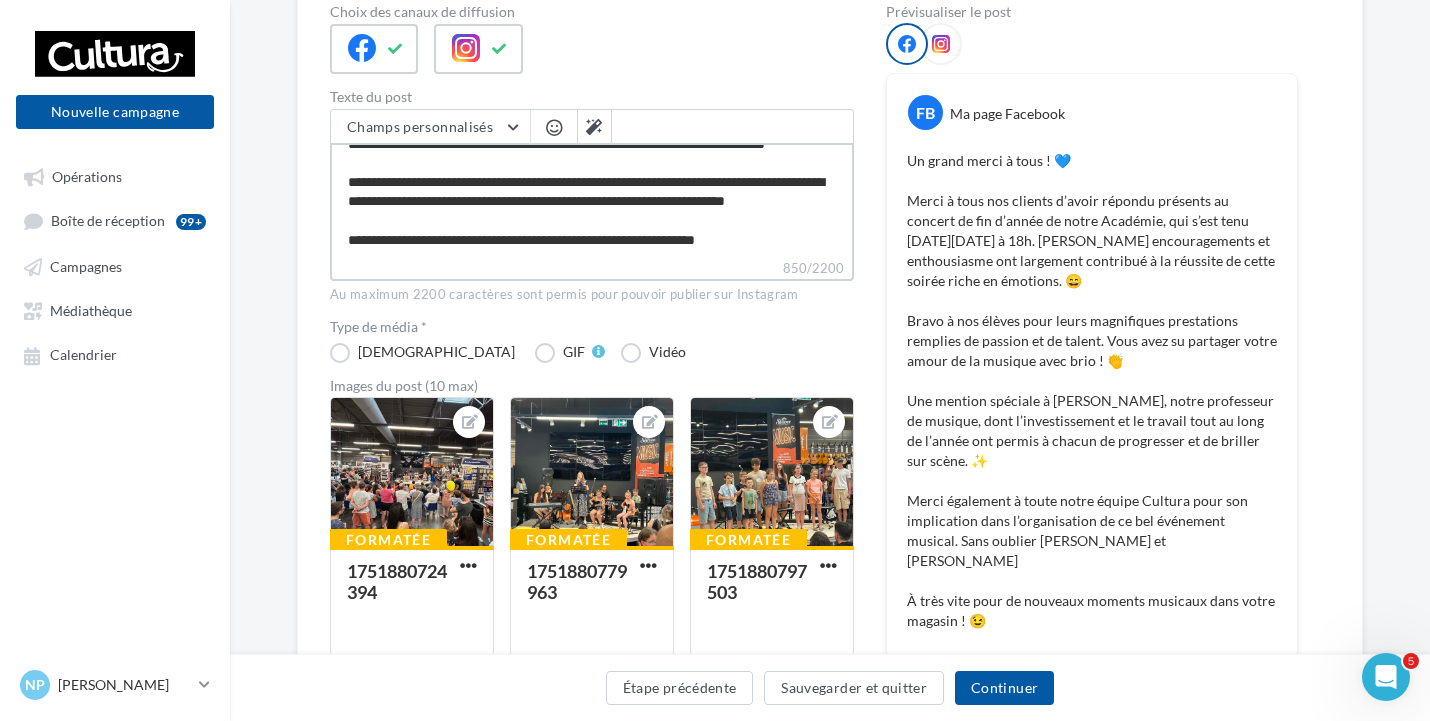 type on "**********" 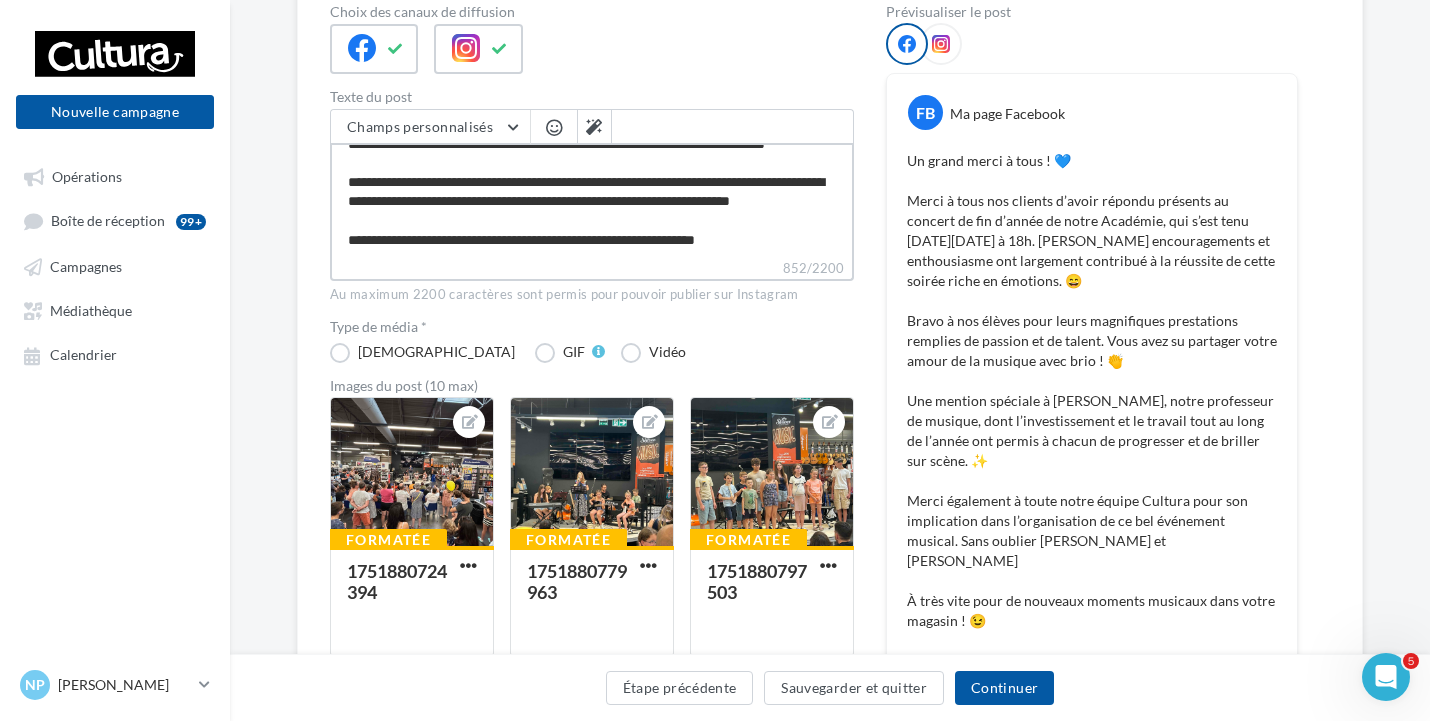 type on "**********" 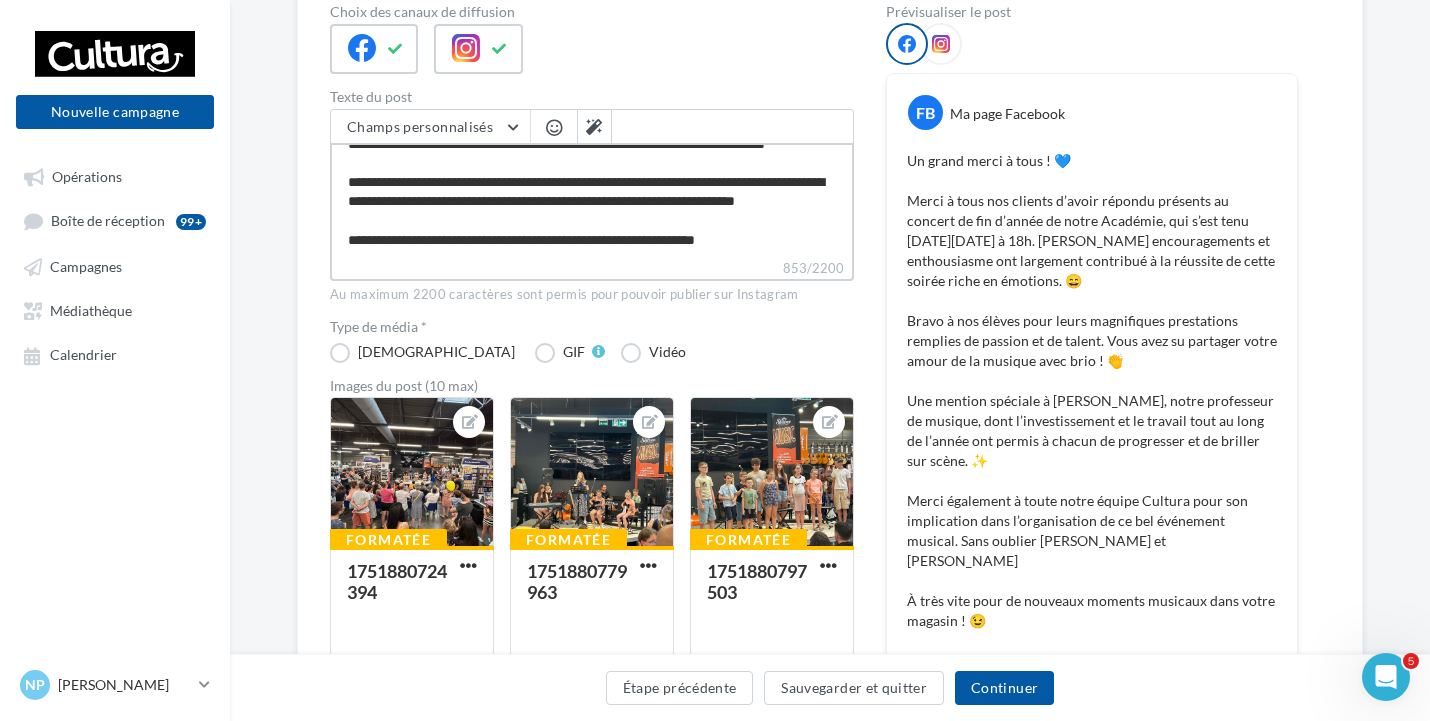 type on "**********" 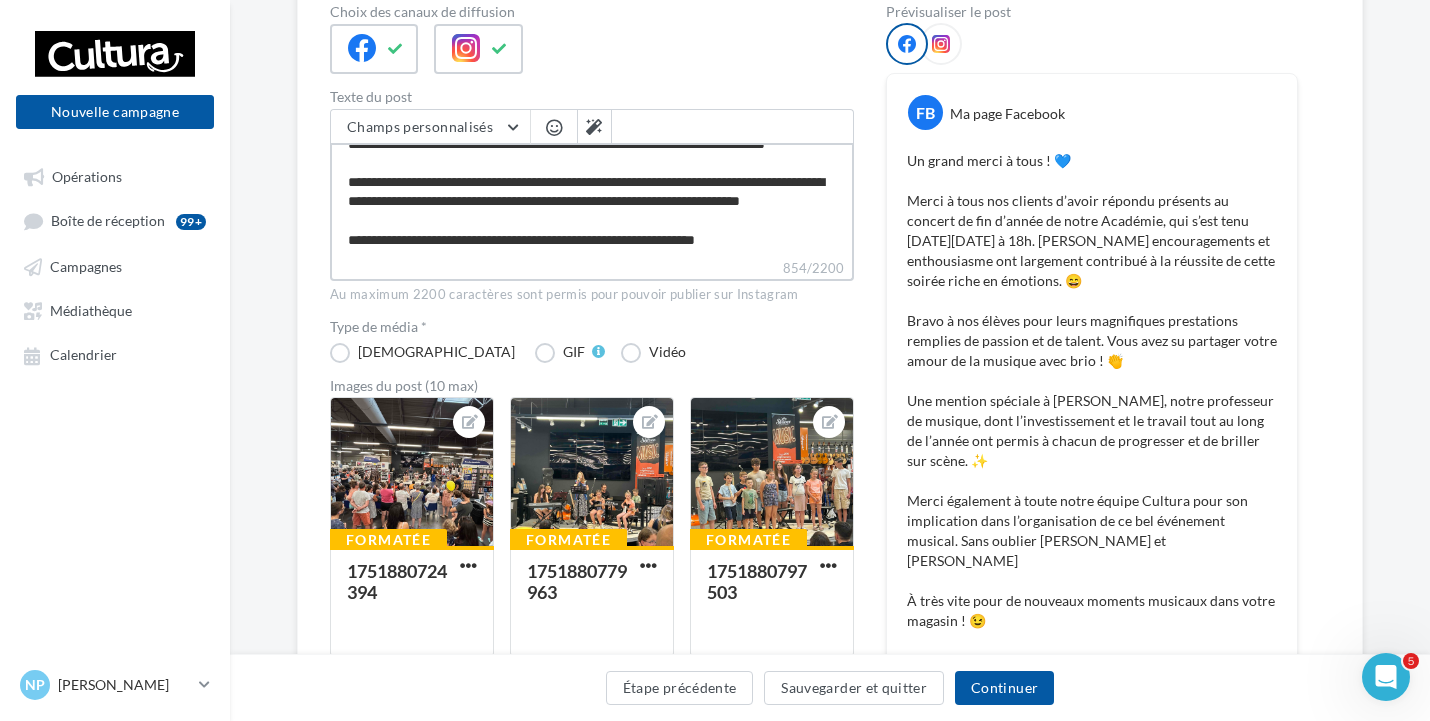 type on "**********" 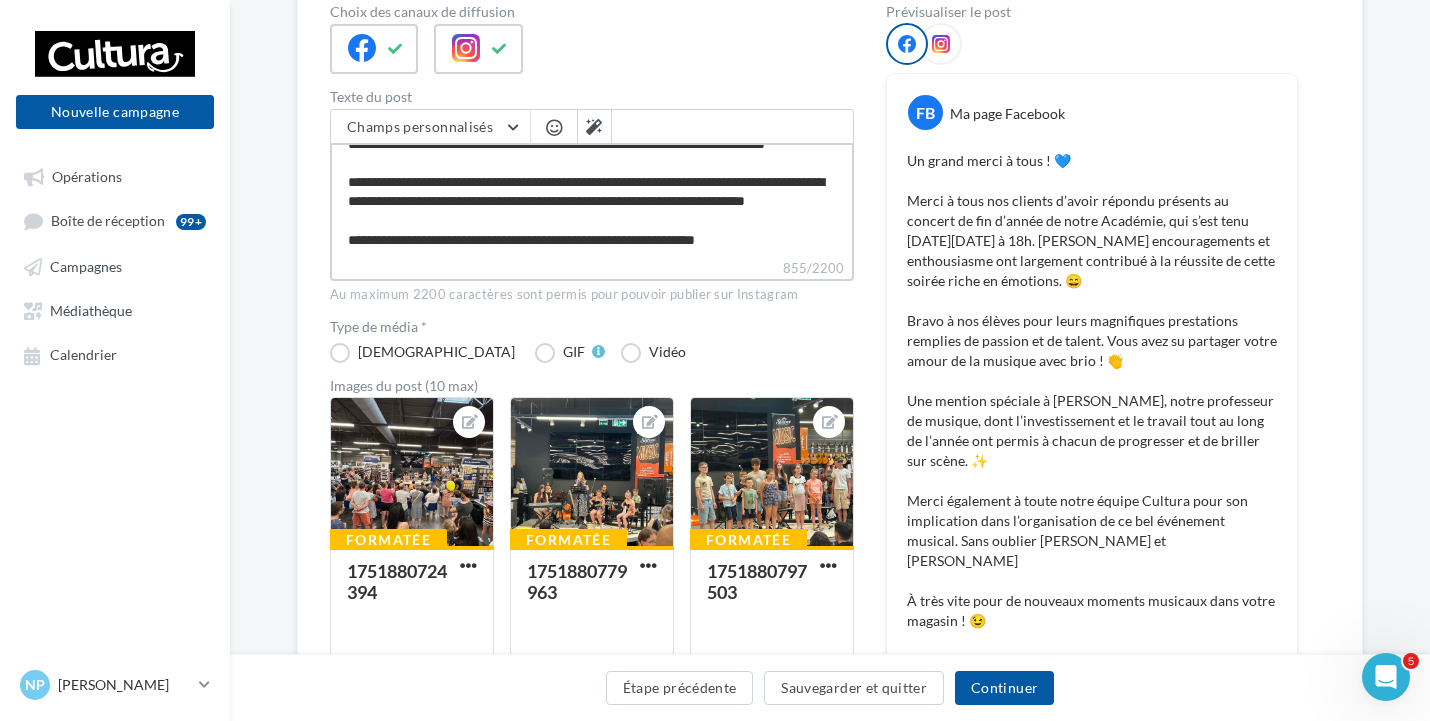 type on "**********" 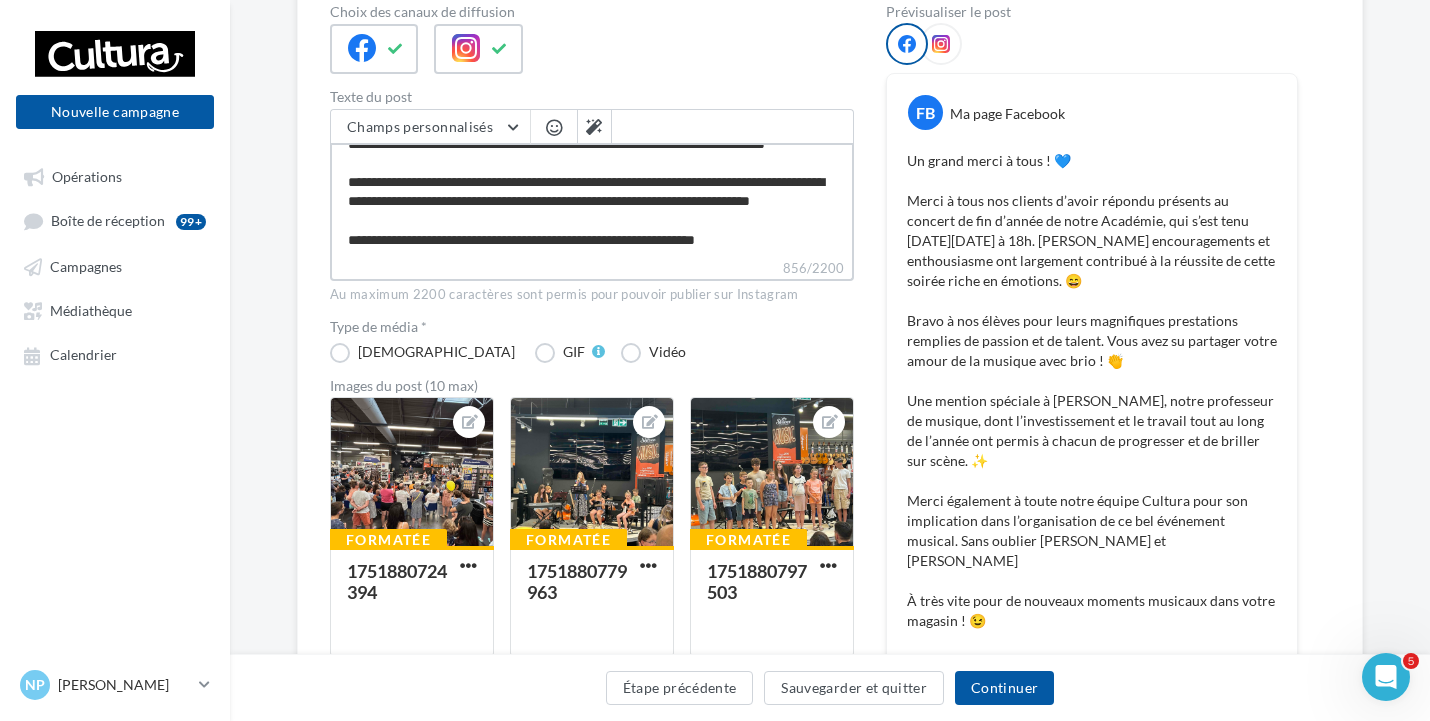 type on "**********" 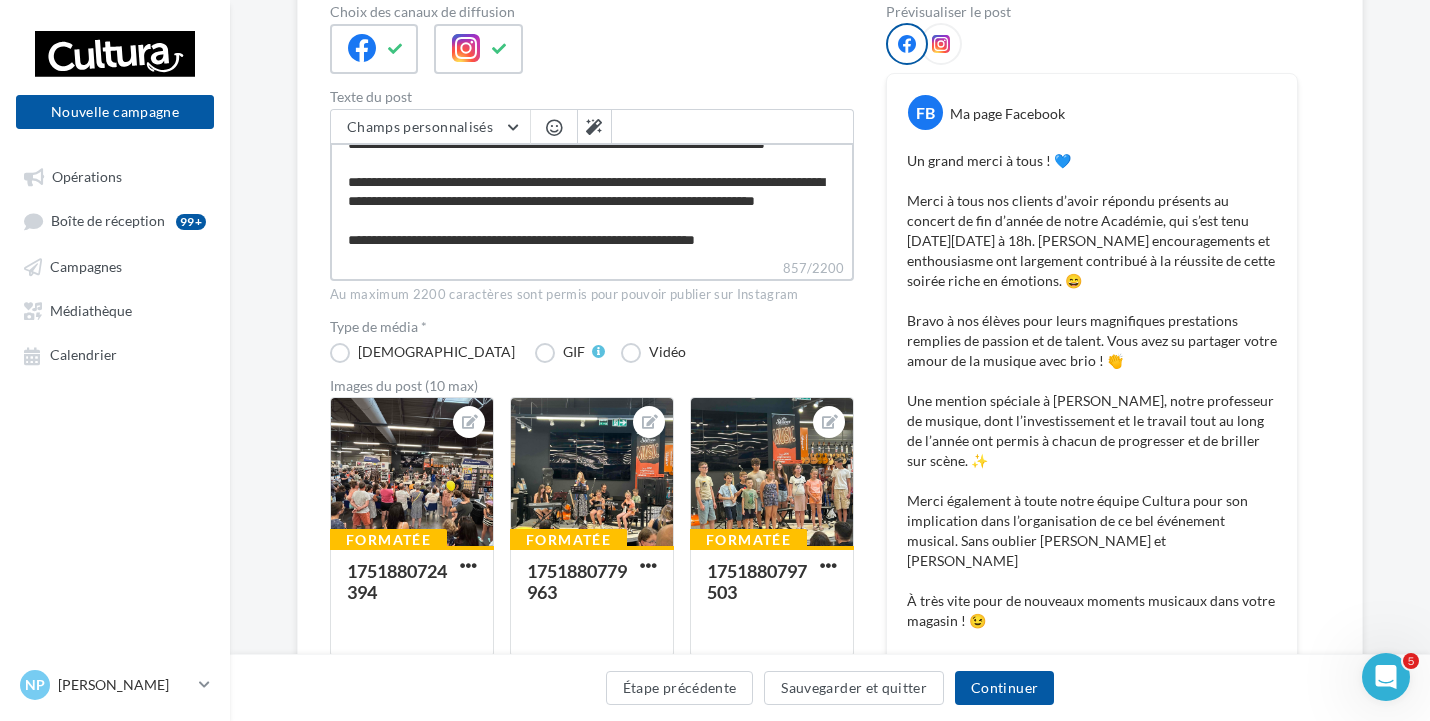 type on "**********" 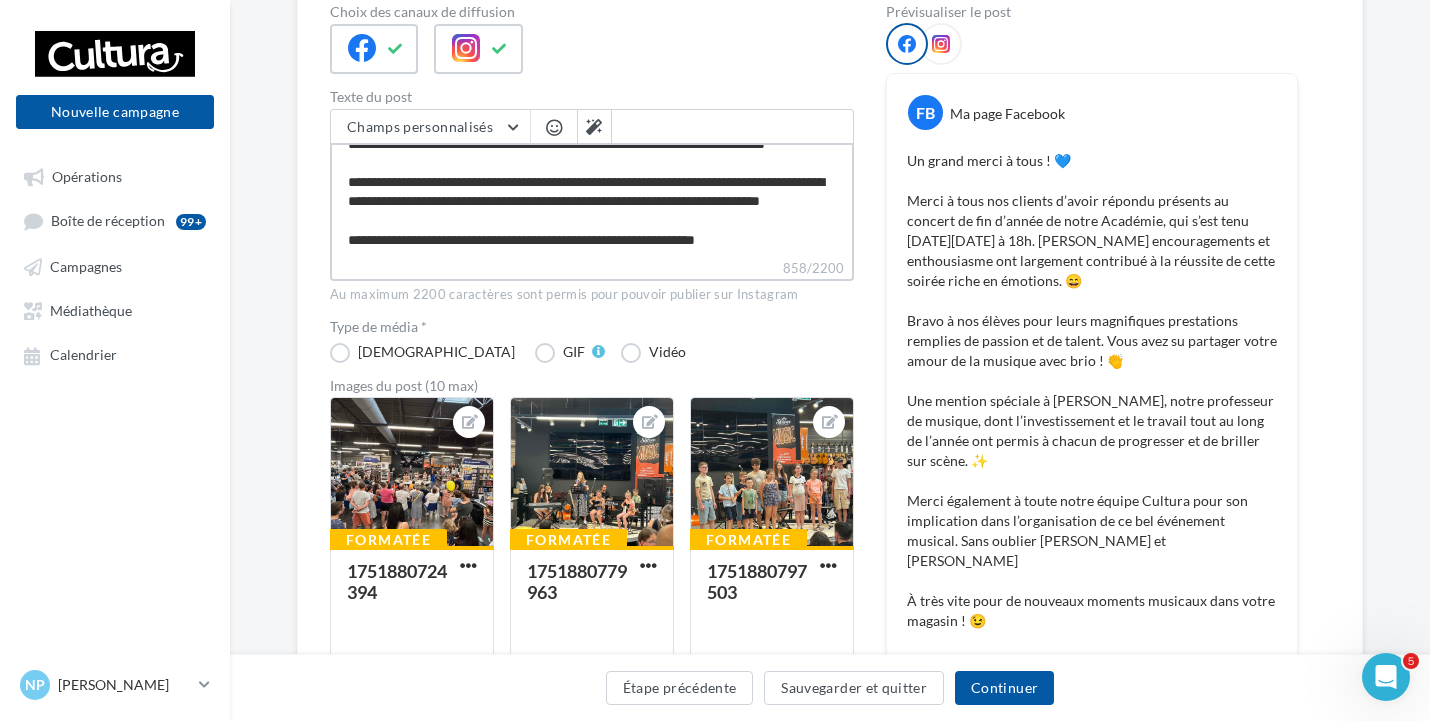 type on "**********" 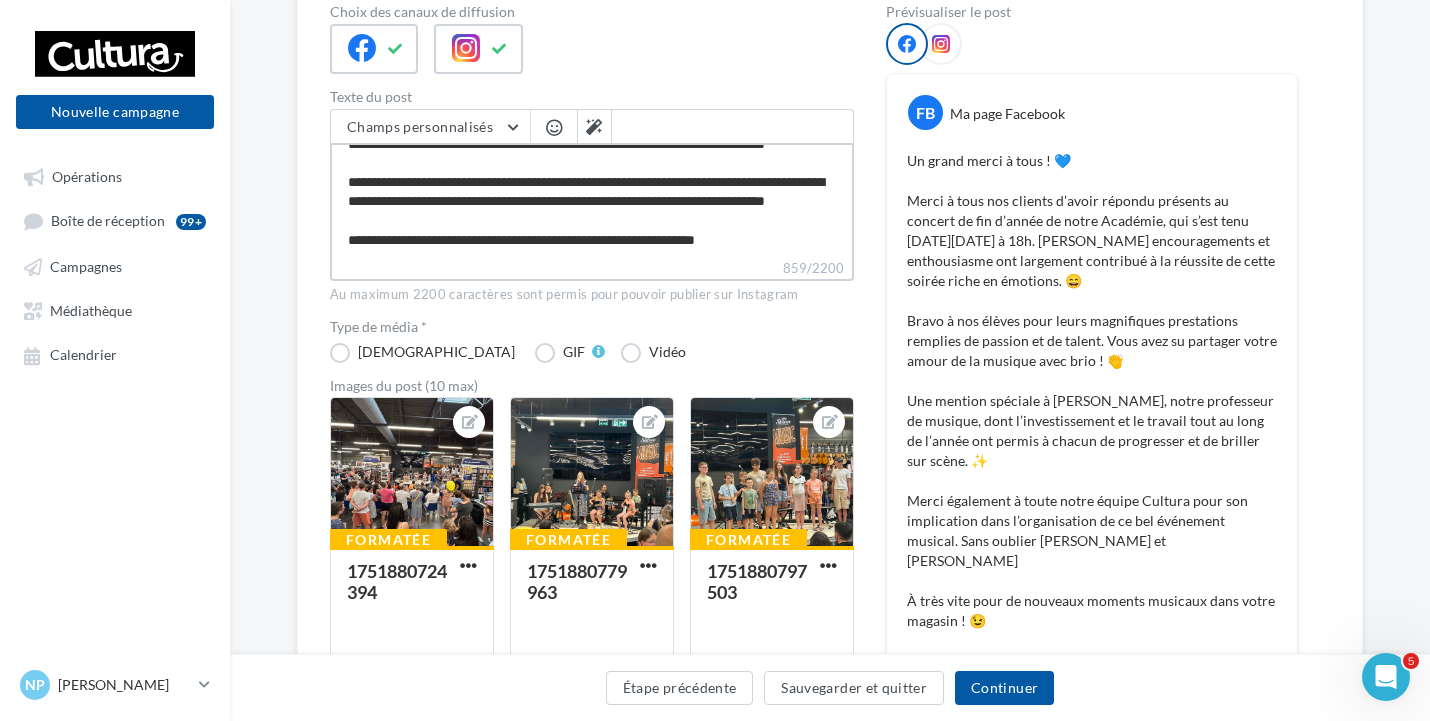 type 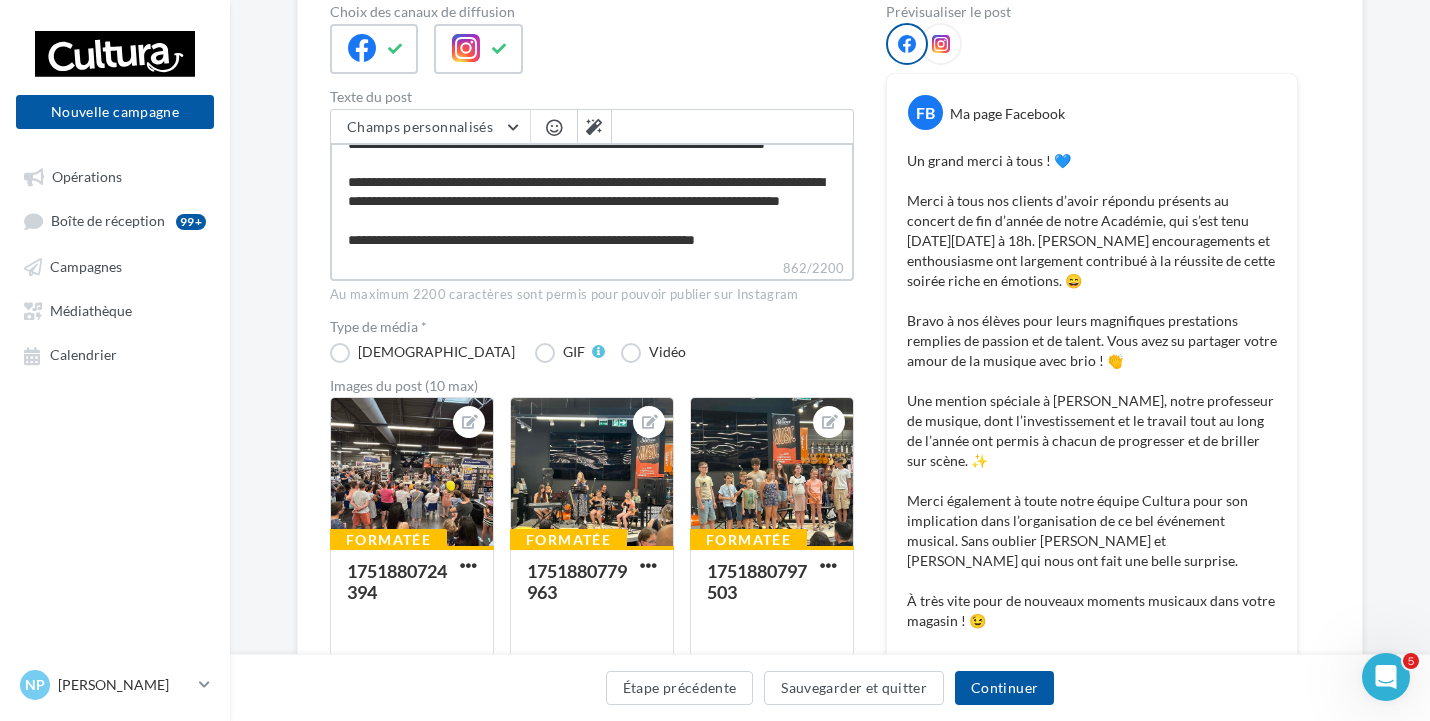 scroll, scrollTop: 269, scrollLeft: 0, axis: vertical 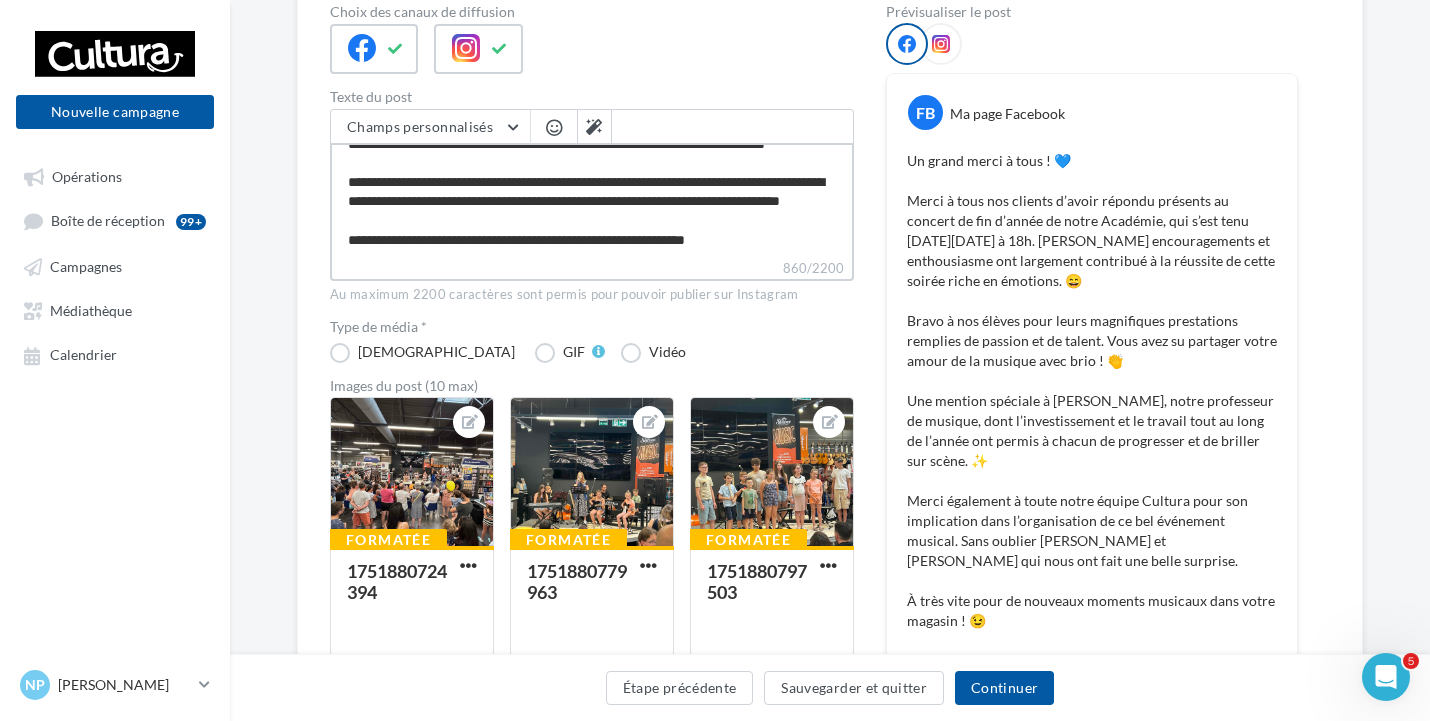 click on "**********" at bounding box center [592, 200] 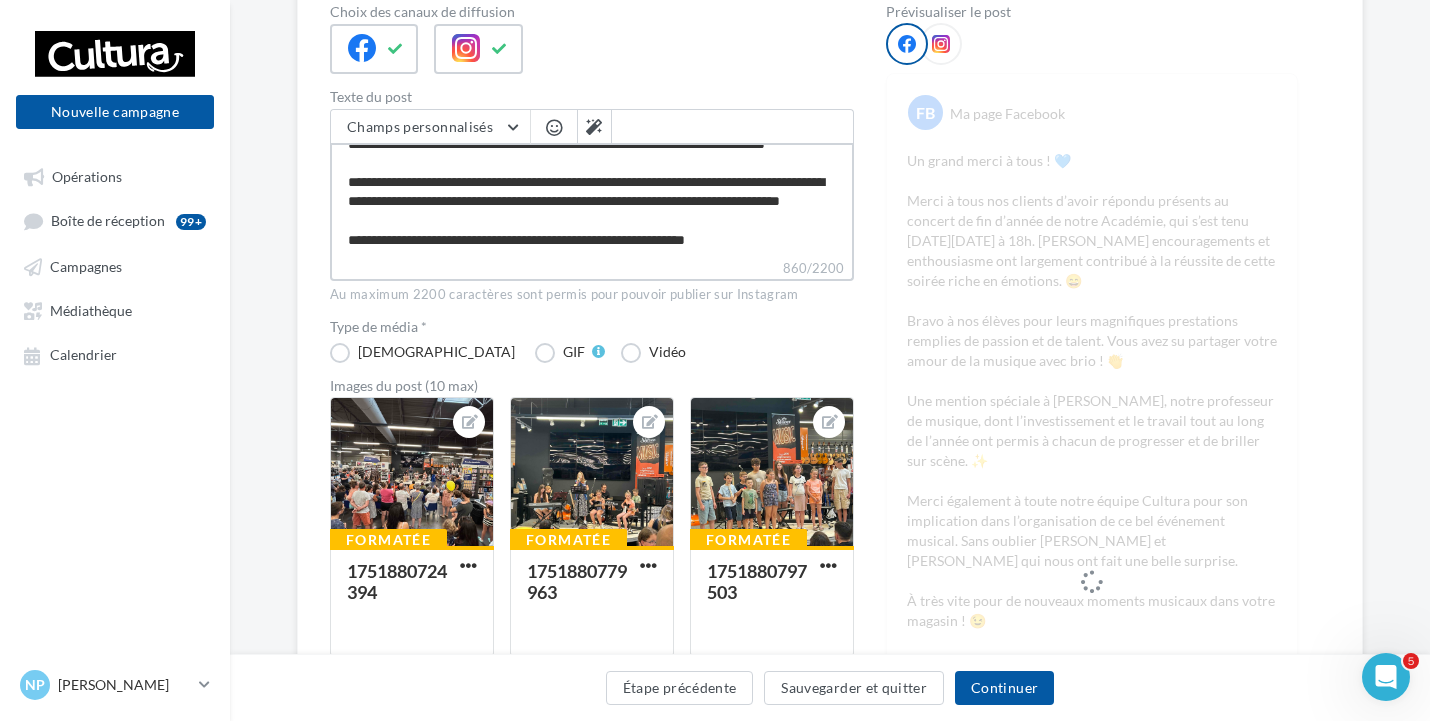 click on "**********" at bounding box center [592, 200] 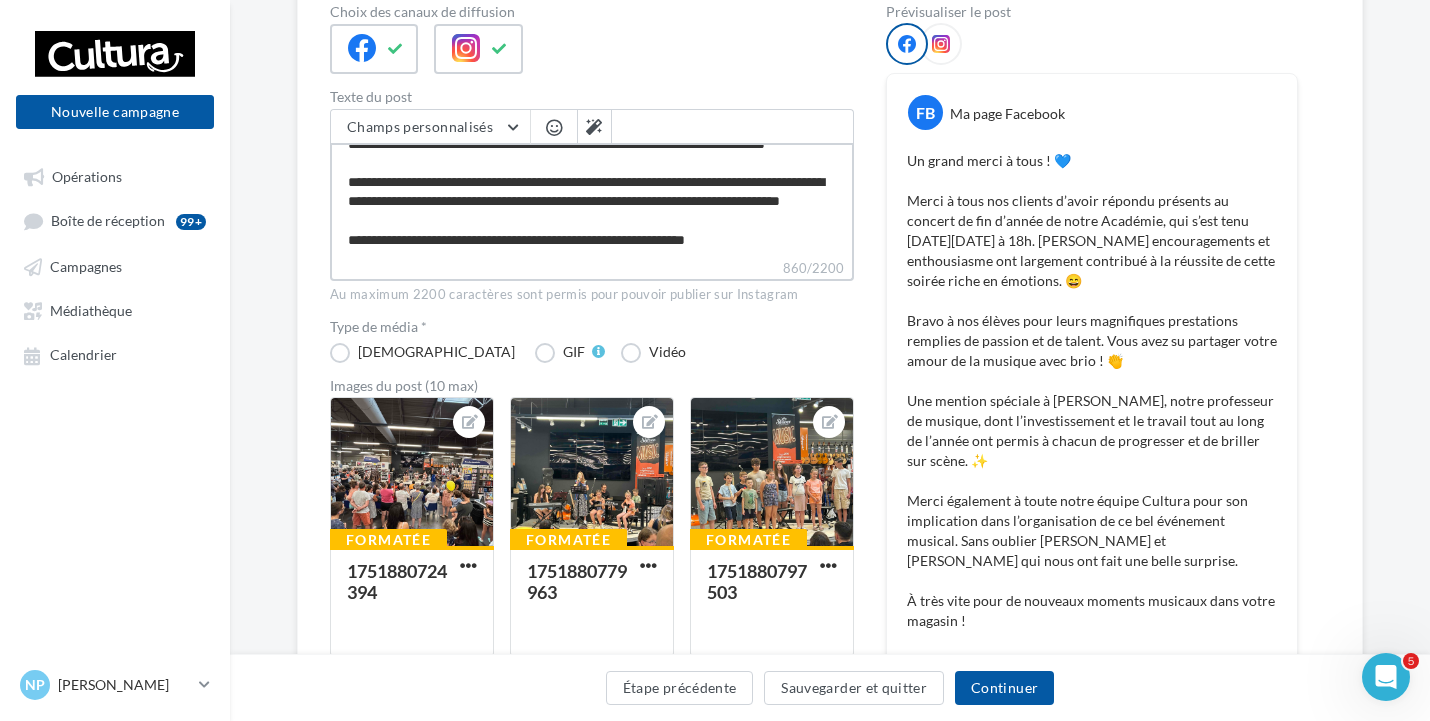 paste on "**" 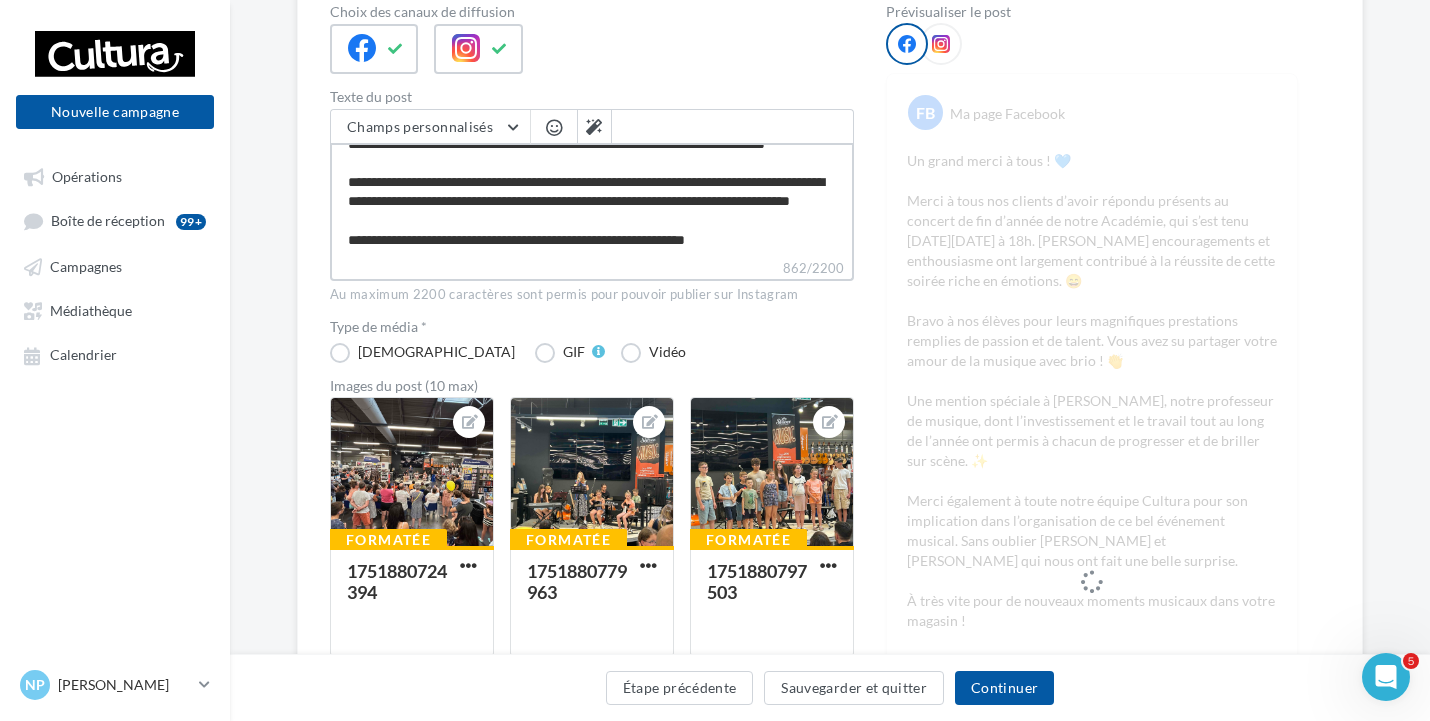 click on "**********" at bounding box center [592, 200] 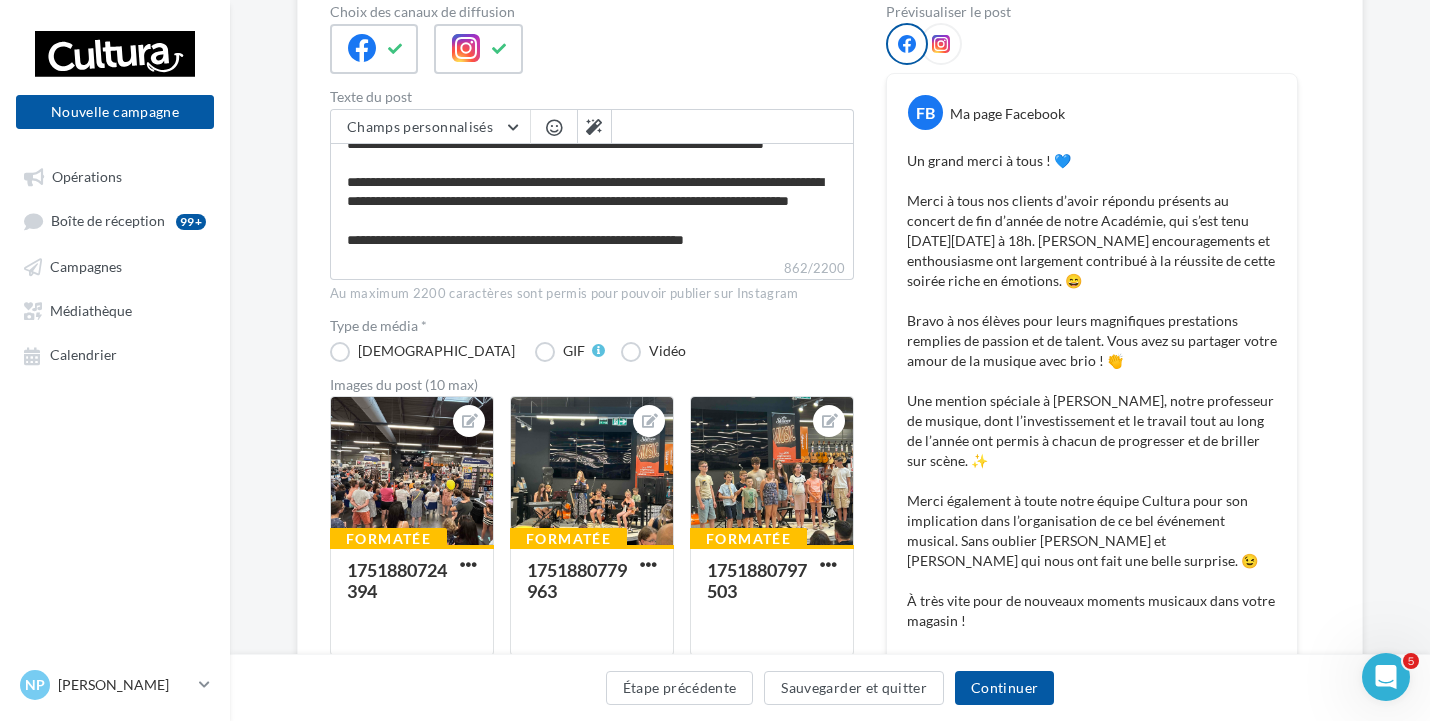 scroll, scrollTop: 268, scrollLeft: 0, axis: vertical 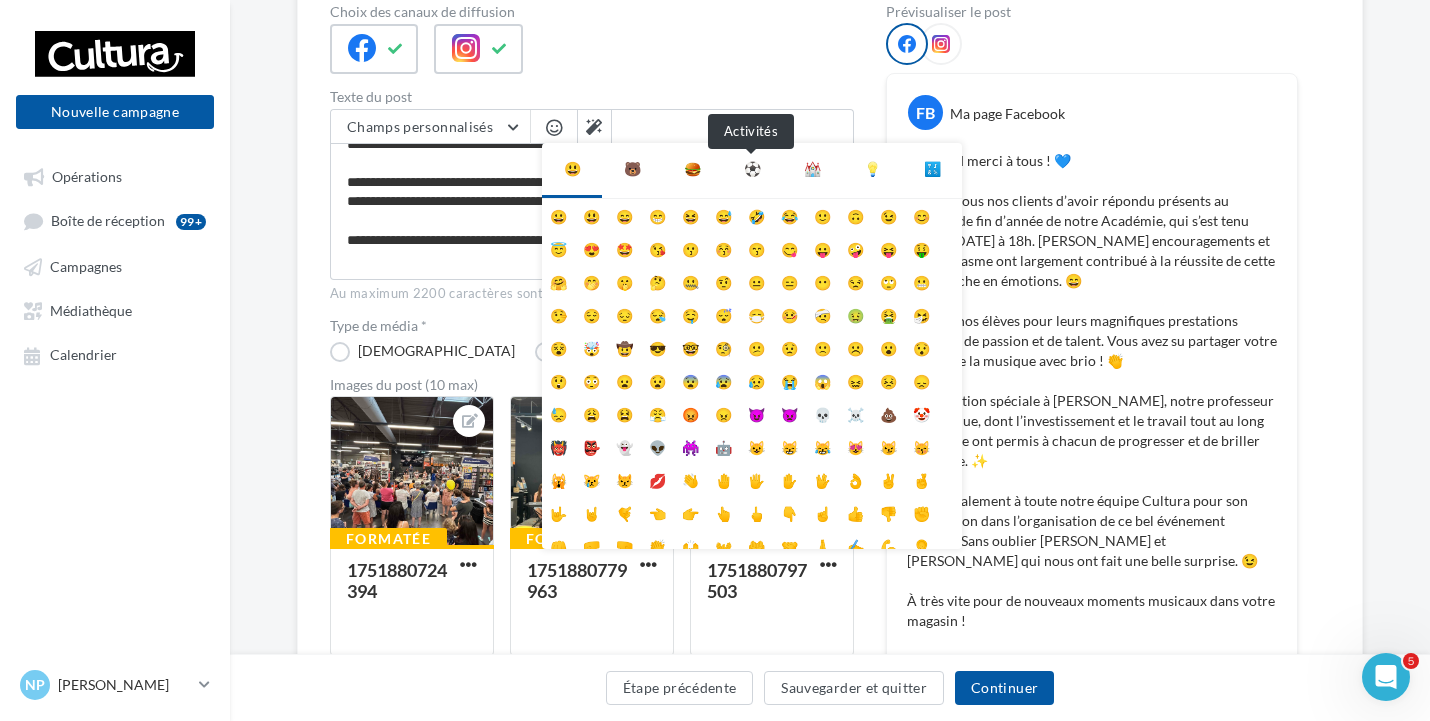 click on "⚽" at bounding box center (752, 169) 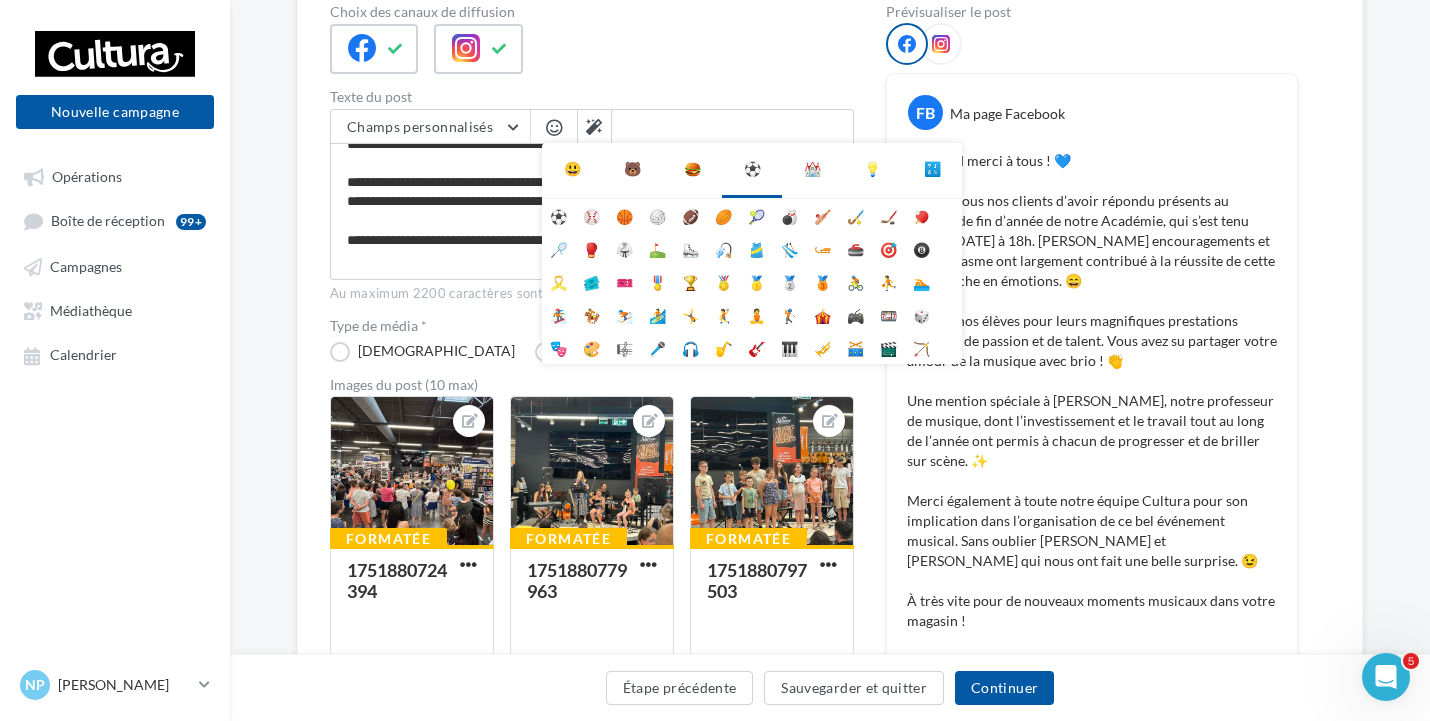 click on "🔣" at bounding box center (932, 169) 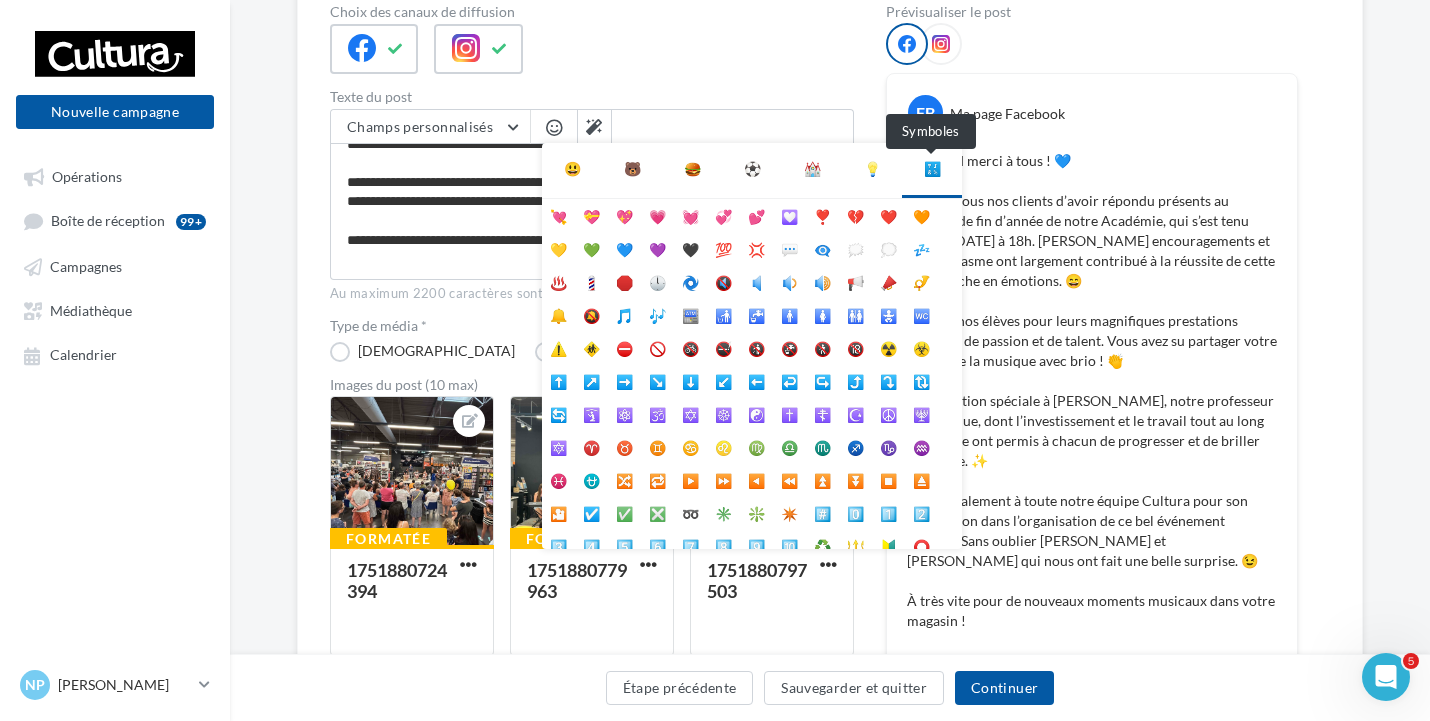 click on "🔣" at bounding box center (932, 169) 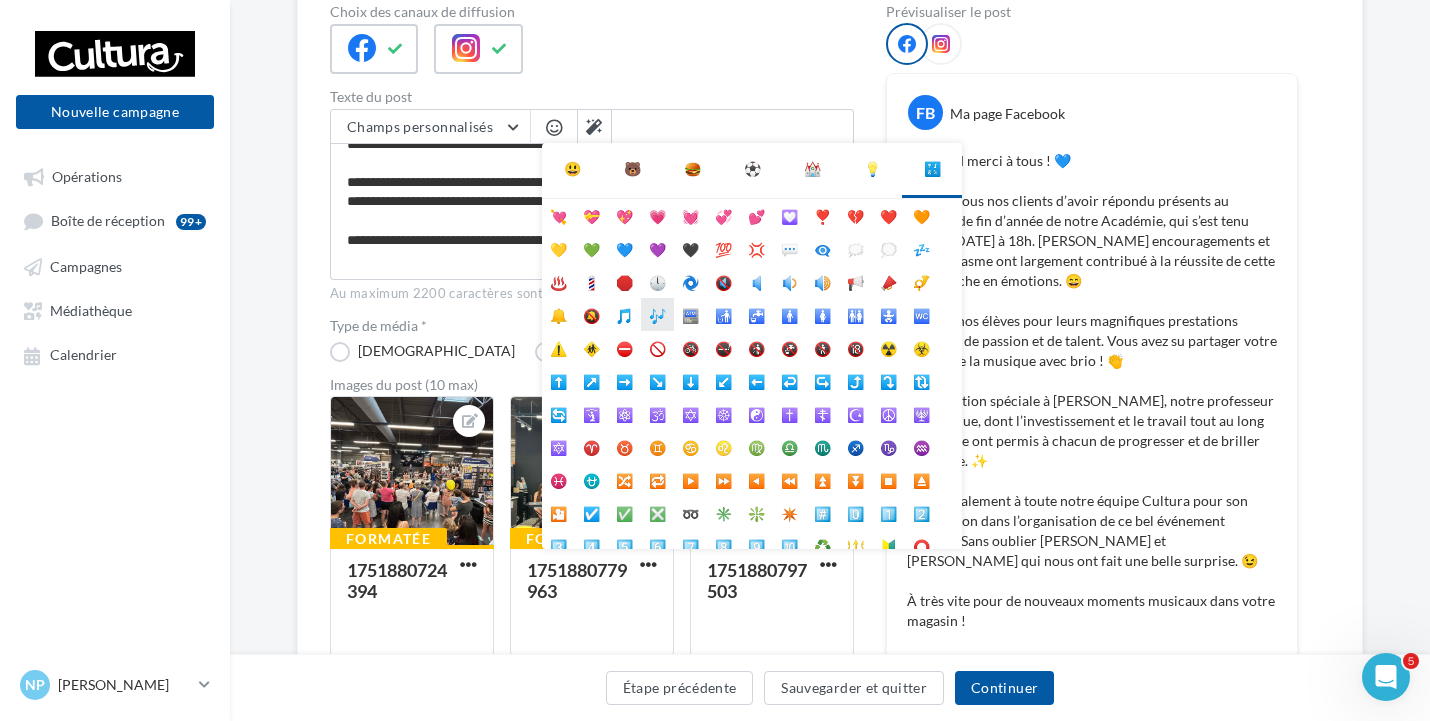 click on "🎶" at bounding box center [657, 314] 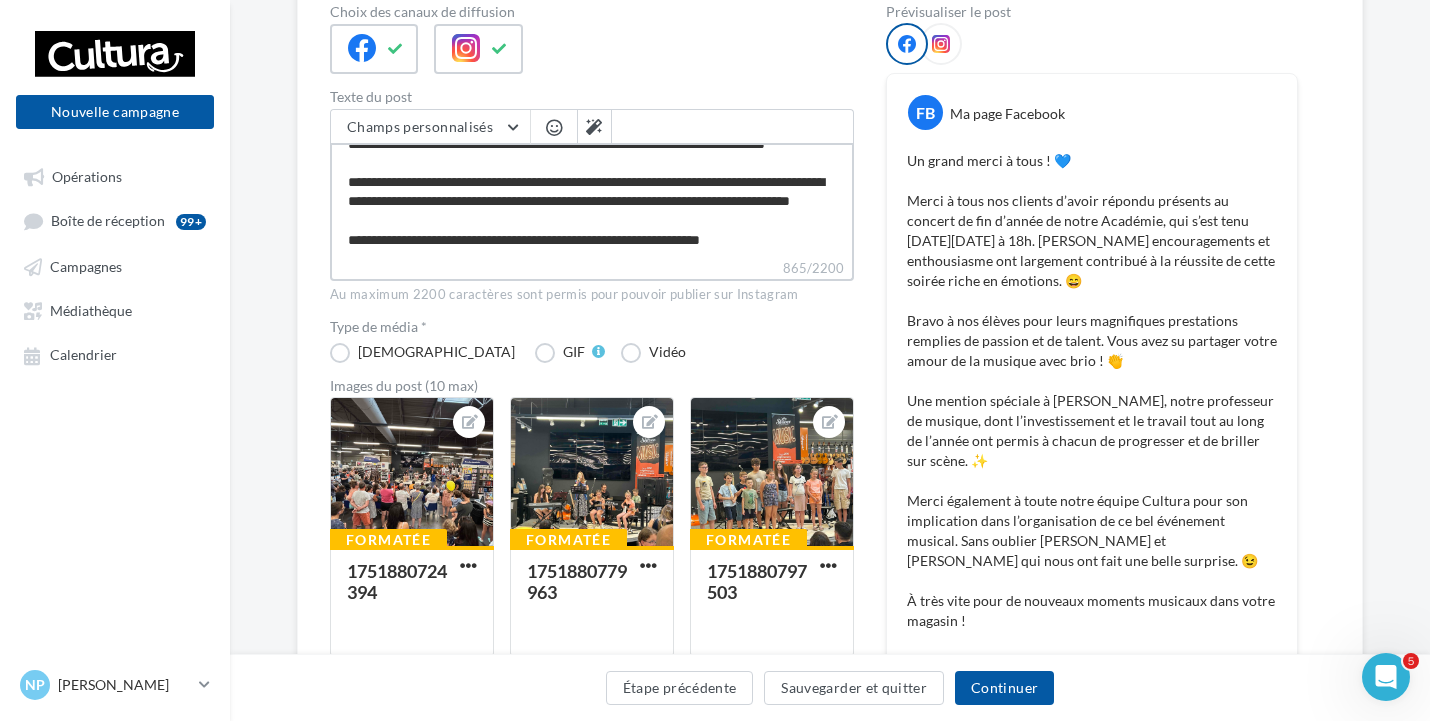 scroll, scrollTop: 269, scrollLeft: 0, axis: vertical 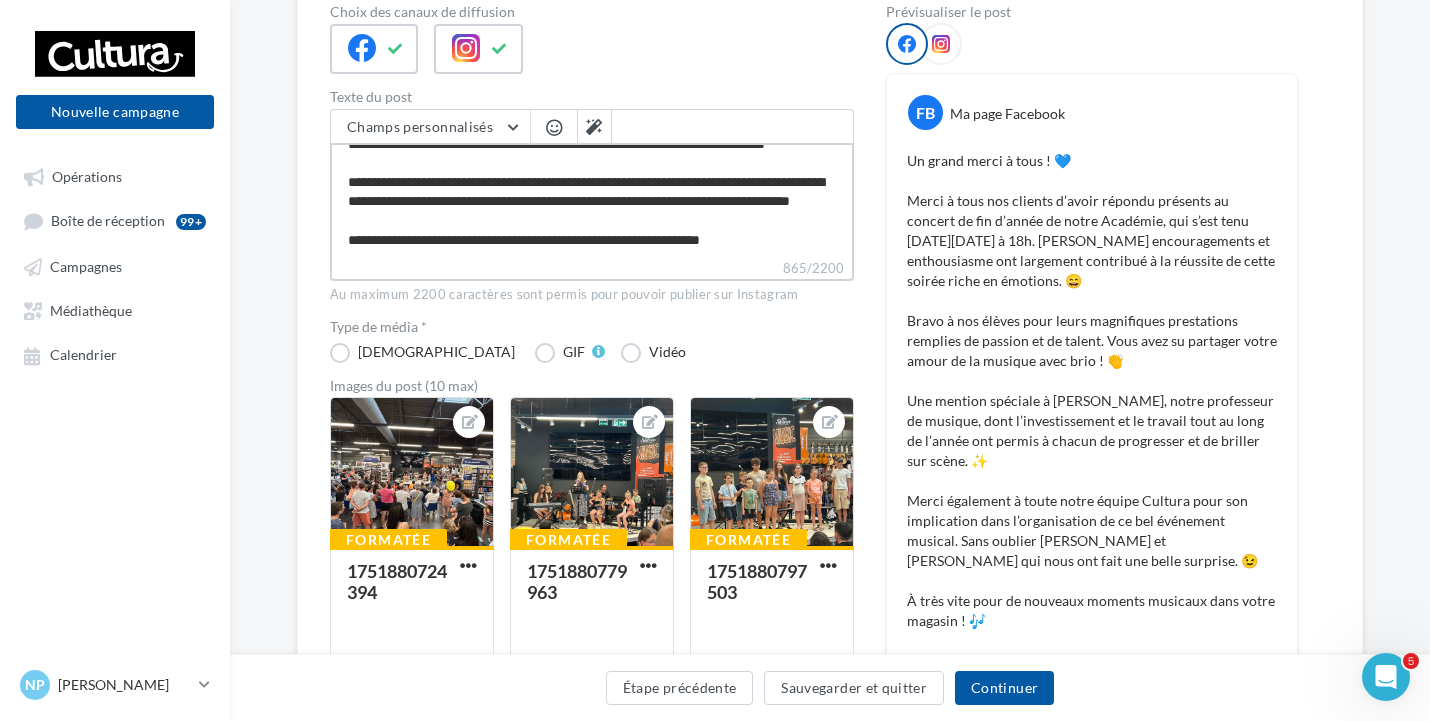 click on "**********" at bounding box center (592, 200) 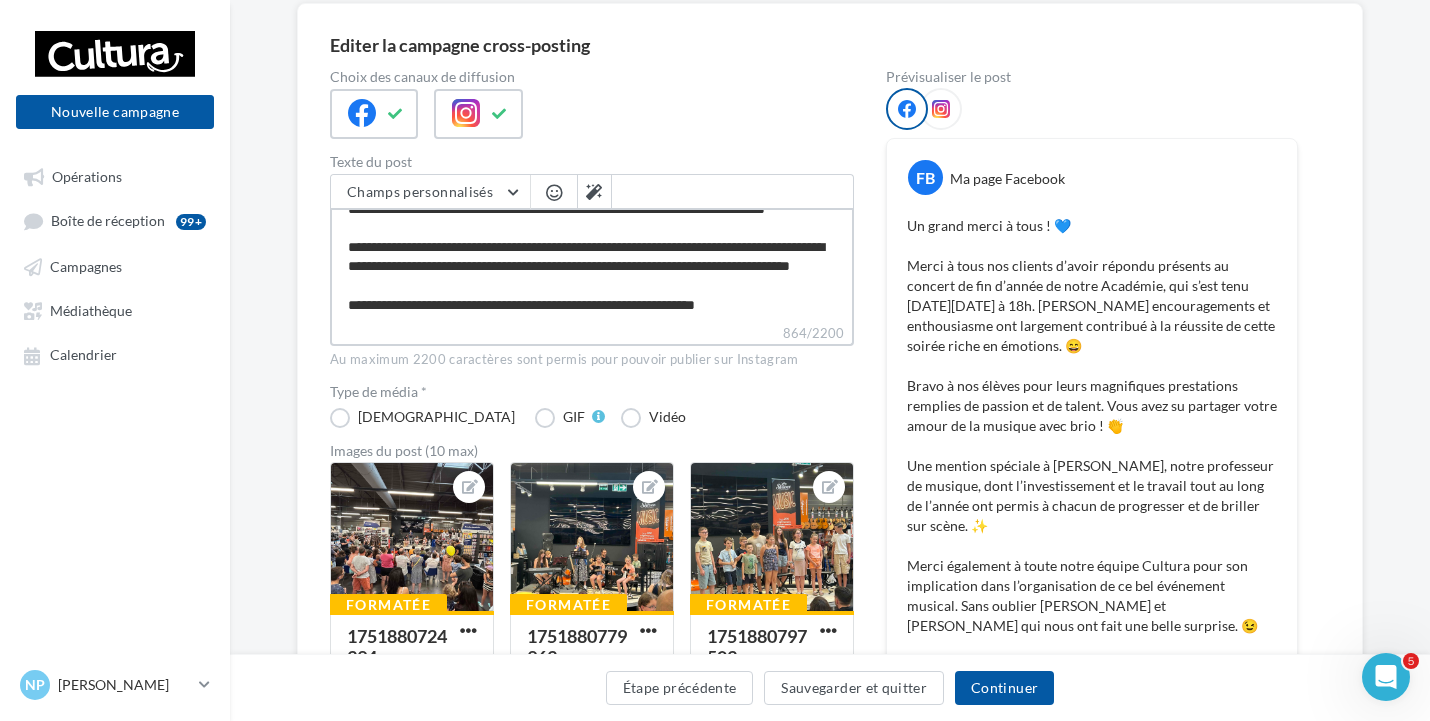 scroll, scrollTop: 130, scrollLeft: 0, axis: vertical 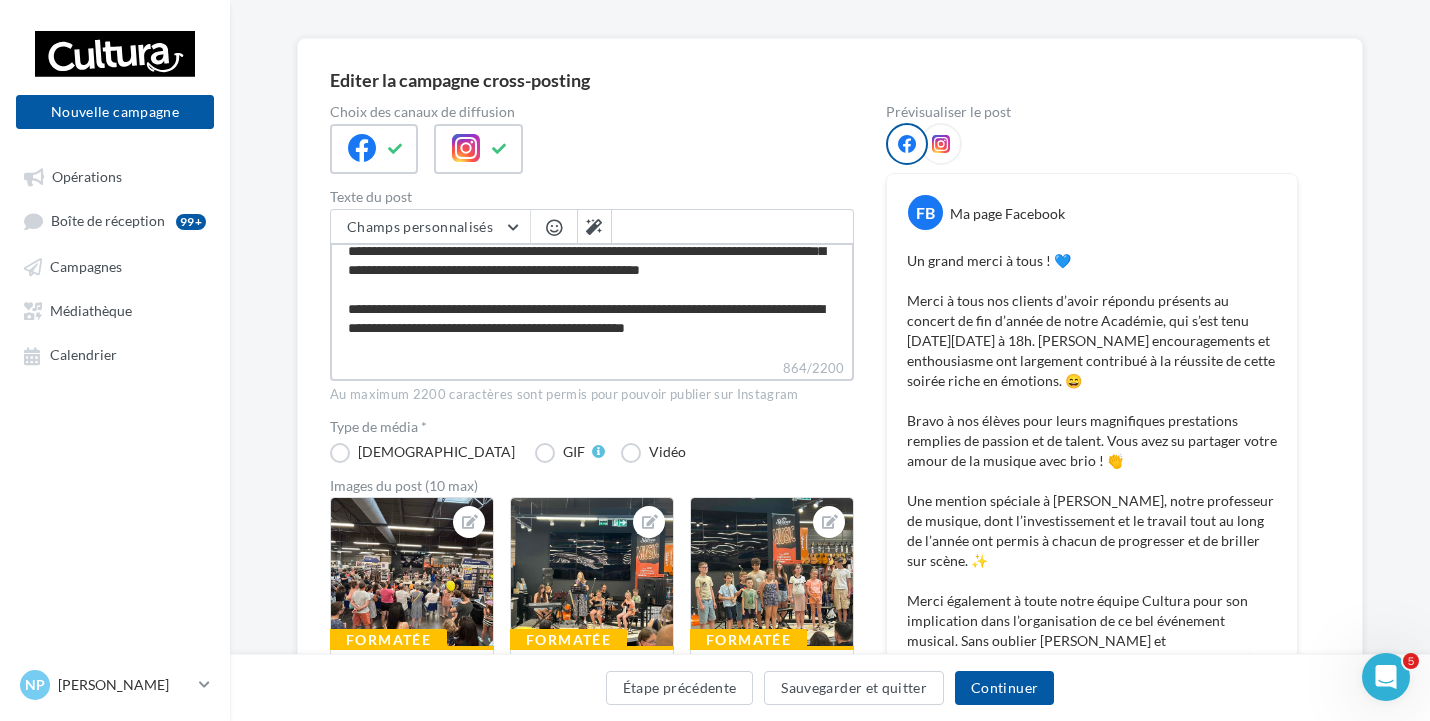 click on "**********" at bounding box center [592, 300] 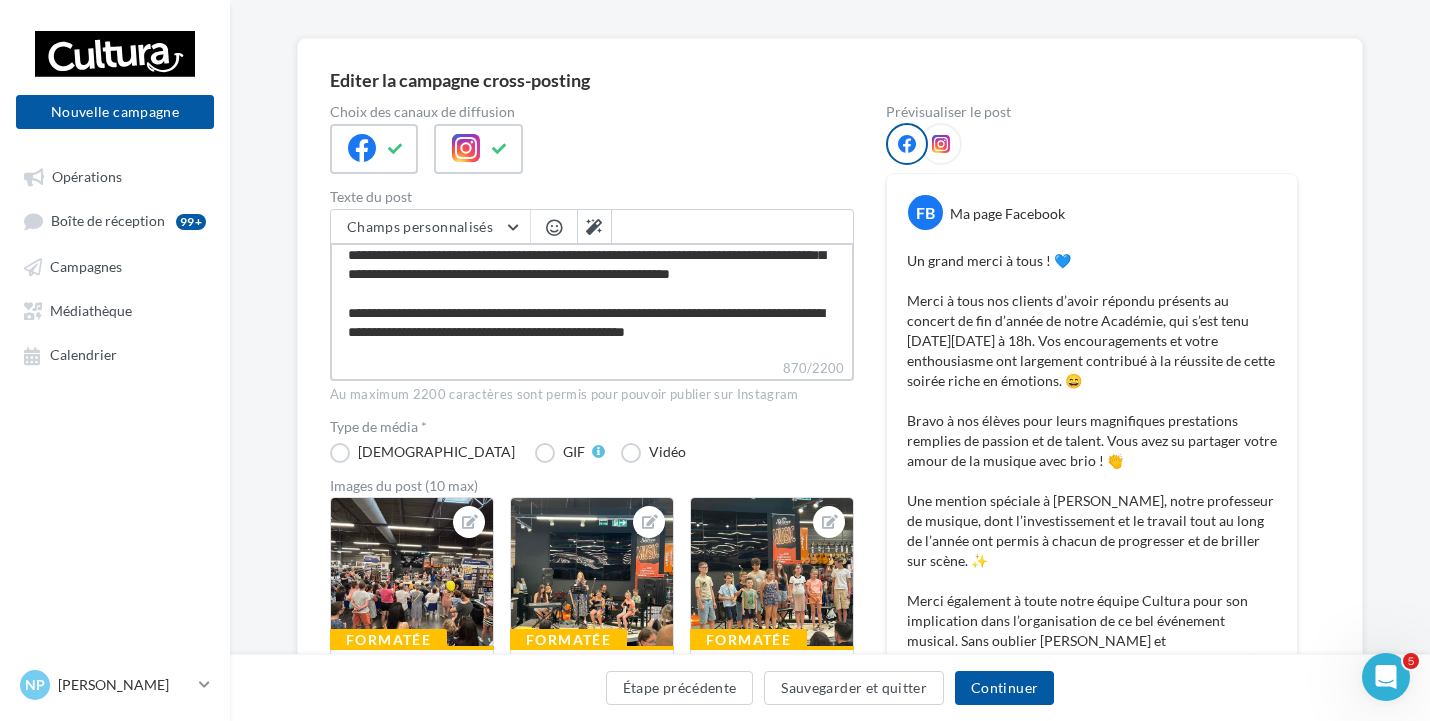 scroll, scrollTop: 100, scrollLeft: 0, axis: vertical 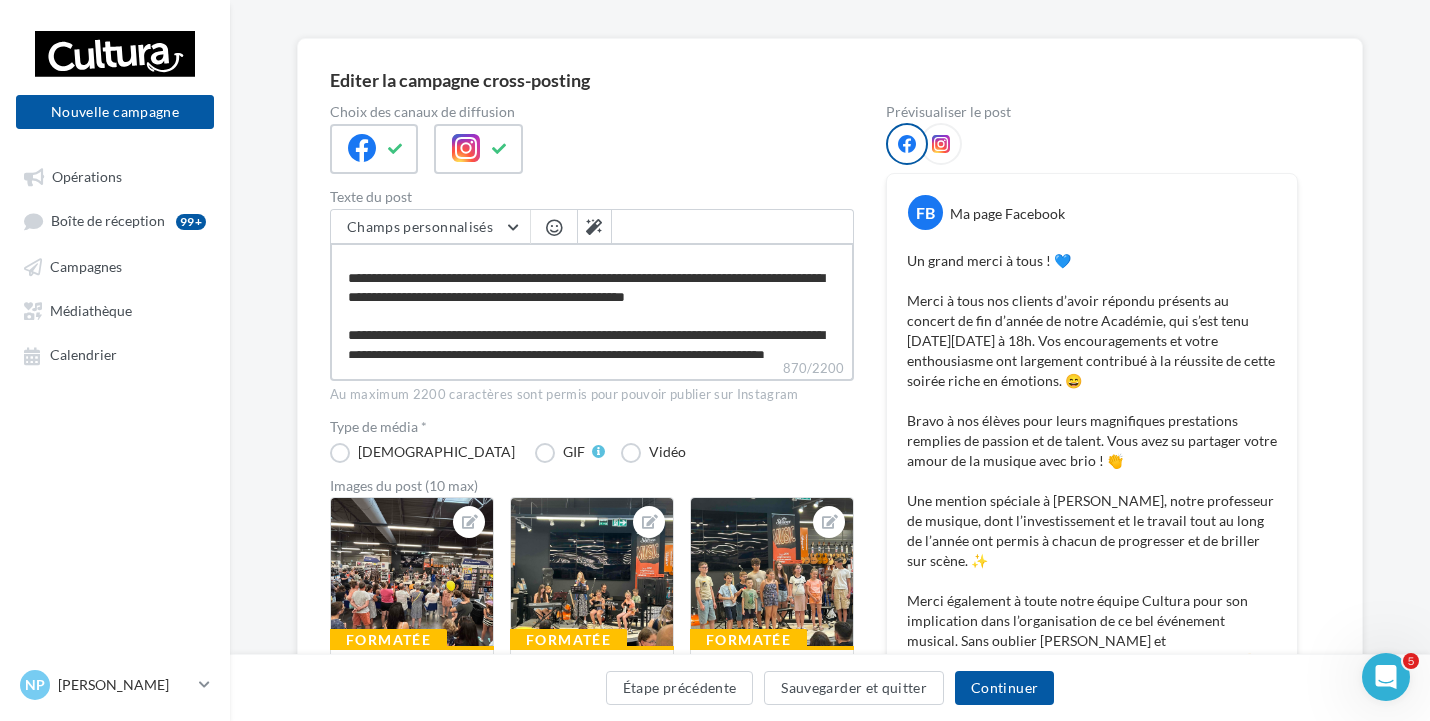 click on "**********" at bounding box center [592, 300] 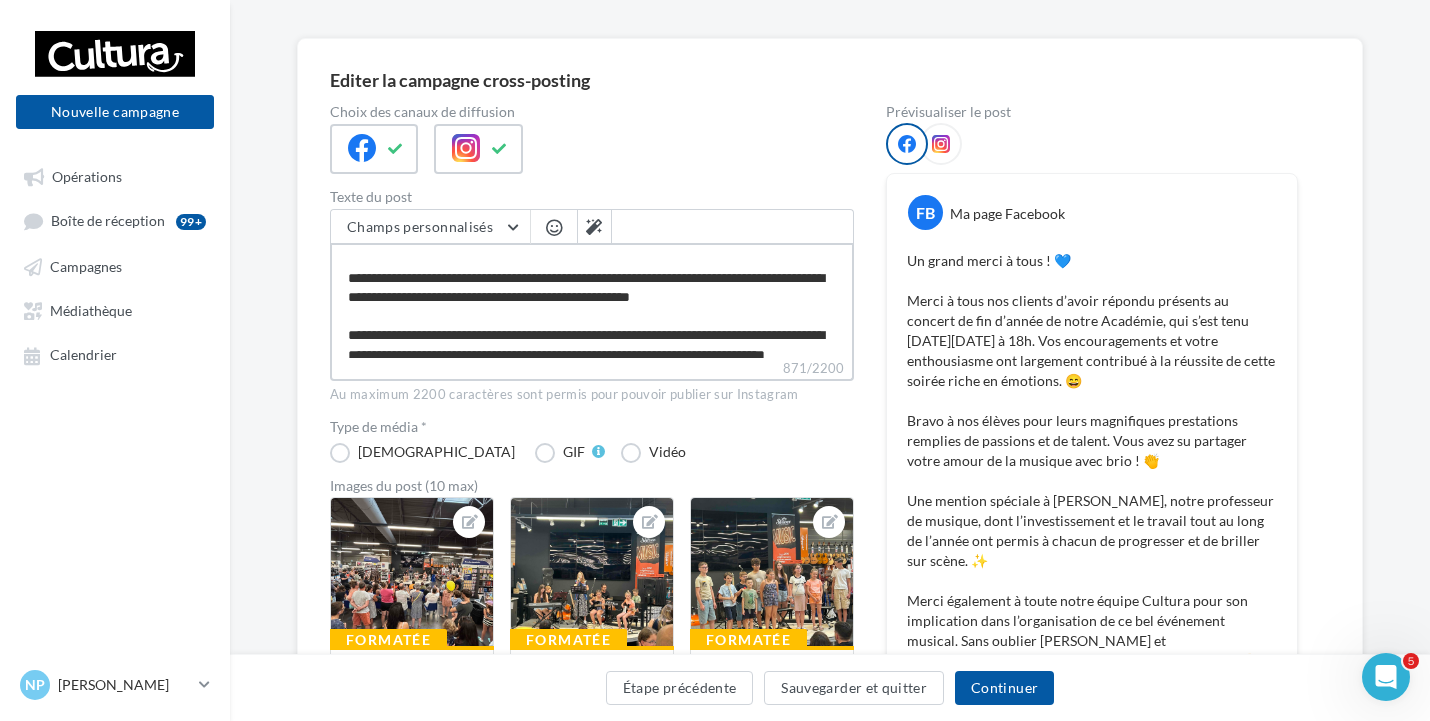 click on "**********" at bounding box center (592, 300) 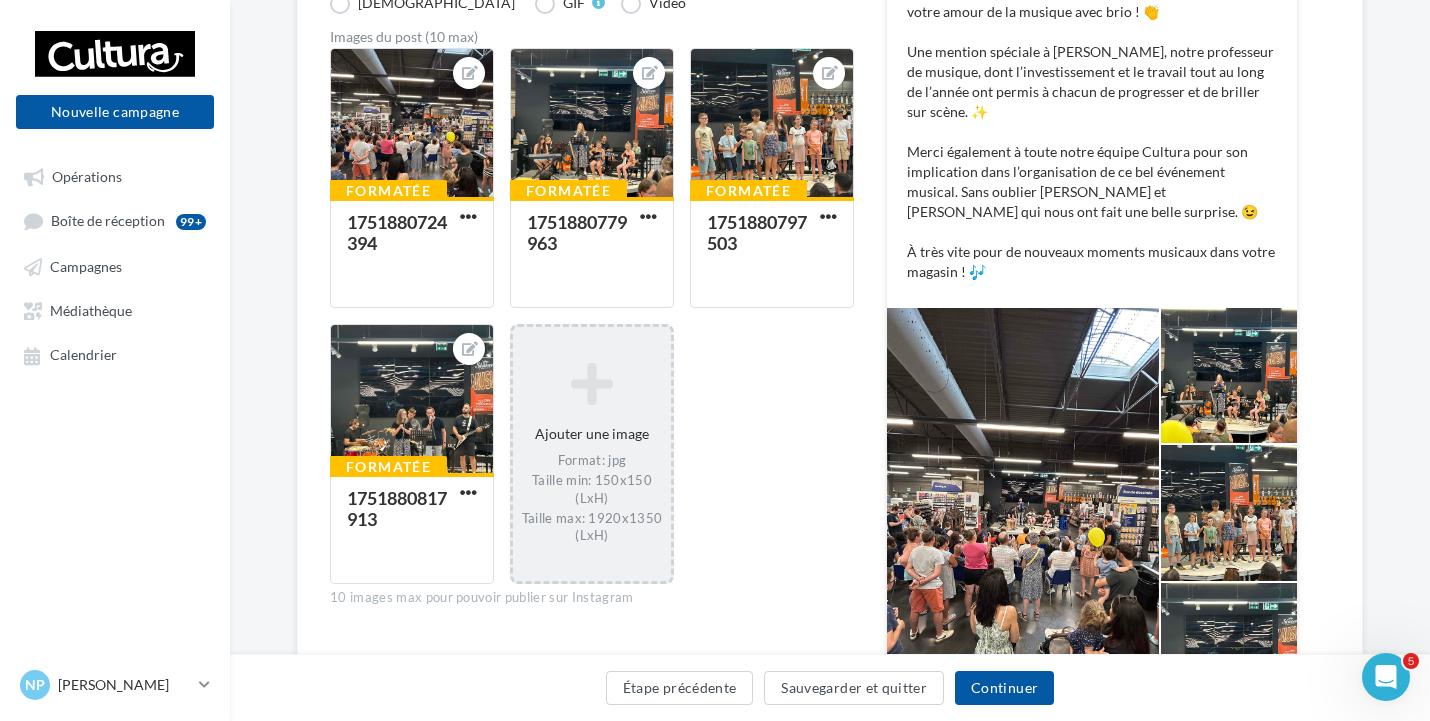 scroll, scrollTop: 630, scrollLeft: 0, axis: vertical 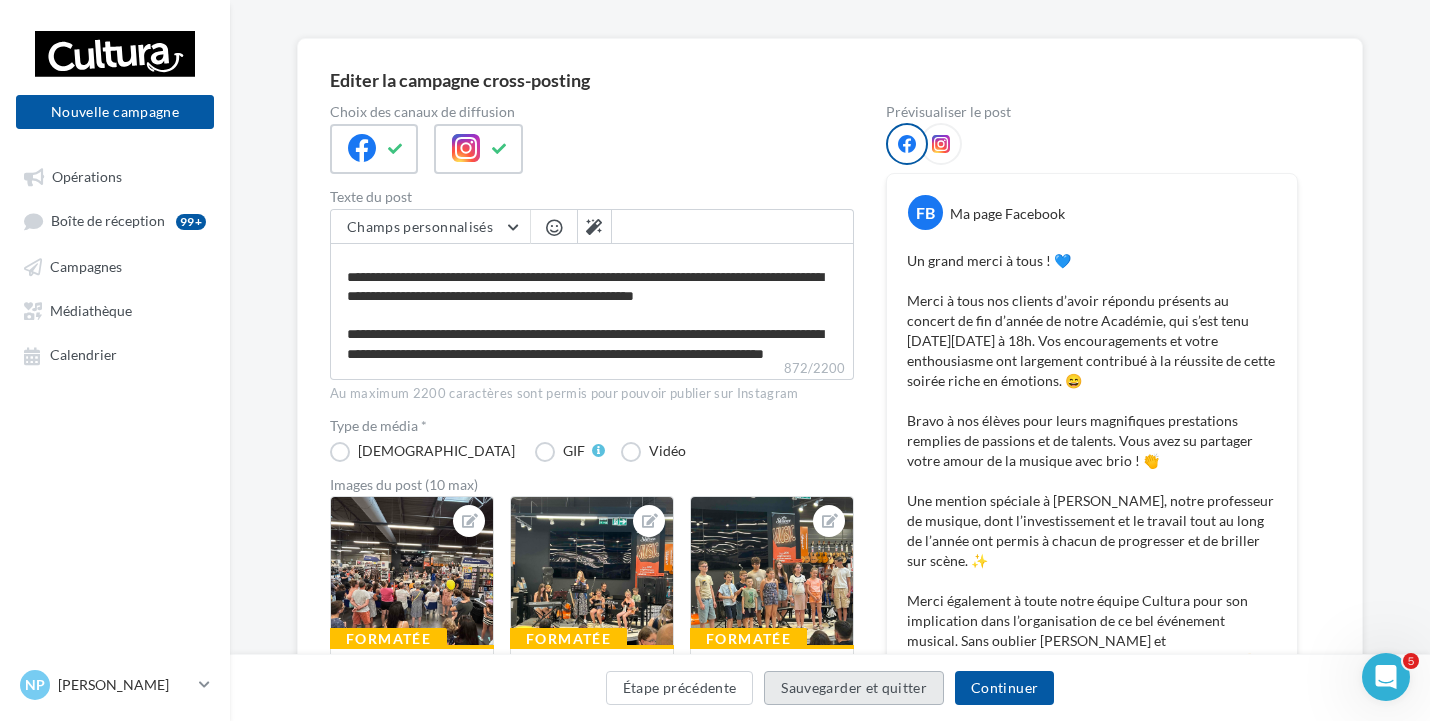 click on "Sauvegarder et quitter" at bounding box center [854, 688] 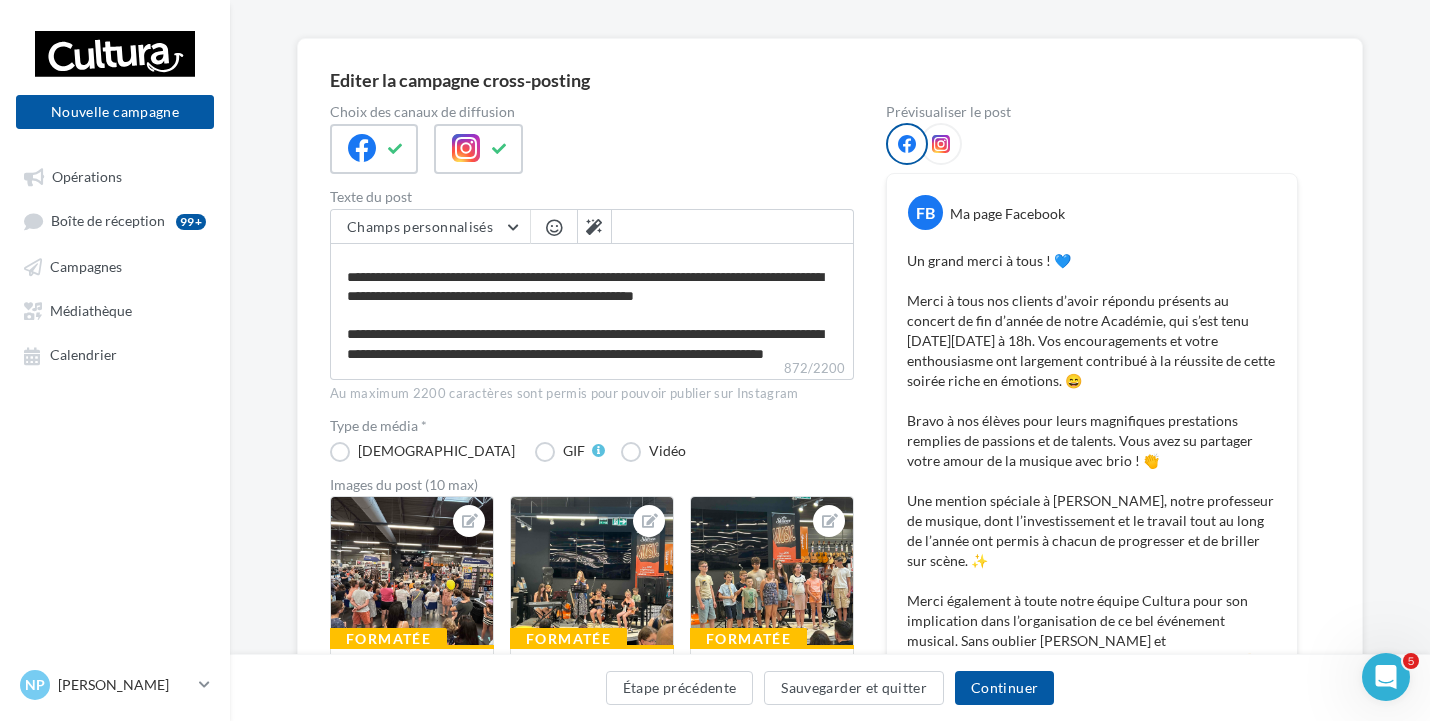 scroll, scrollTop: 0, scrollLeft: 0, axis: both 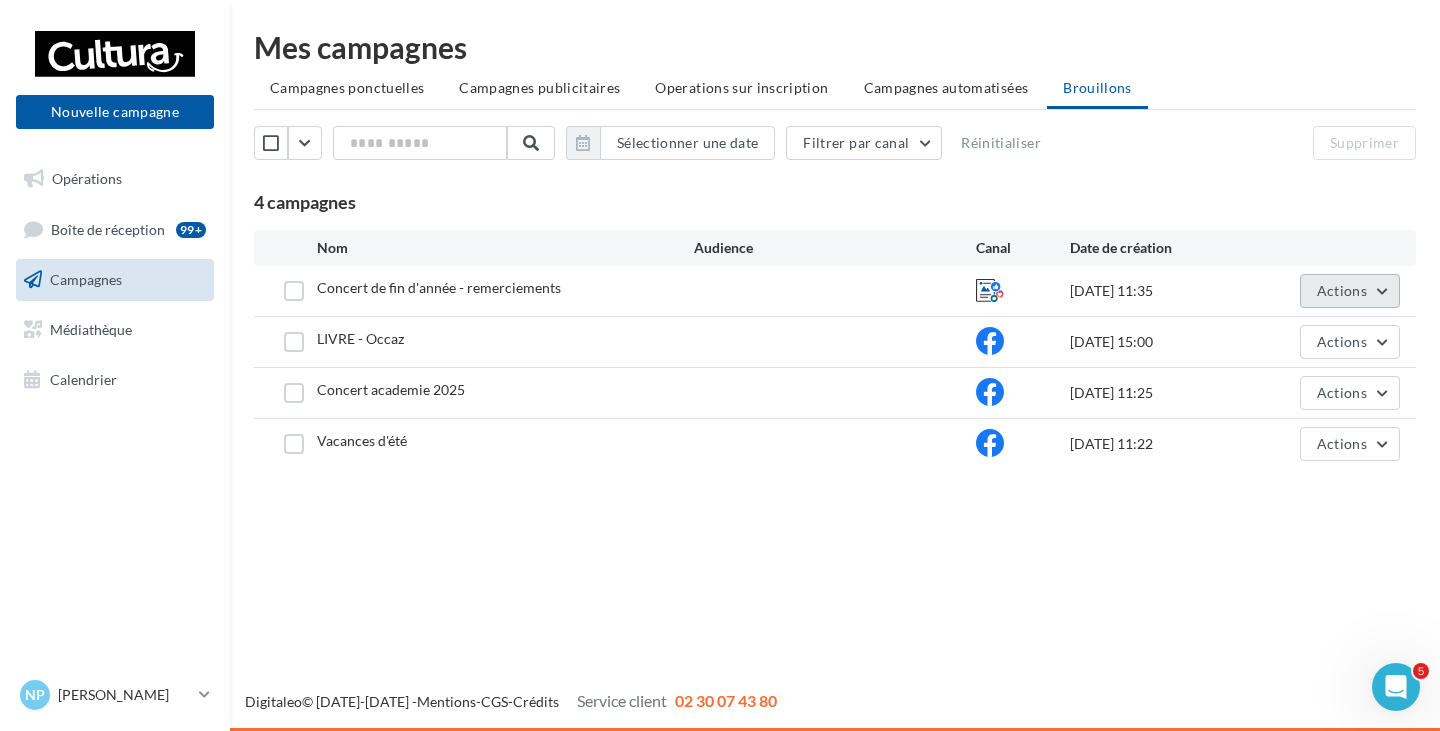 click on "Actions" at bounding box center [1350, 291] 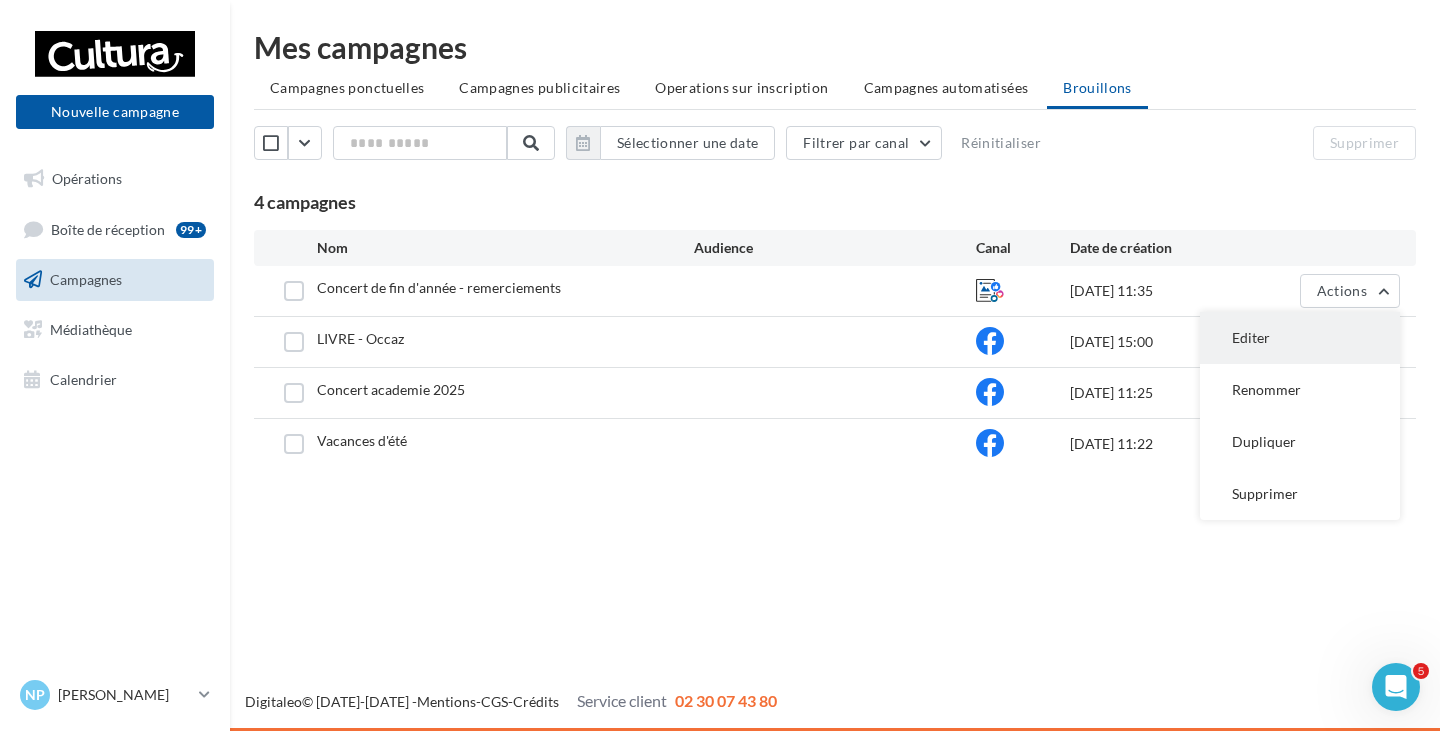 click on "Editer" at bounding box center [1300, 338] 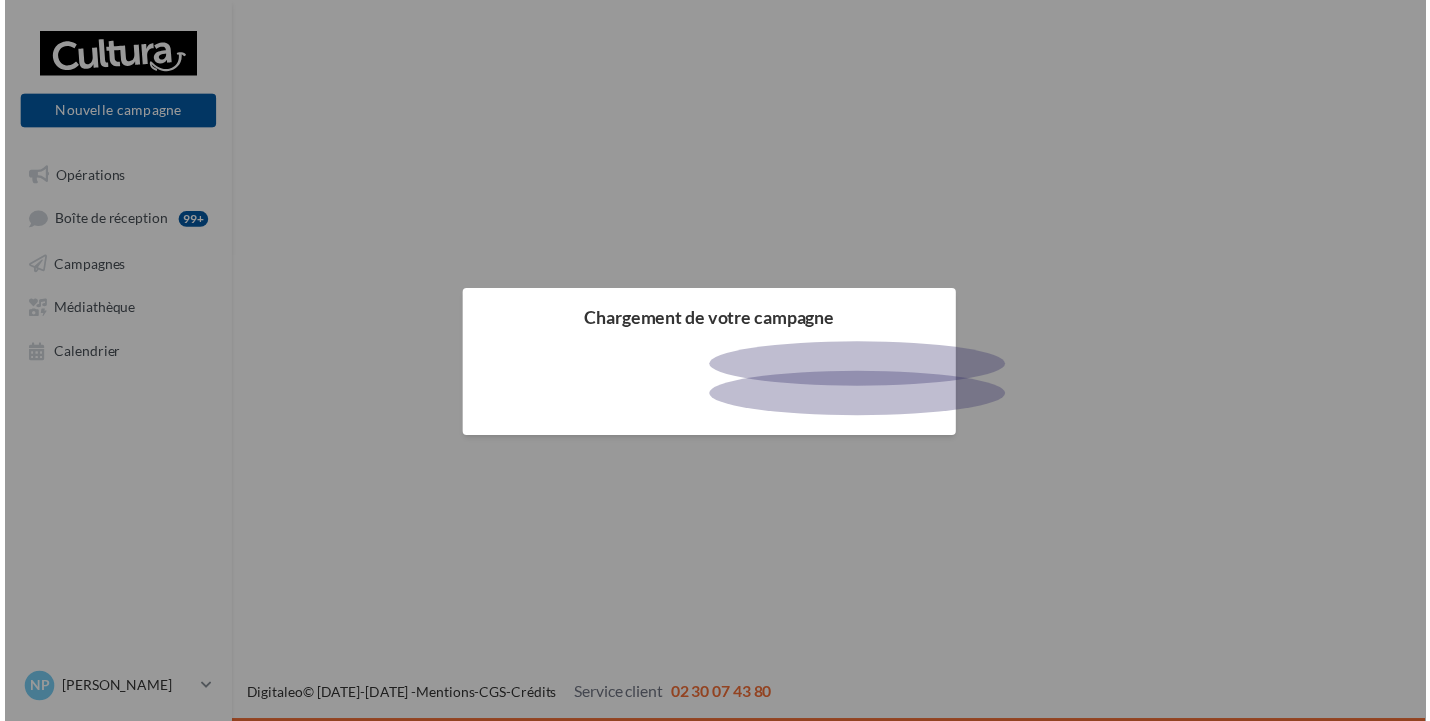 scroll, scrollTop: 0, scrollLeft: 0, axis: both 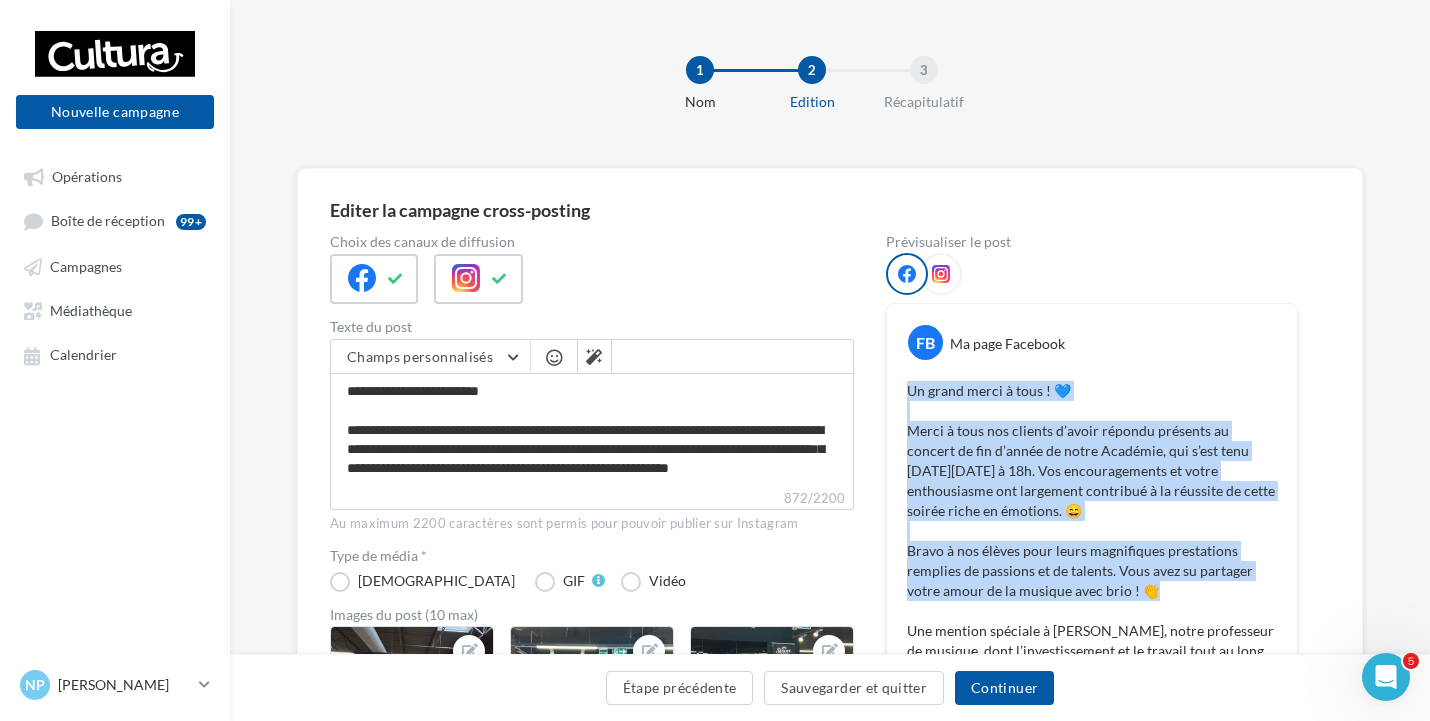 drag, startPoint x: 910, startPoint y: 390, endPoint x: 1195, endPoint y: 590, distance: 348.1738 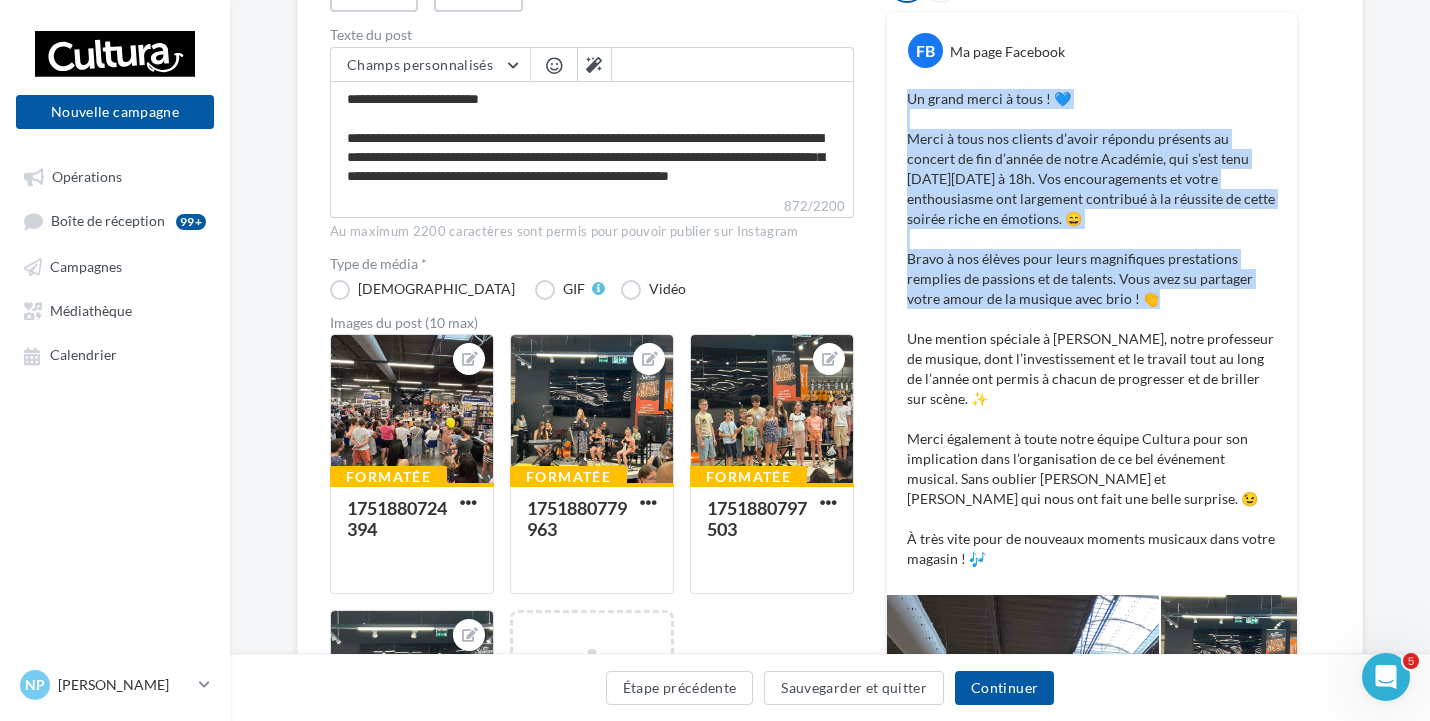 scroll, scrollTop: 400, scrollLeft: 0, axis: vertical 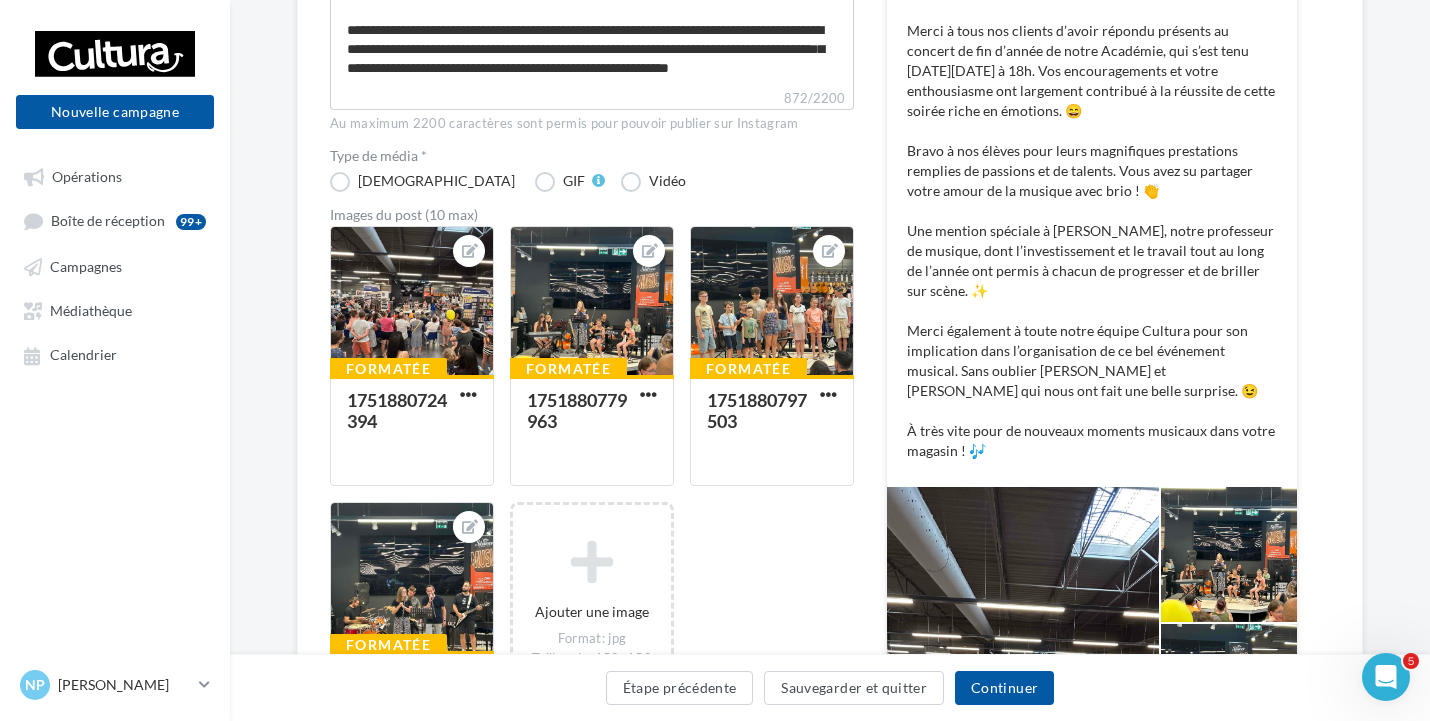 click on "Un grand merci à tous ! 💙 Merci à tous nos clients d’avoir répondu présents au concert de fin d’année de notre Académie, qui s’est tenu ce samedi 5 juillet à 18h. Vos encouragements et votre enthousiasme ont largement contribué à la réussite de cette soirée riche en émotions. 😄  Bravo à nos élèves pour leurs magnifiques prestations remplies de passions et de talents. Vous avez su partager votre amour de la musique avec brio ! 👏 Une mention spéciale à Mika, notre professeur de musique, dont l’investissement et le travail tout au long de l’année ont permis à chacun de progresser et de briller sur scène. ✨ Merci également à toute notre équipe Cultura pour son implication dans l’organisation de ce bel événement musical. Sans oublier Julien et Marc qui nous ont fait une belle surprise. 😉 À très vite pour de nouveaux moments musicaux dans votre magasin ! 🎶" at bounding box center [1092, 221] 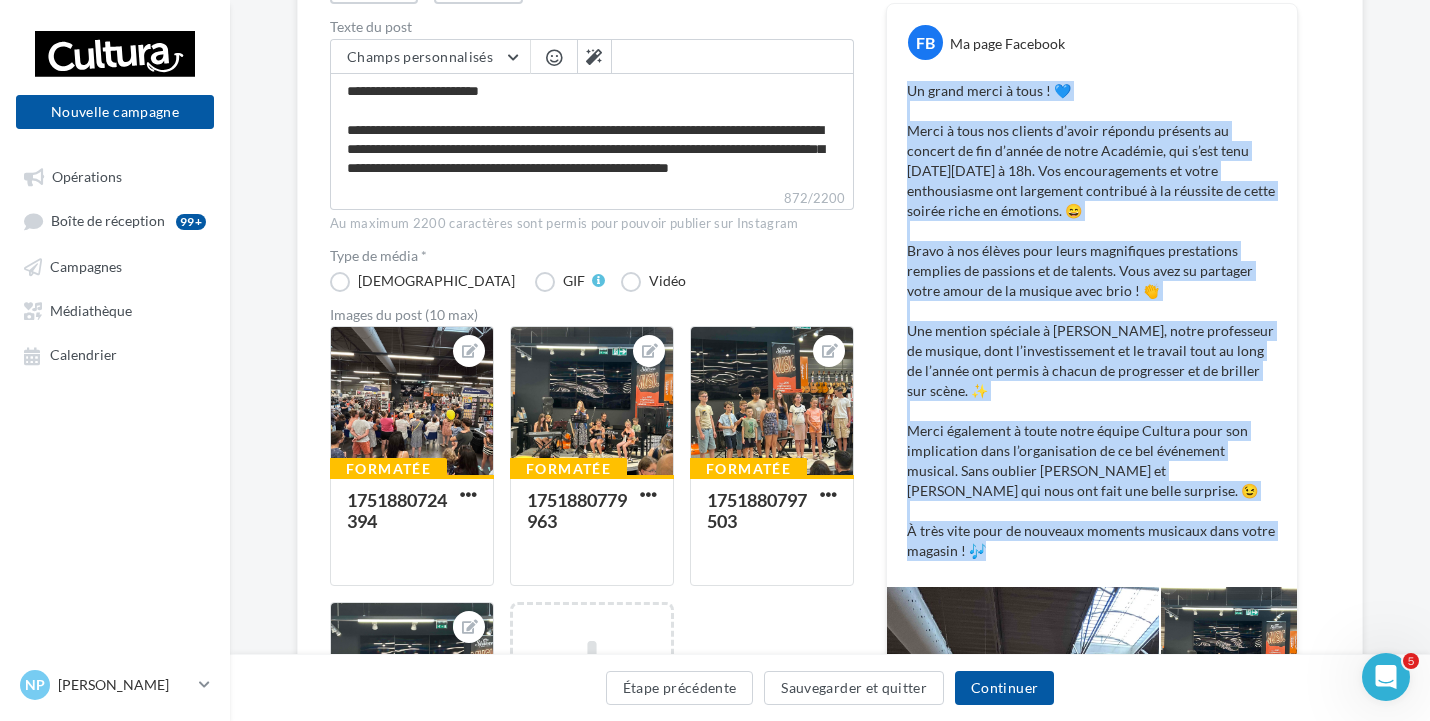 drag, startPoint x: 908, startPoint y: 89, endPoint x: 1005, endPoint y: 526, distance: 447.63602 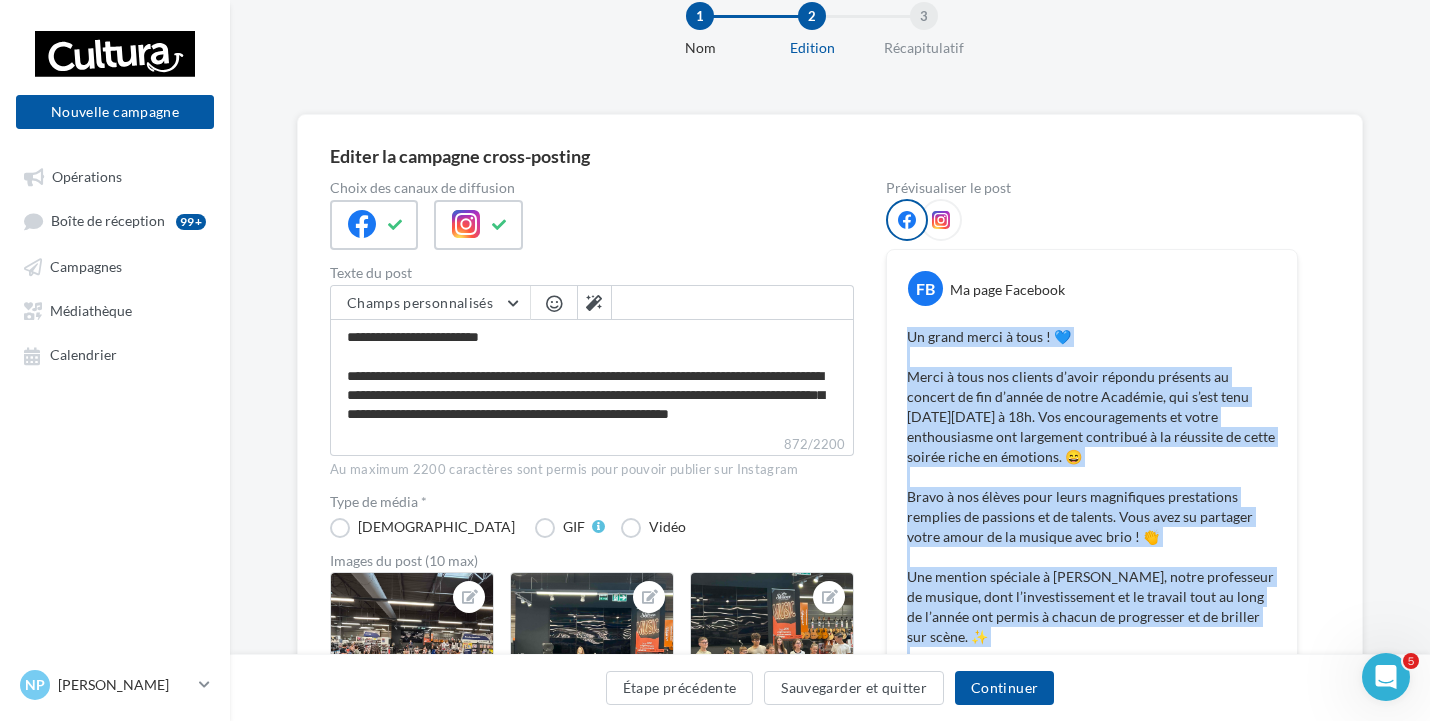 scroll, scrollTop: 50, scrollLeft: 0, axis: vertical 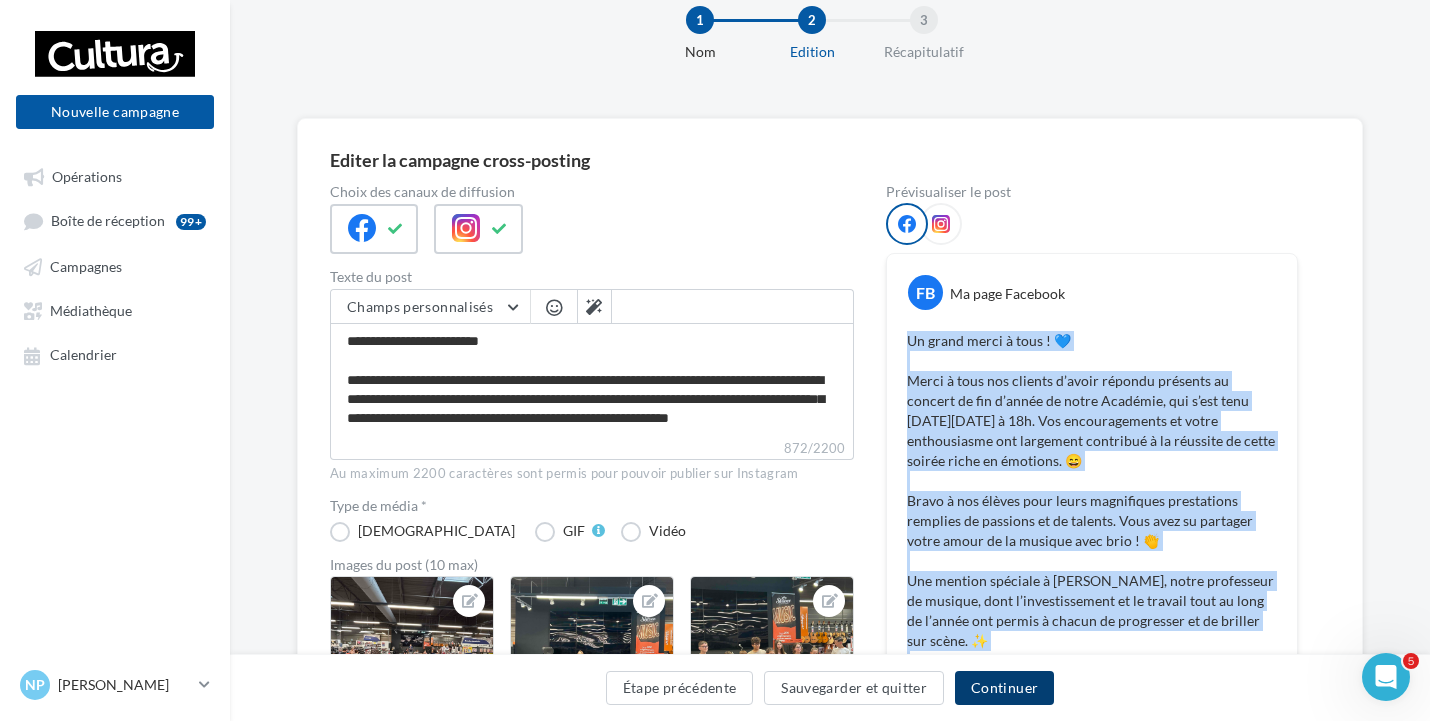 click on "Continuer" at bounding box center [1004, 688] 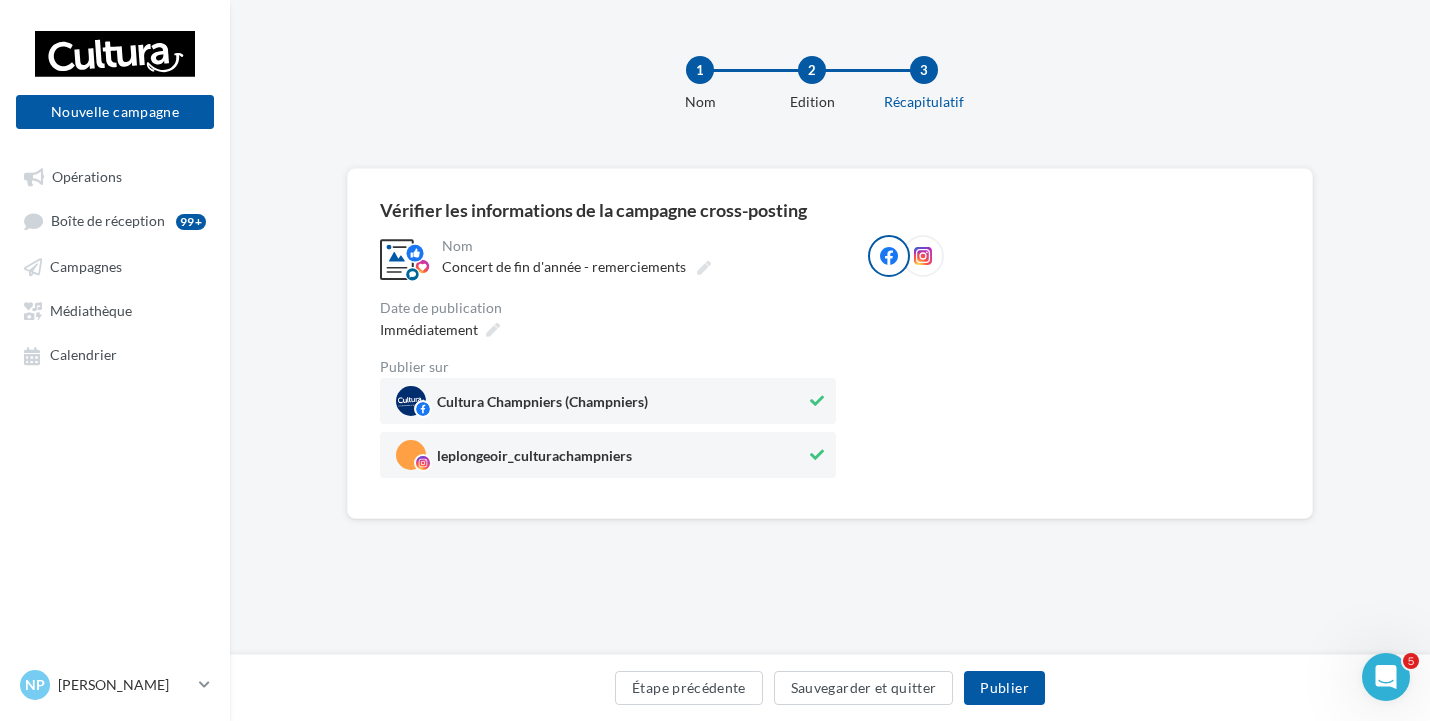 scroll, scrollTop: 0, scrollLeft: 0, axis: both 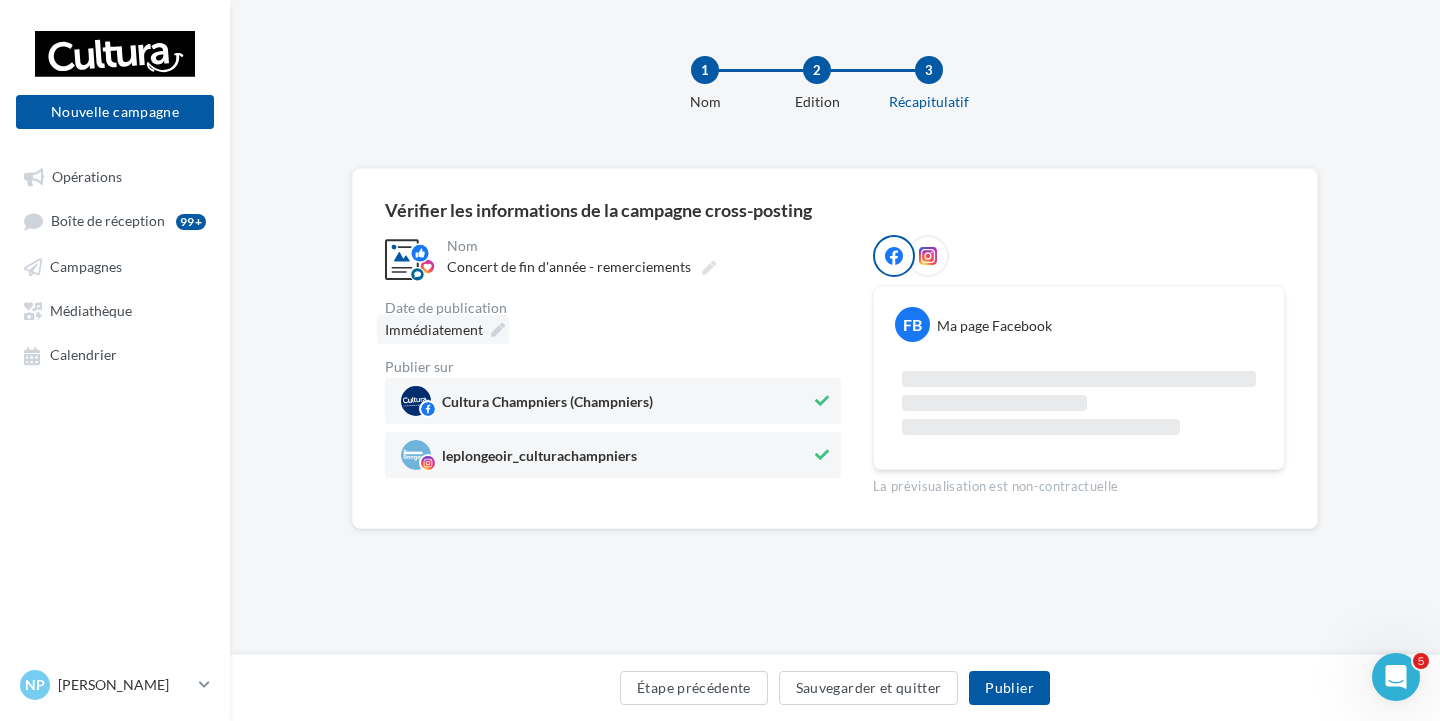 click at bounding box center [498, 330] 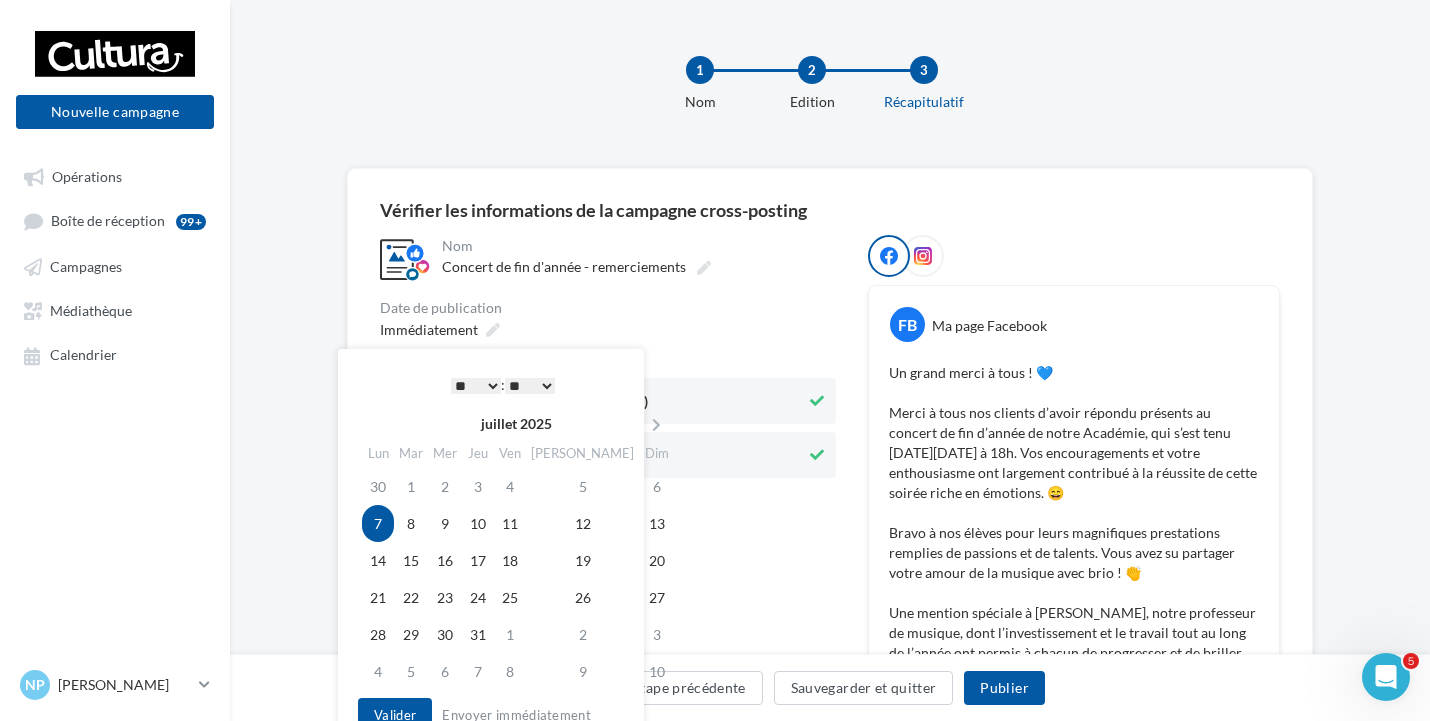 click on "** ** ** ** ** **" at bounding box center [530, 386] 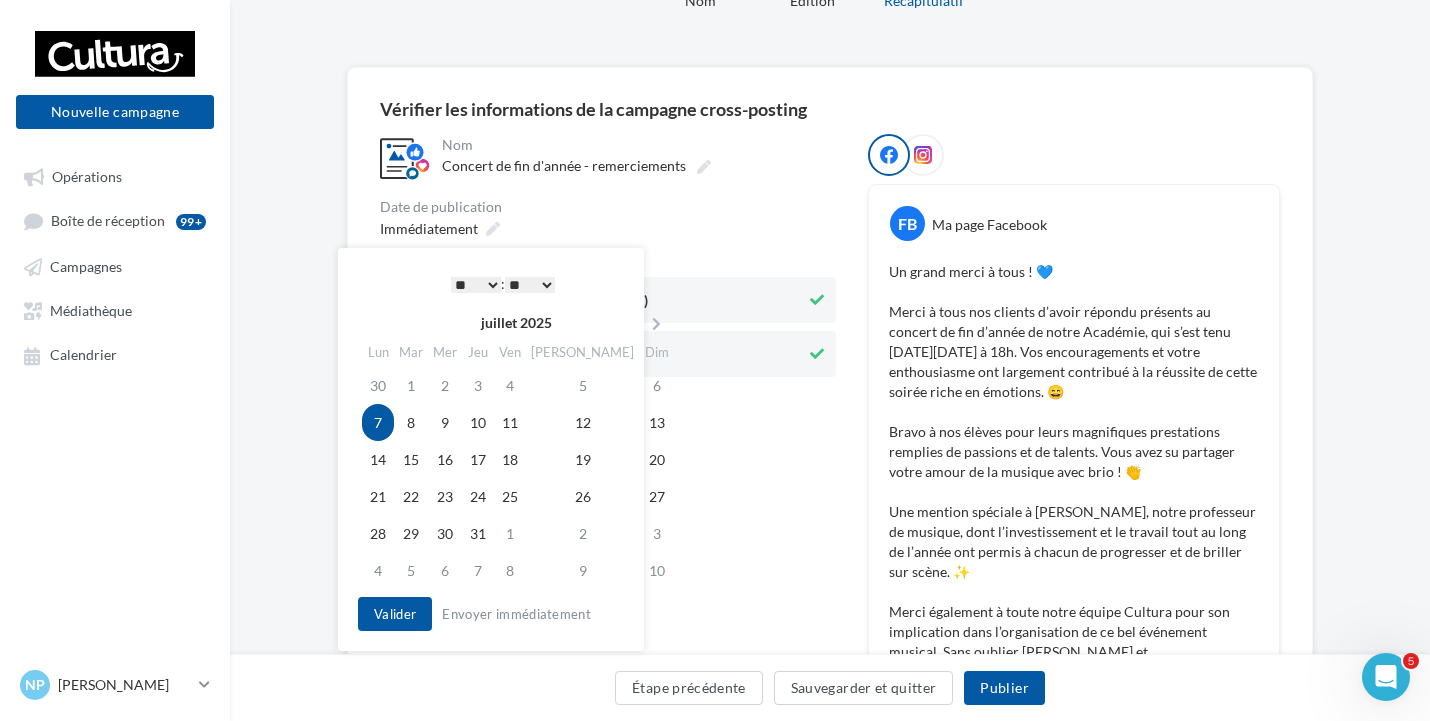 scroll, scrollTop: 300, scrollLeft: 0, axis: vertical 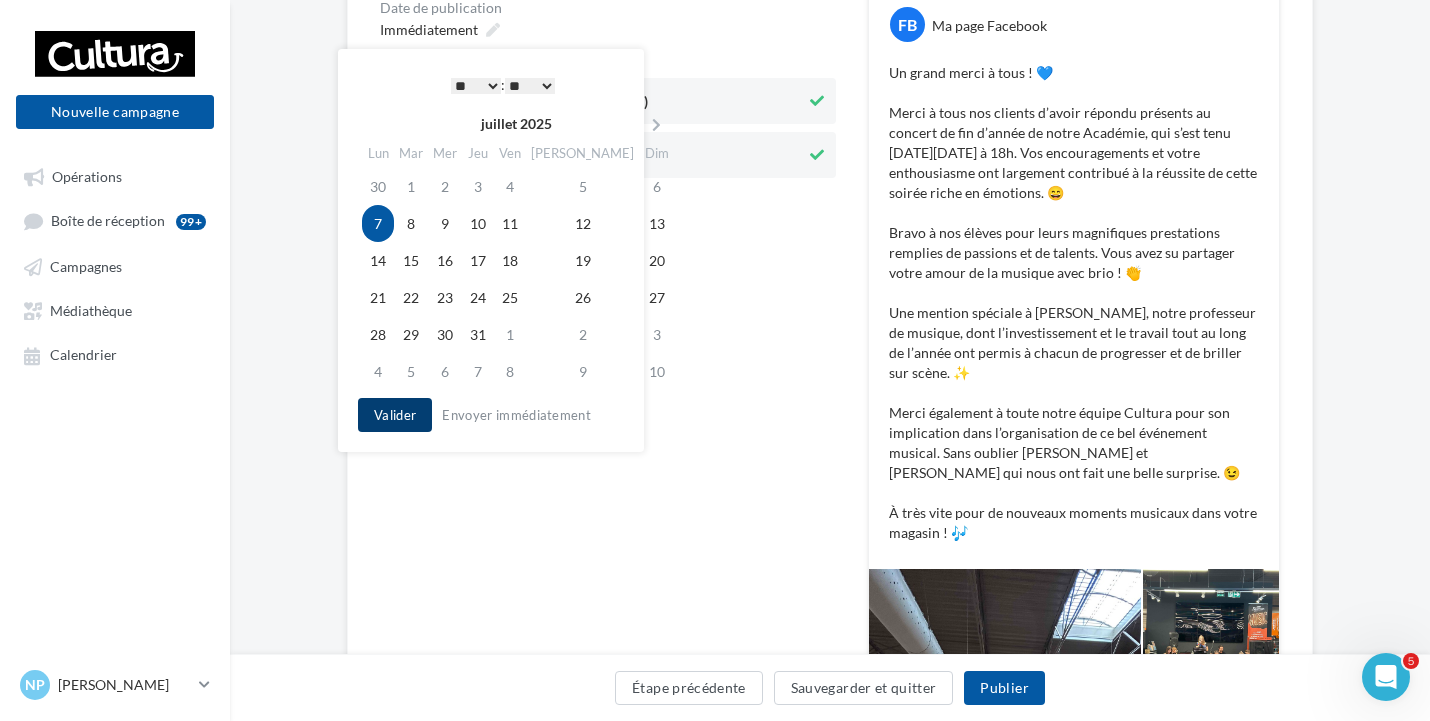 click on "Valider" at bounding box center (395, 415) 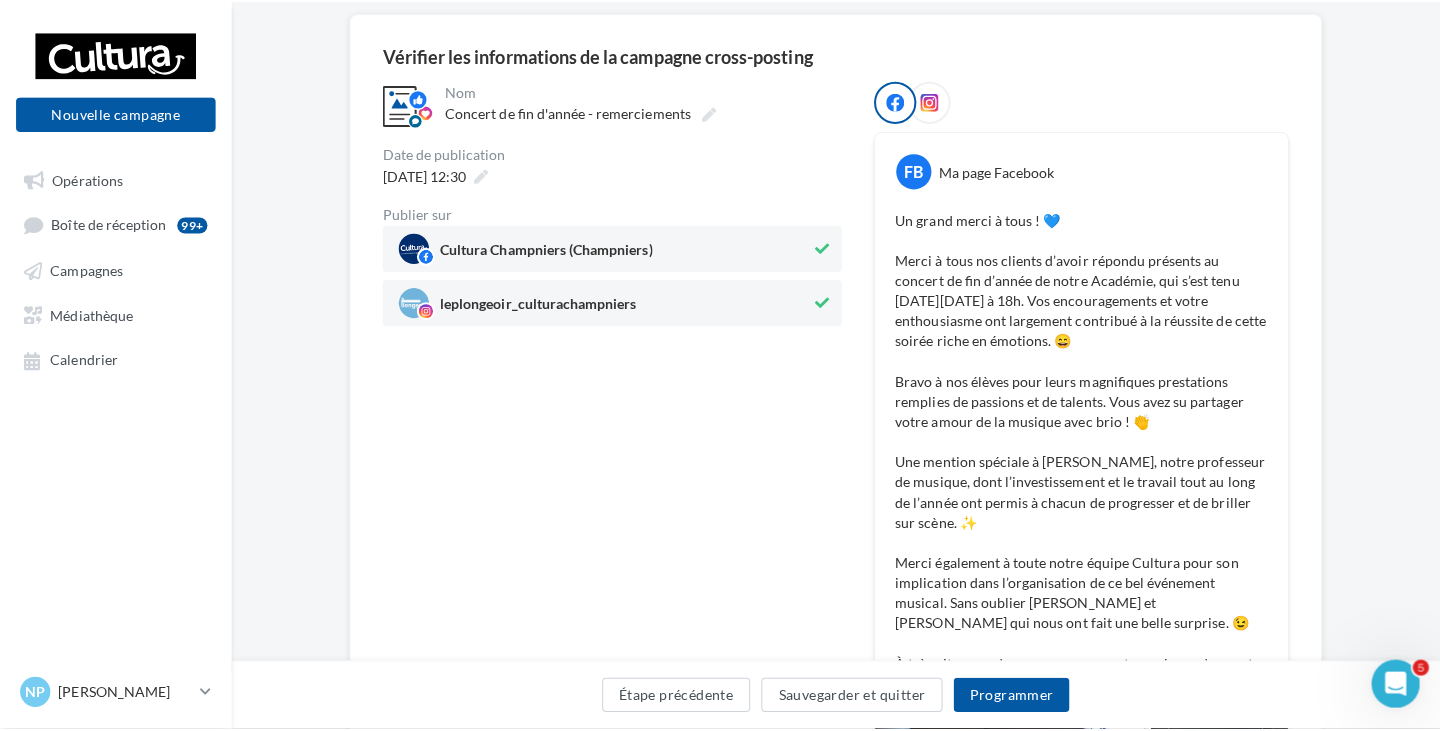 scroll, scrollTop: 200, scrollLeft: 0, axis: vertical 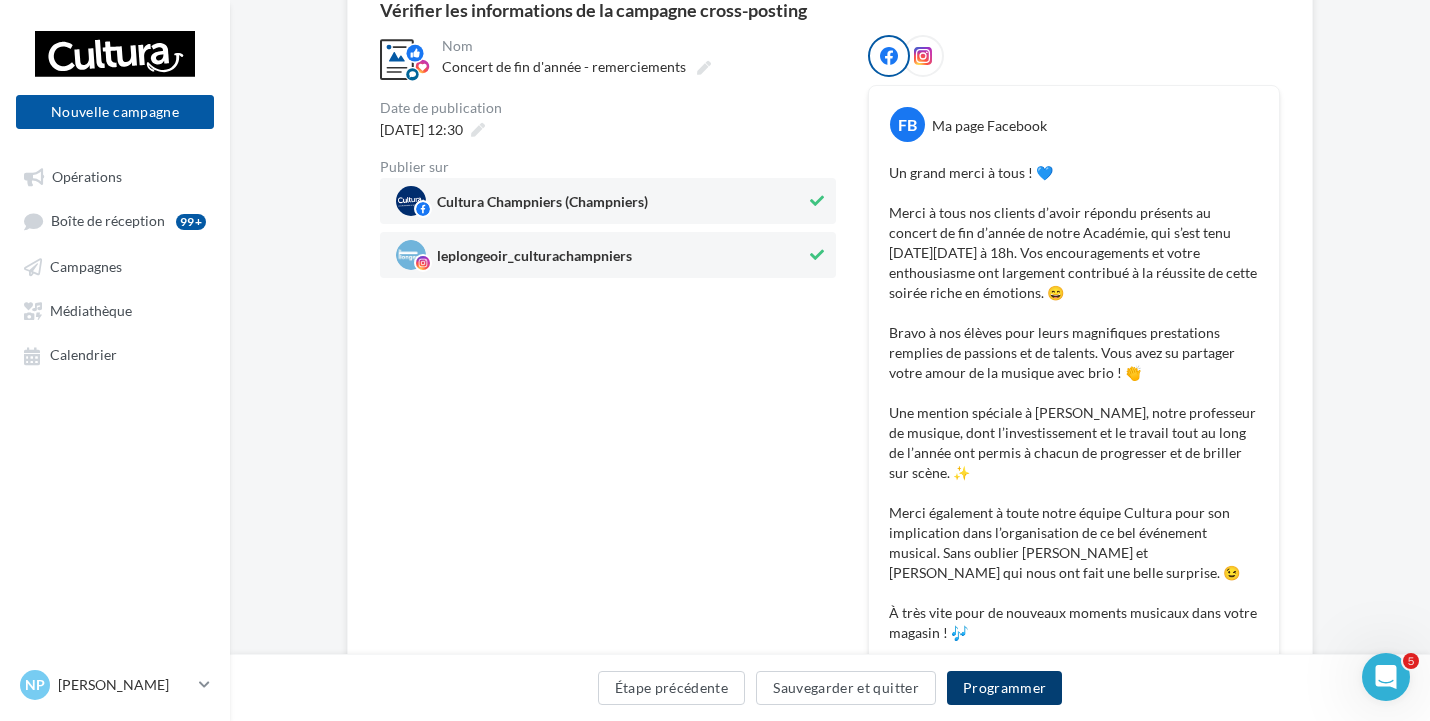 click on "Programmer" at bounding box center (1005, 688) 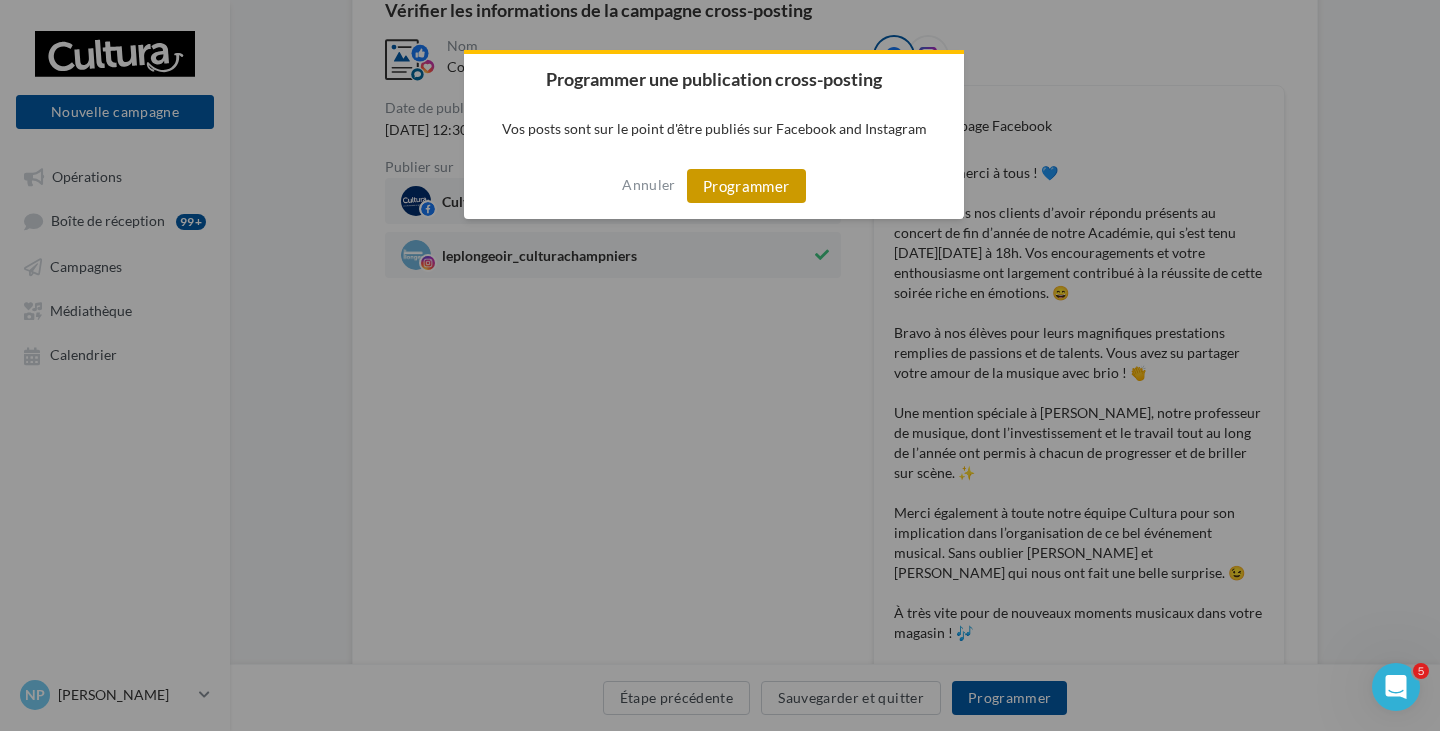 click on "Programmer" at bounding box center [746, 186] 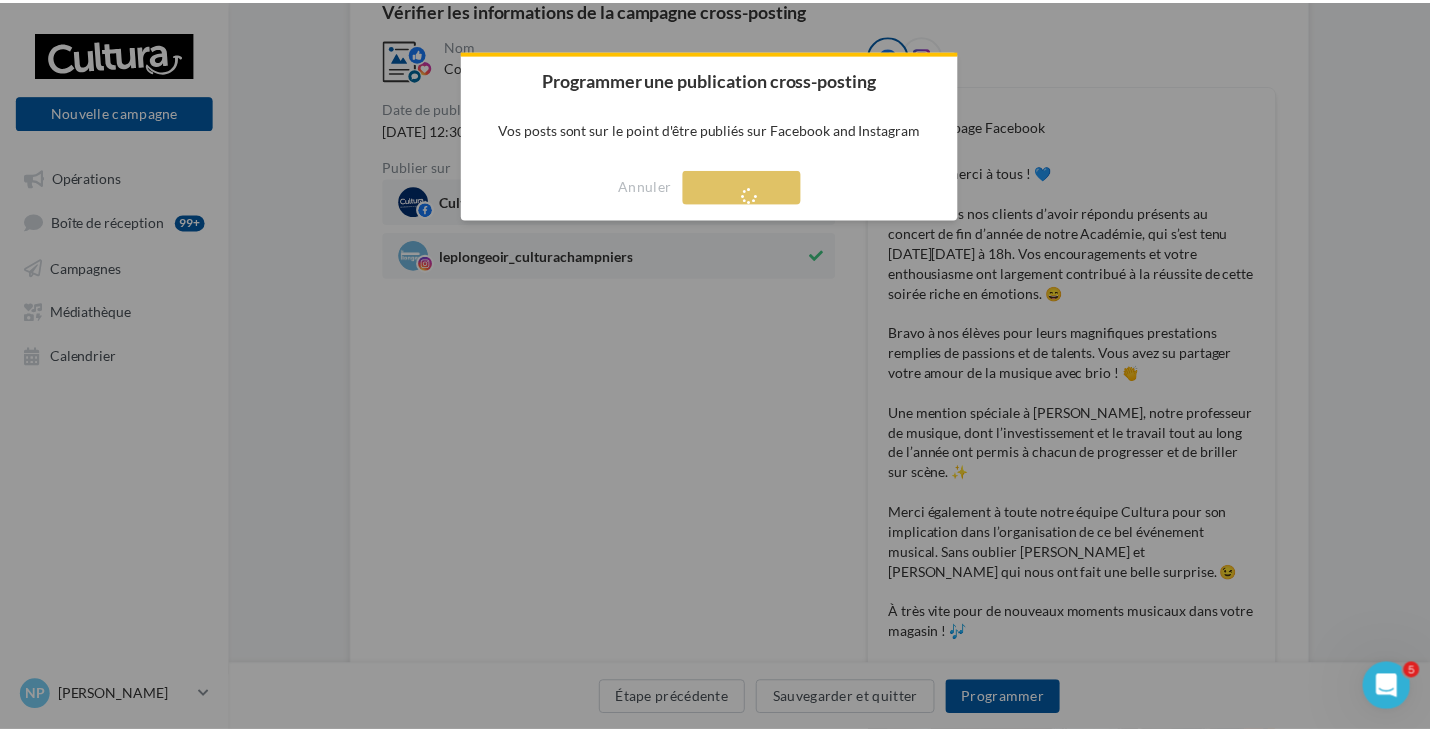 scroll, scrollTop: 32, scrollLeft: 0, axis: vertical 